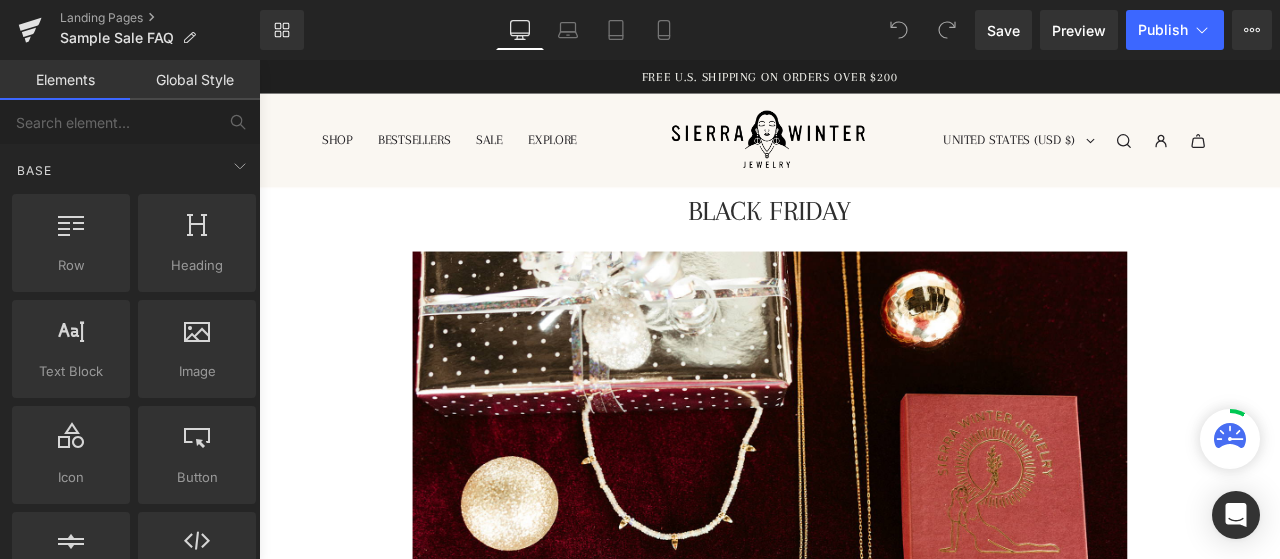 scroll, scrollTop: 0, scrollLeft: 0, axis: both 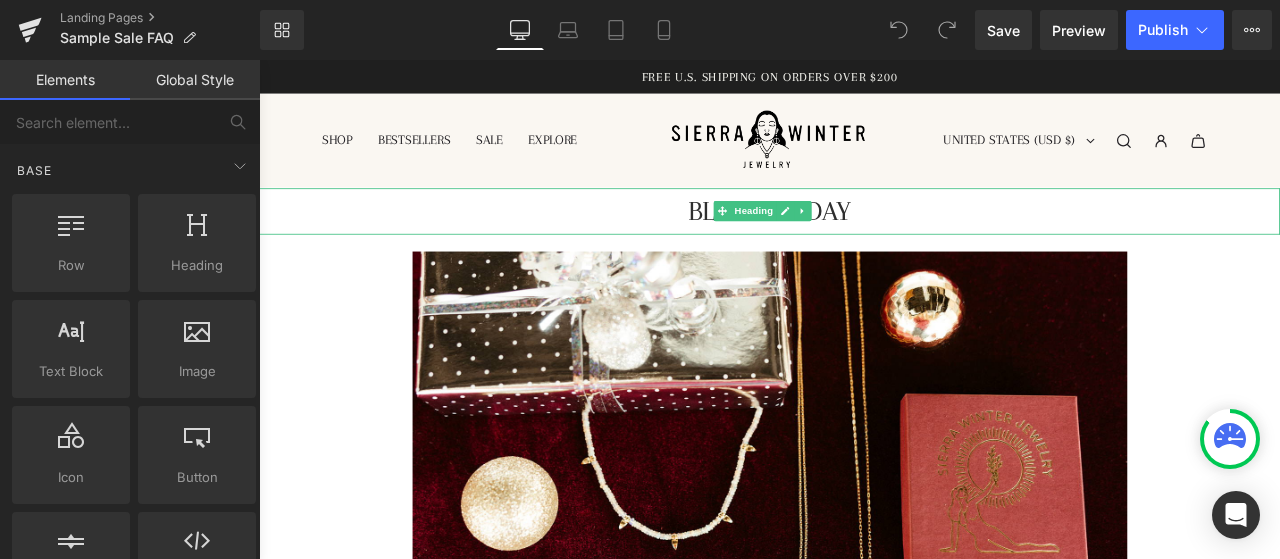 click on "BLACK FRIDAY" at bounding box center (864, 239) 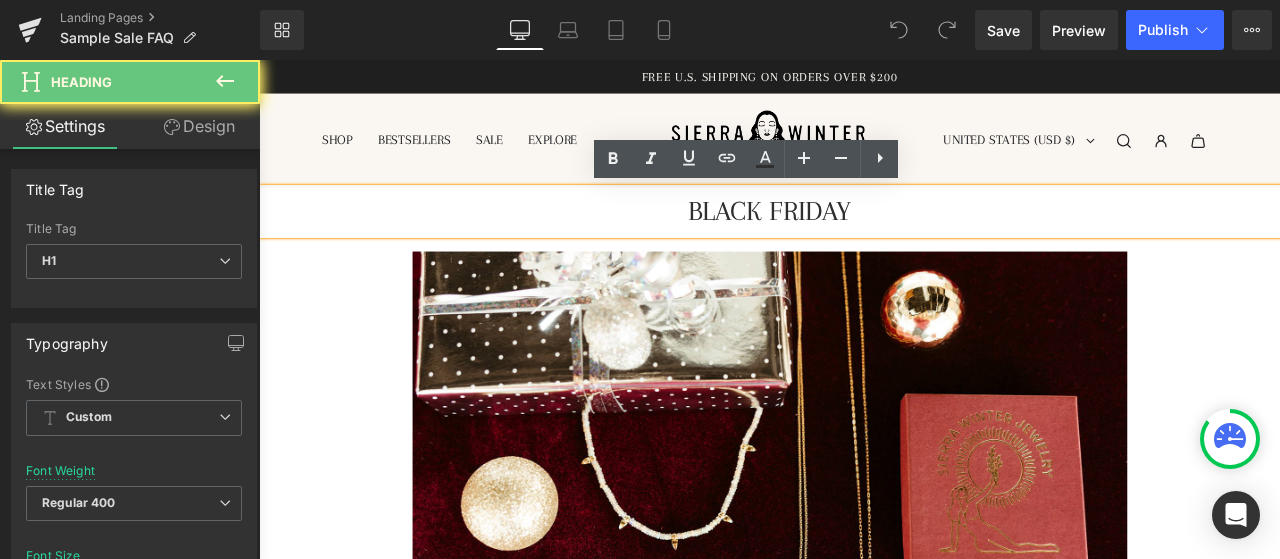 click on "BLACK FRIDAY" at bounding box center (864, 239) 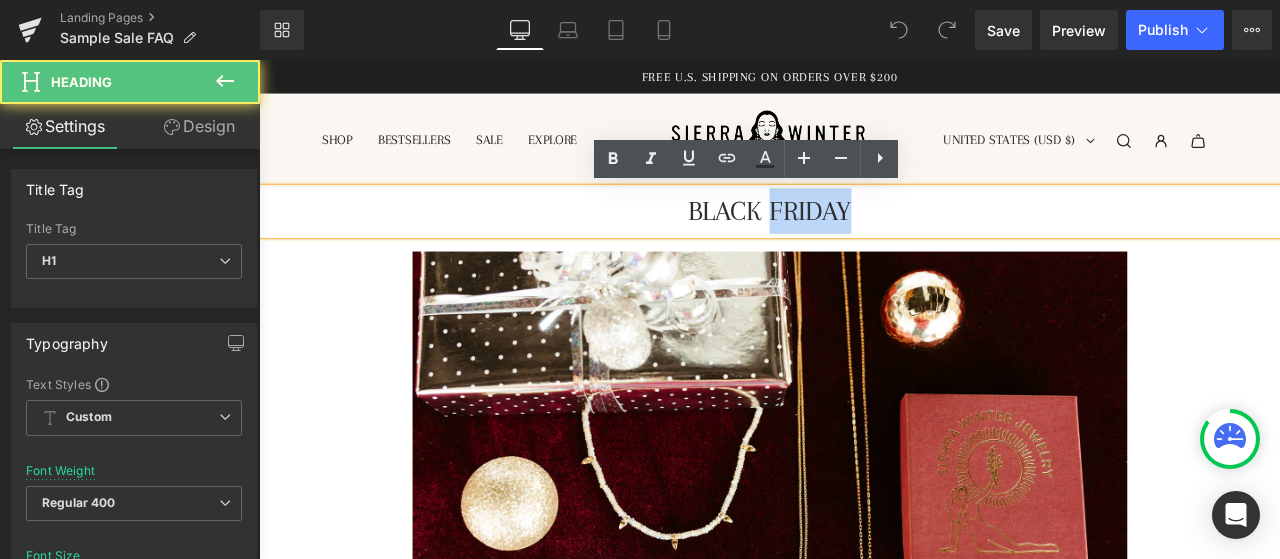 click on "BLACK FRIDAY" at bounding box center (864, 239) 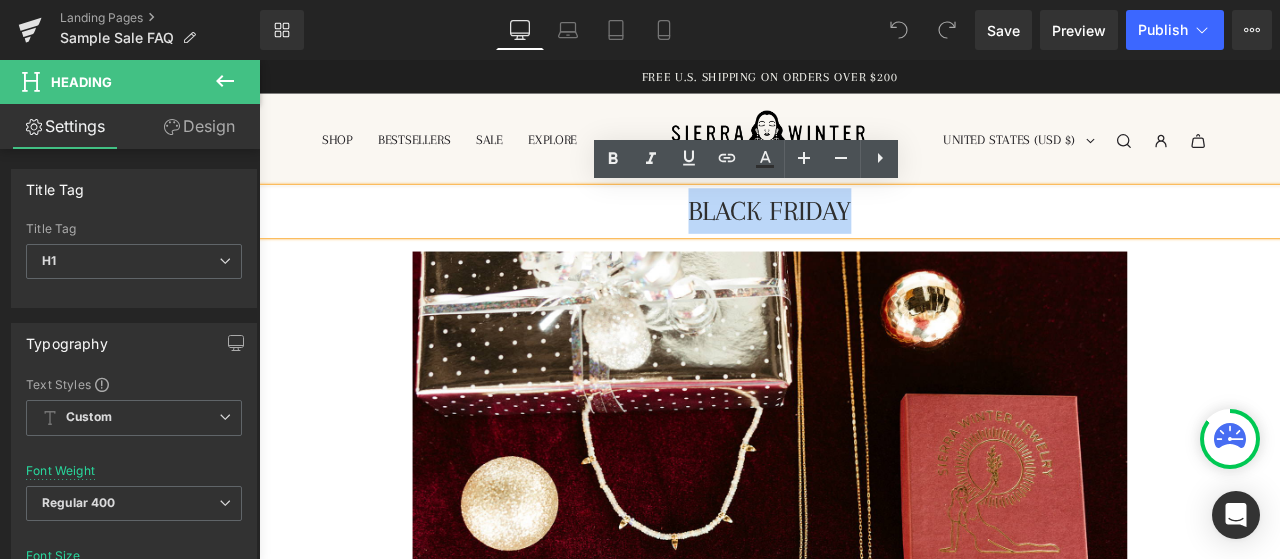 click on "BLACK FRIDAY" at bounding box center (864, 239) 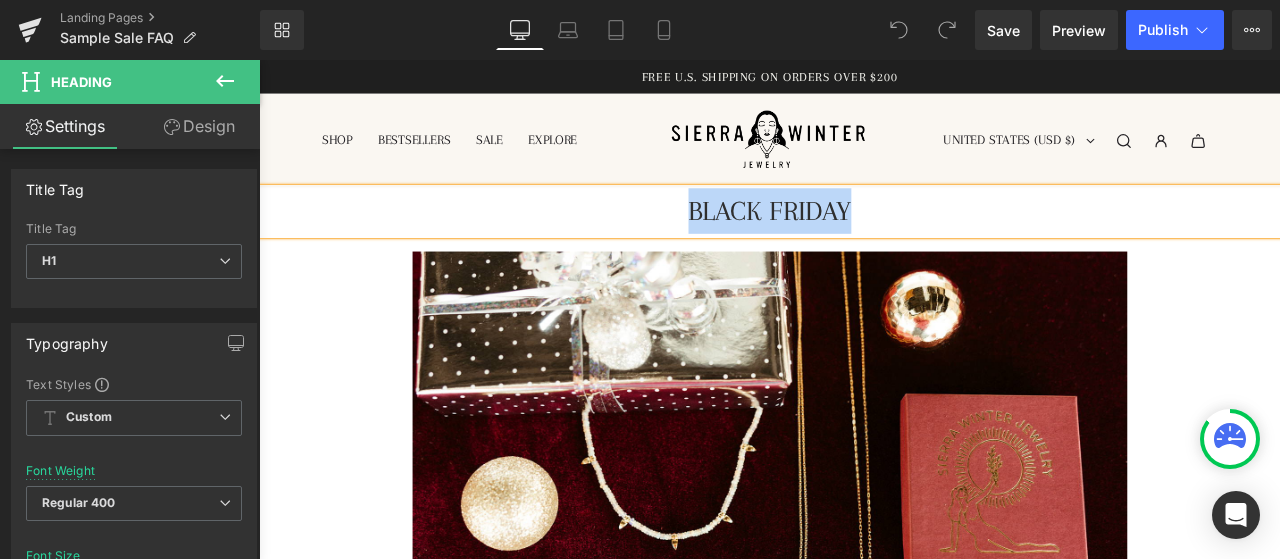 type 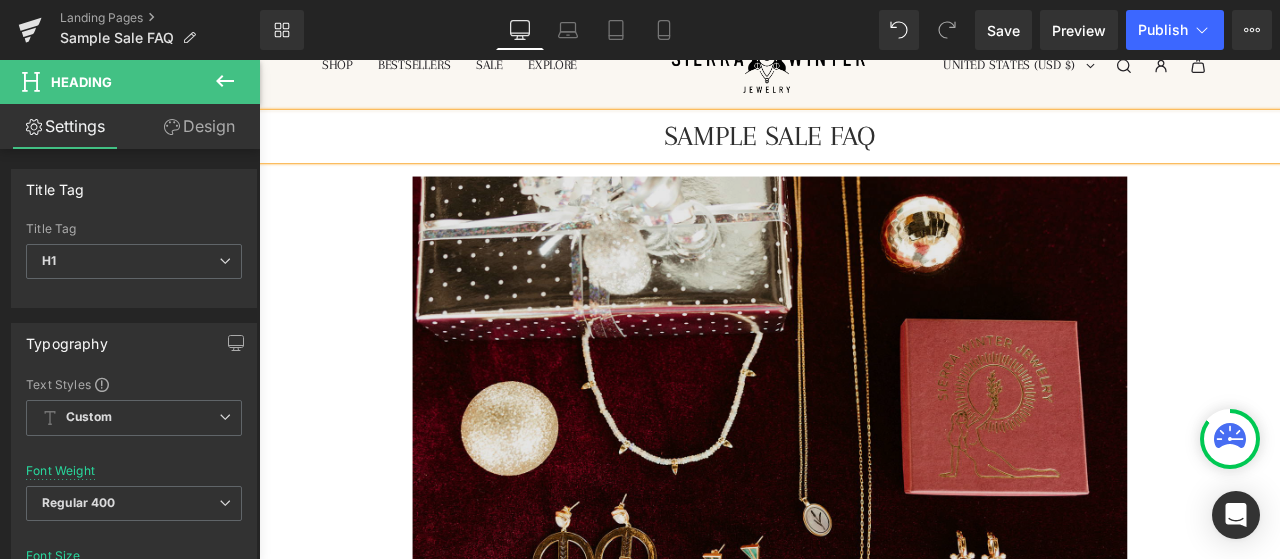 scroll, scrollTop: 300, scrollLeft: 0, axis: vertical 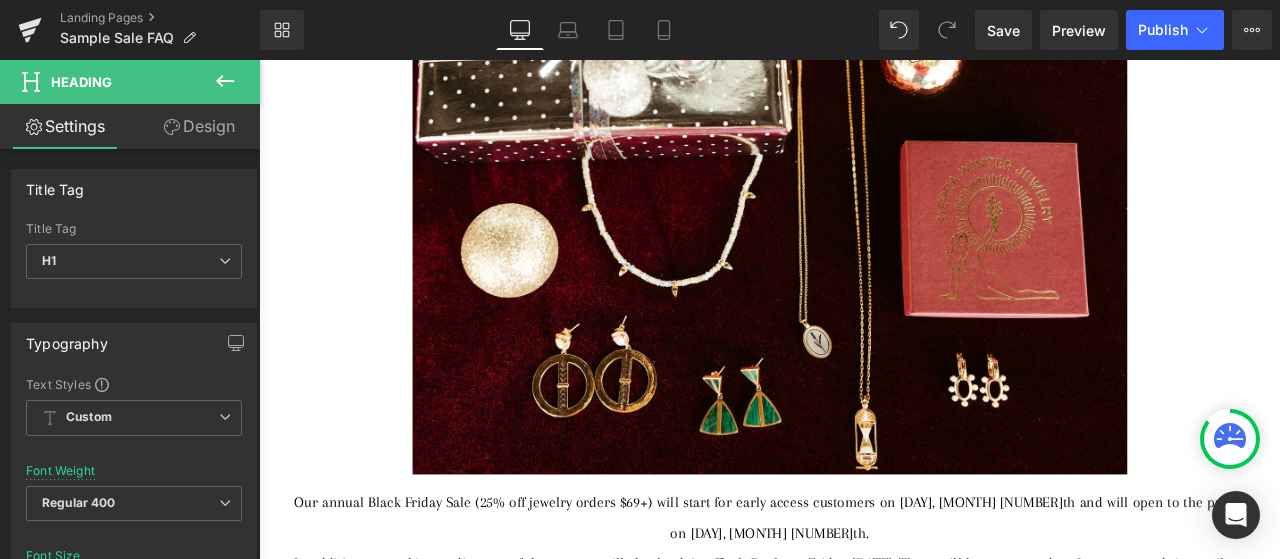 click at bounding box center [864, 269] 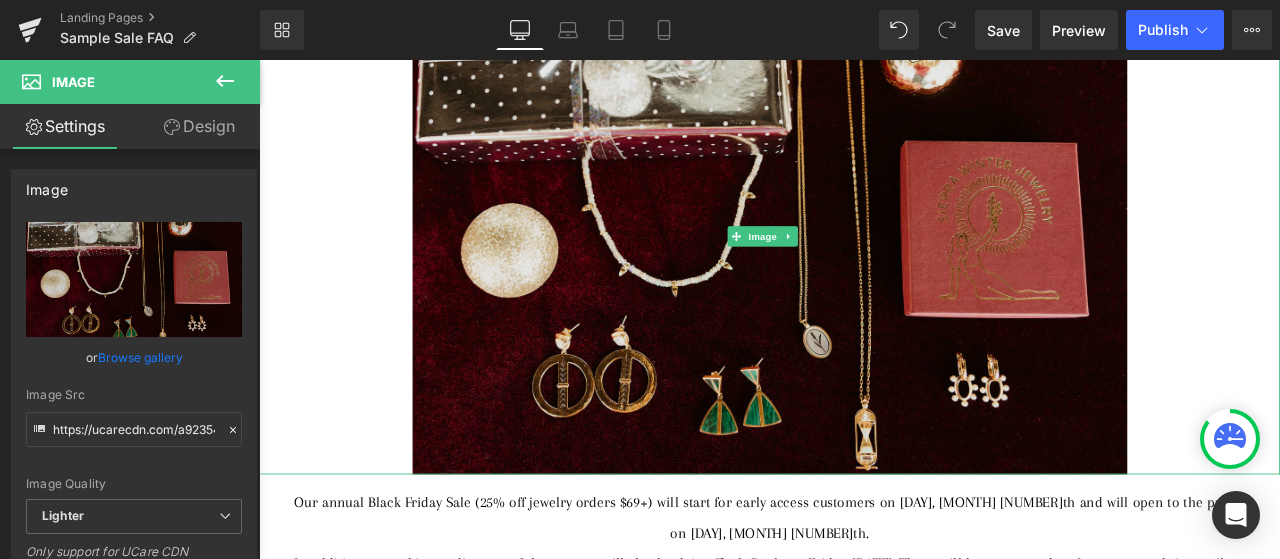 click at bounding box center (864, 269) 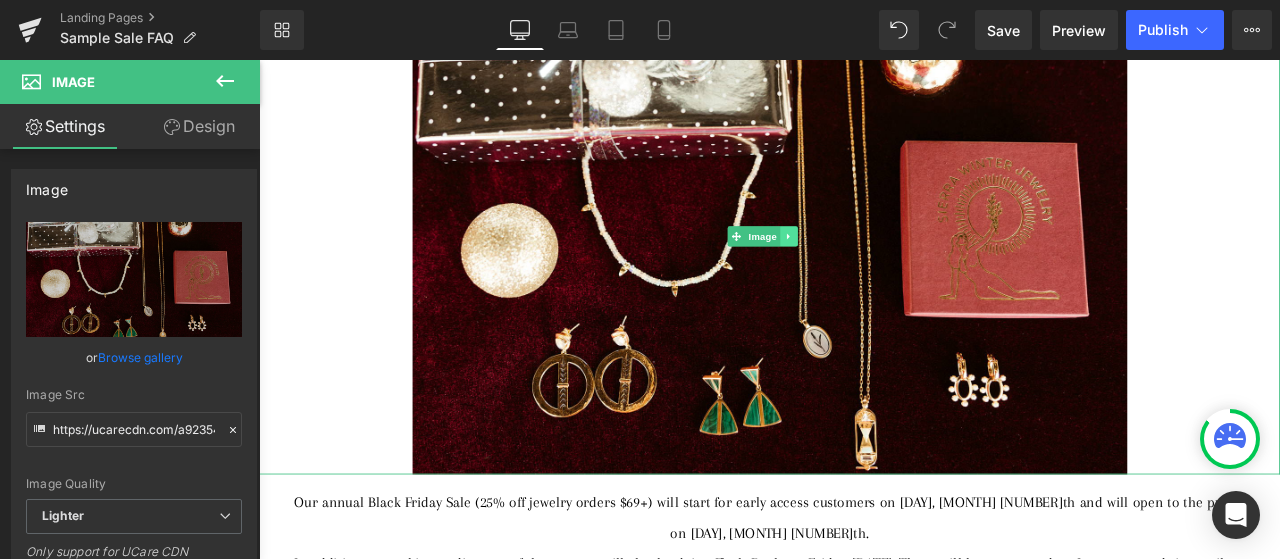 click 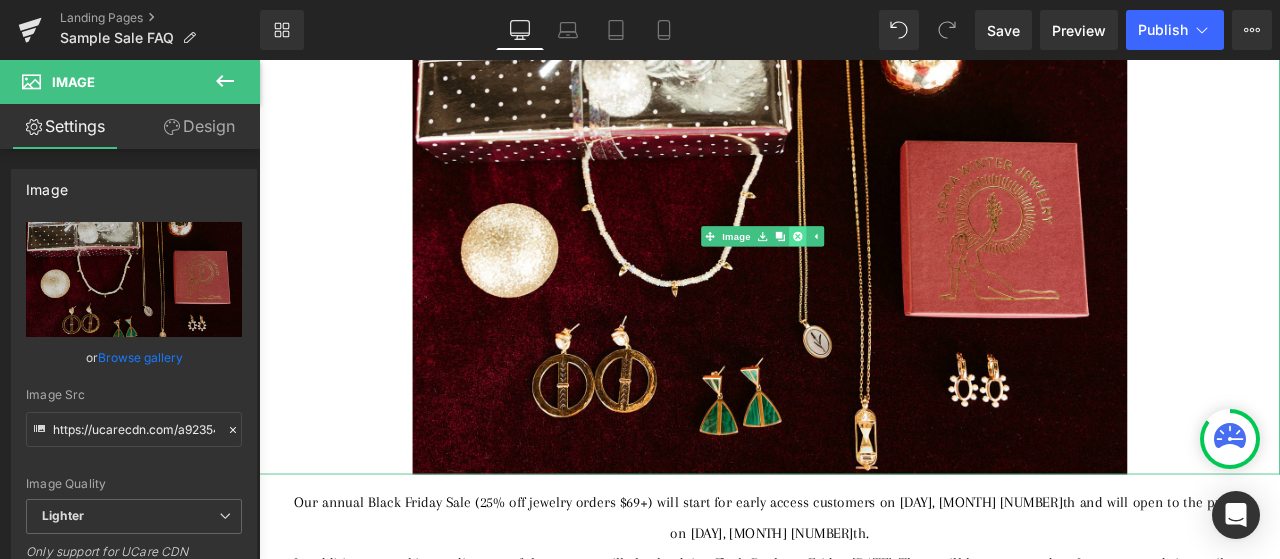 click at bounding box center (898, 269) 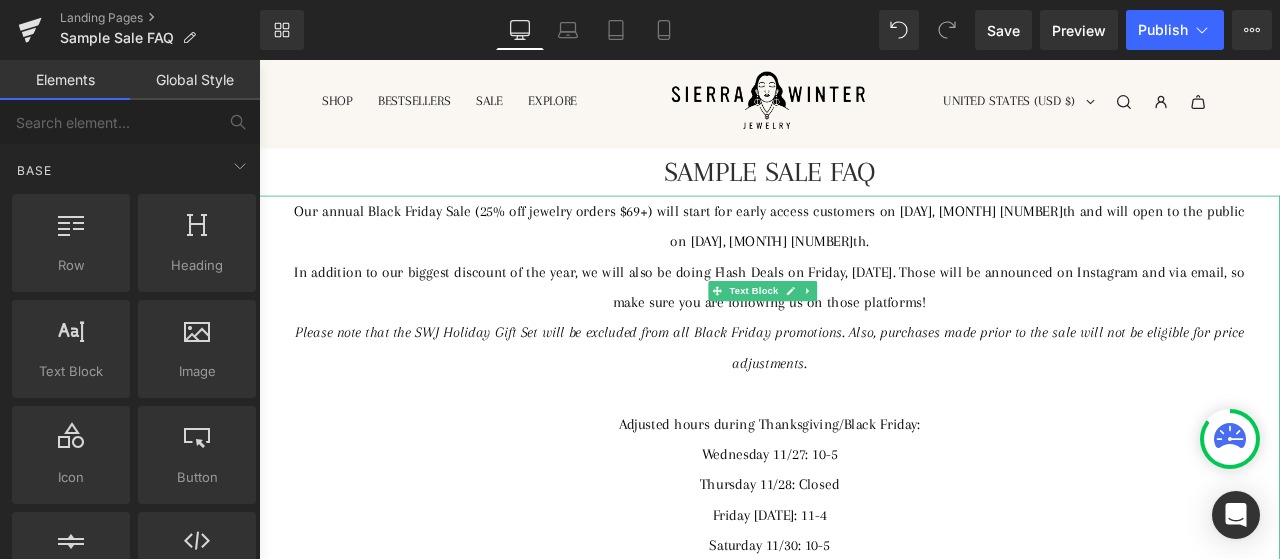 scroll, scrollTop: 0, scrollLeft: 0, axis: both 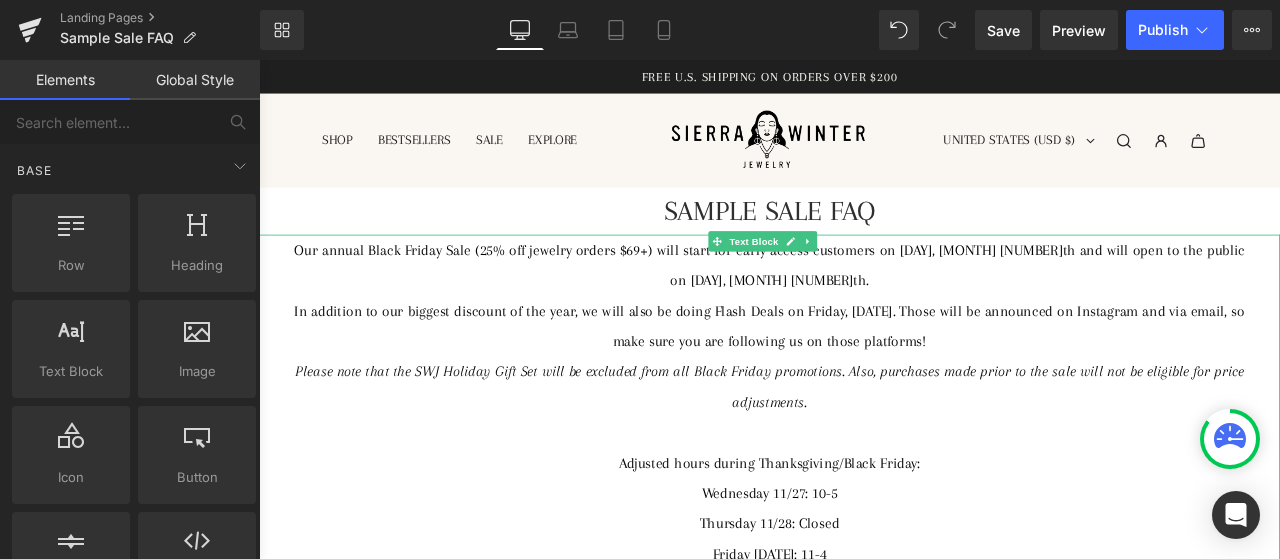 click on "In addition to our biggest discount of the year, we will also be doing Flash Deals on Friday, [DATE]. Those will be announced on Instagram and via email, so make sure you are following us on those platforms!" at bounding box center (864, 375) 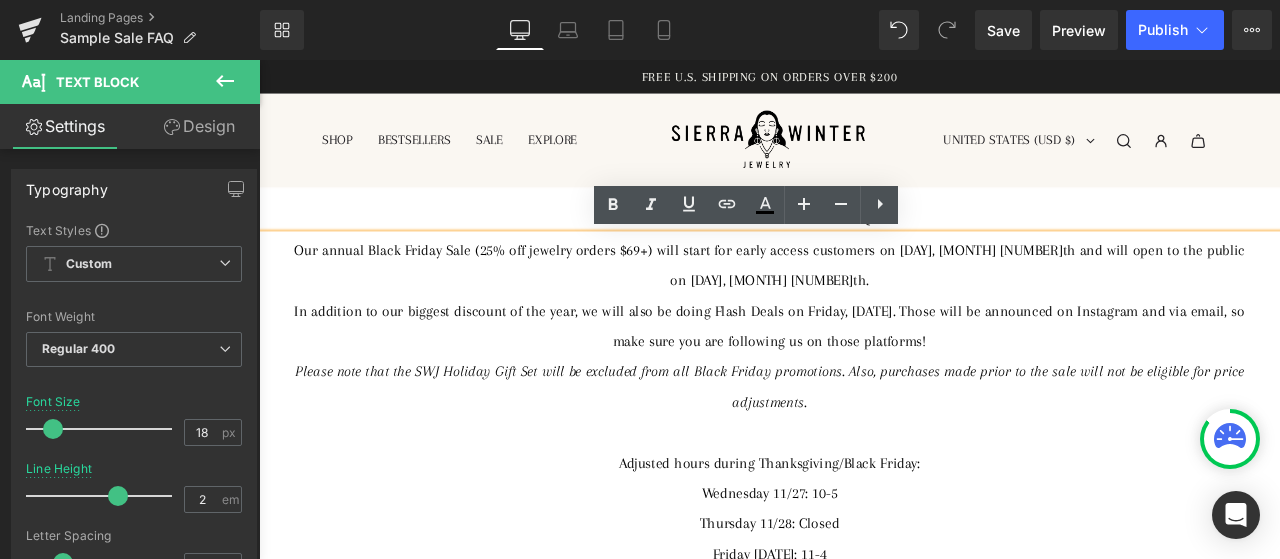 click on "In addition to our biggest discount of the year, we will also be doing Flash Deals on Friday, [DATE]. Those will be announced on Instagram and via email, so make sure you are following us on those platforms!" at bounding box center [864, 375] 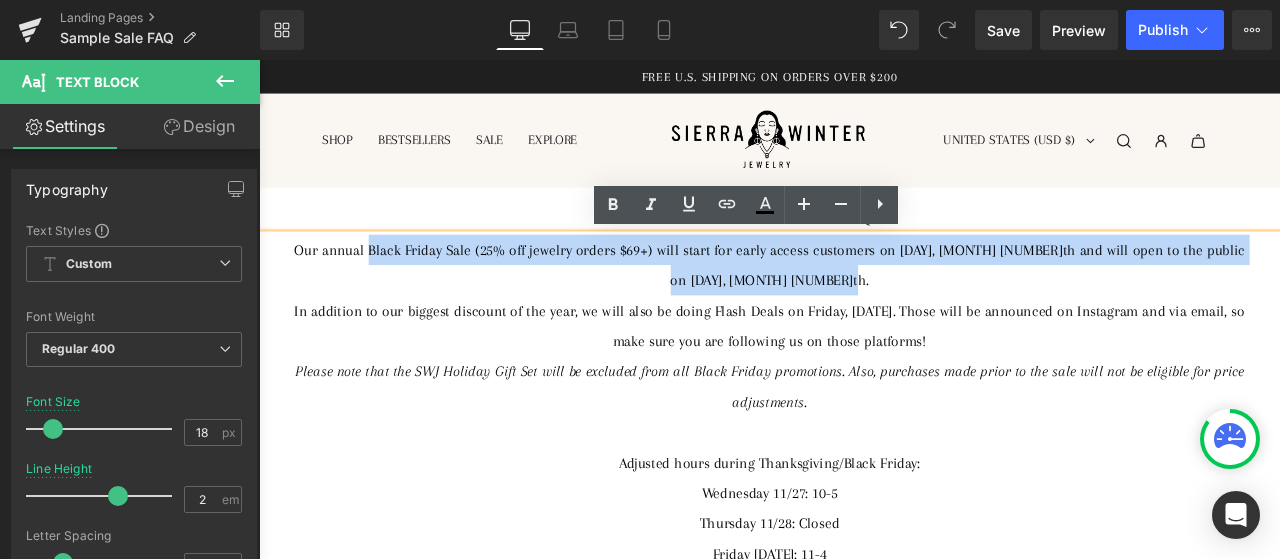 drag, startPoint x: 384, startPoint y: 283, endPoint x: 1015, endPoint y: 321, distance: 632.1432 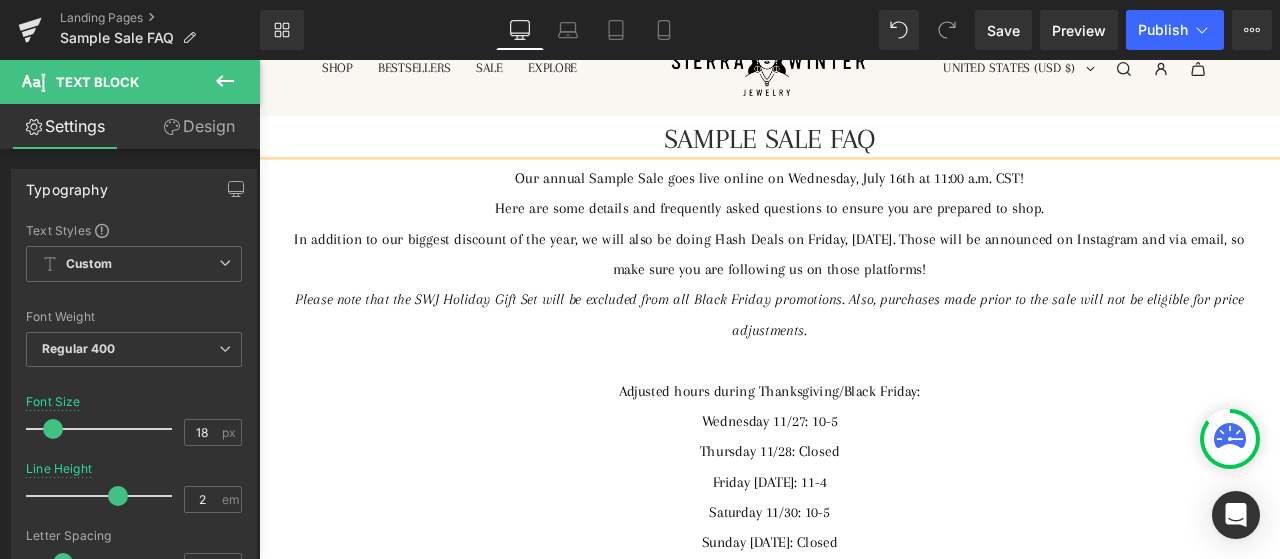 scroll, scrollTop: 200, scrollLeft: 0, axis: vertical 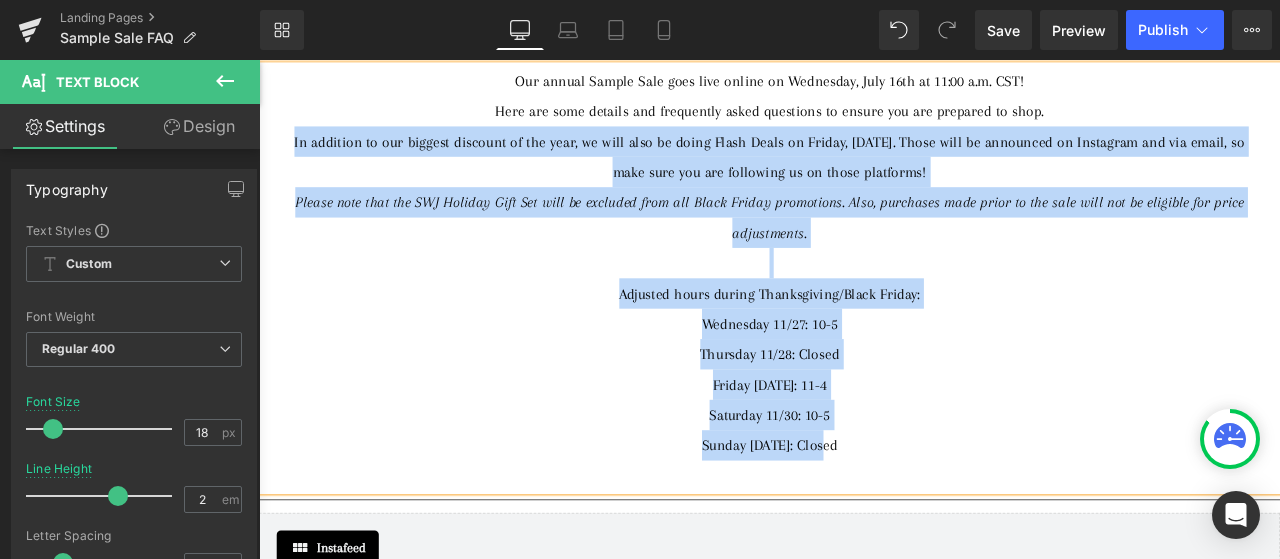 drag, startPoint x: 961, startPoint y: 521, endPoint x: 300, endPoint y: 169, distance: 748.8825 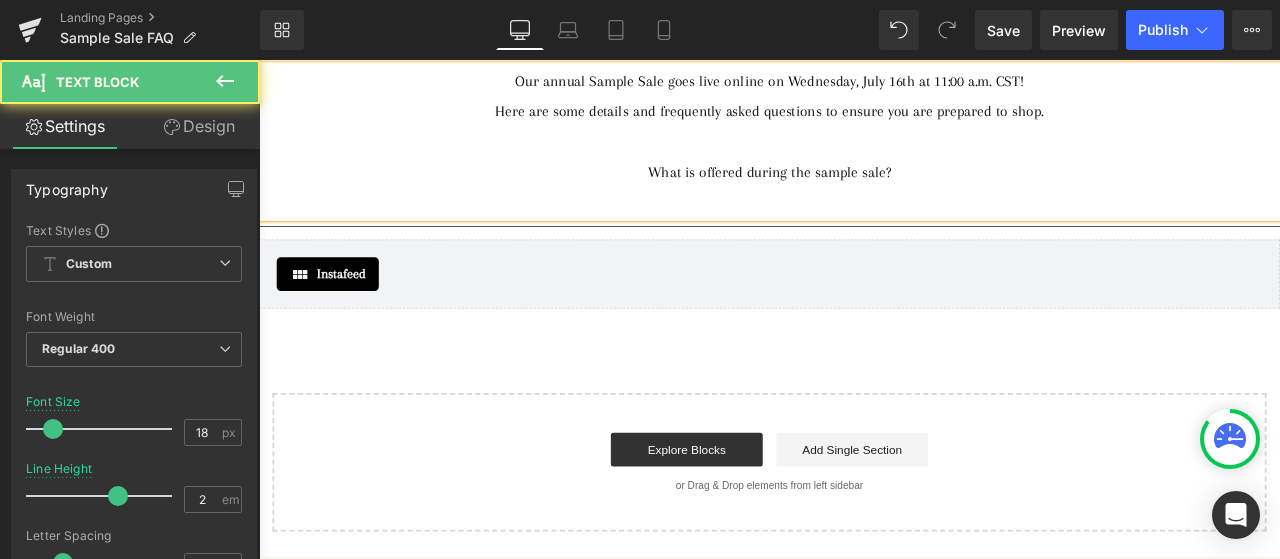 click on "What is offered during the sample sale?" at bounding box center (864, 193) 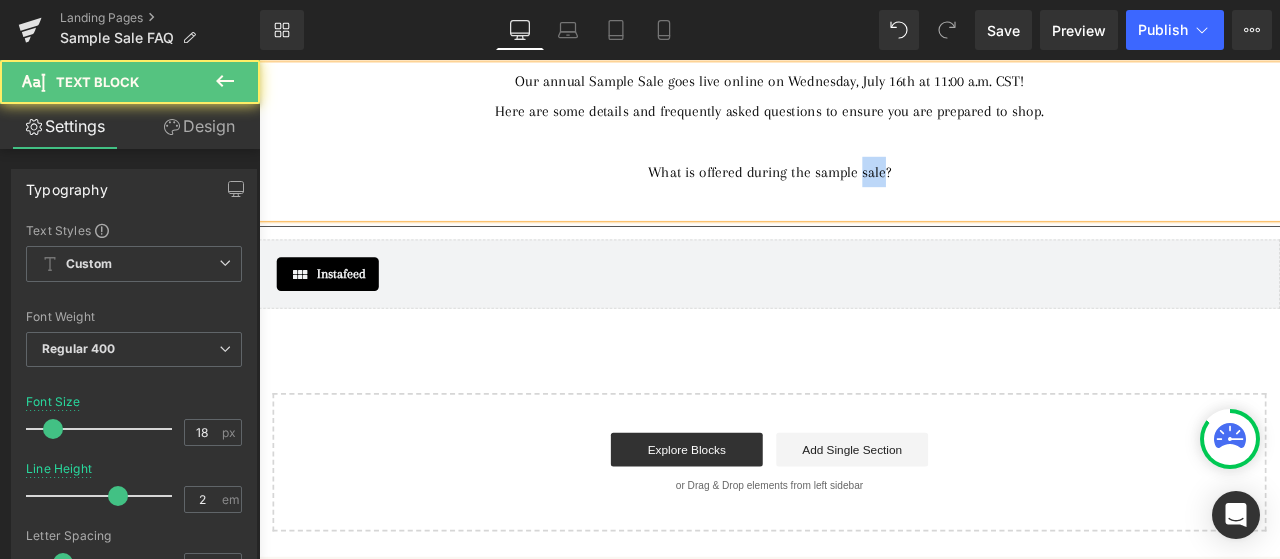click on "What is offered during the sample sale?" at bounding box center [864, 193] 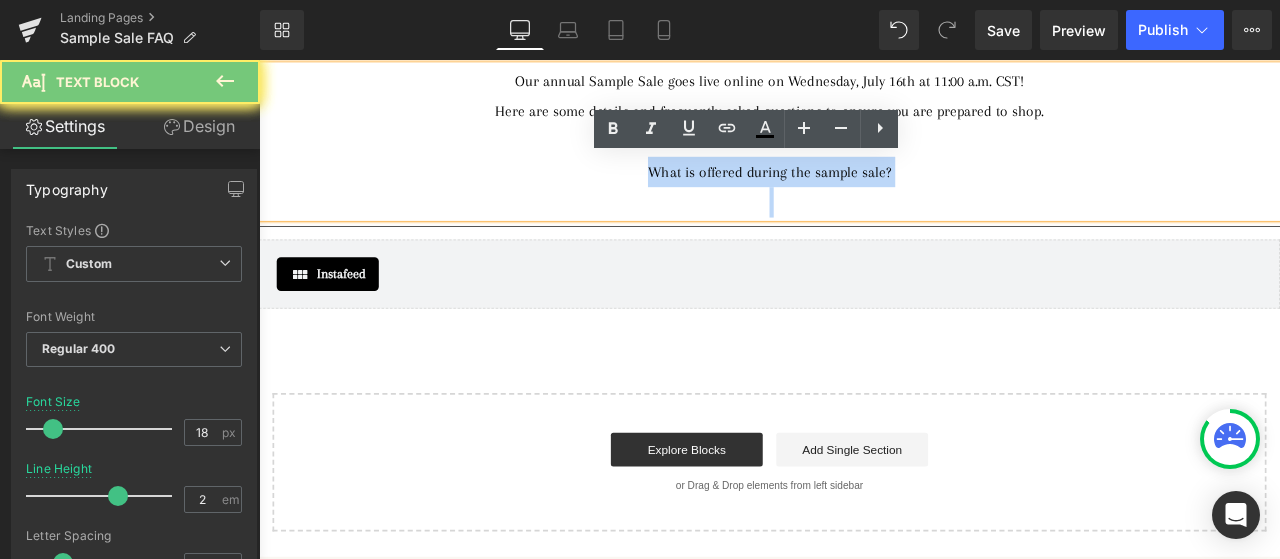 click on "What is offered during the sample sale?" at bounding box center [864, 193] 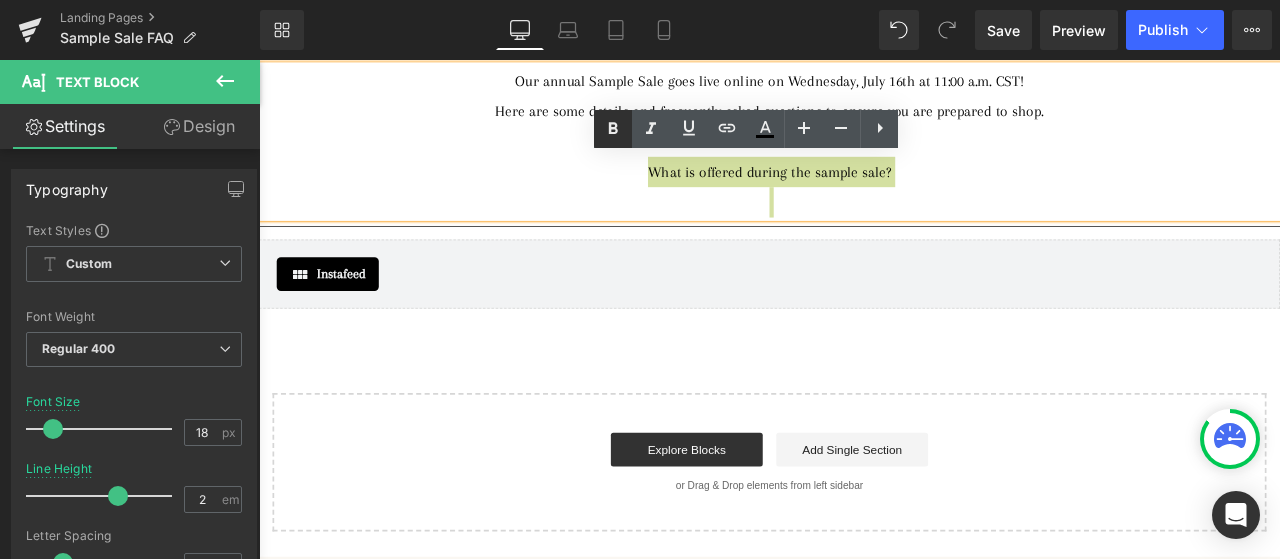 click 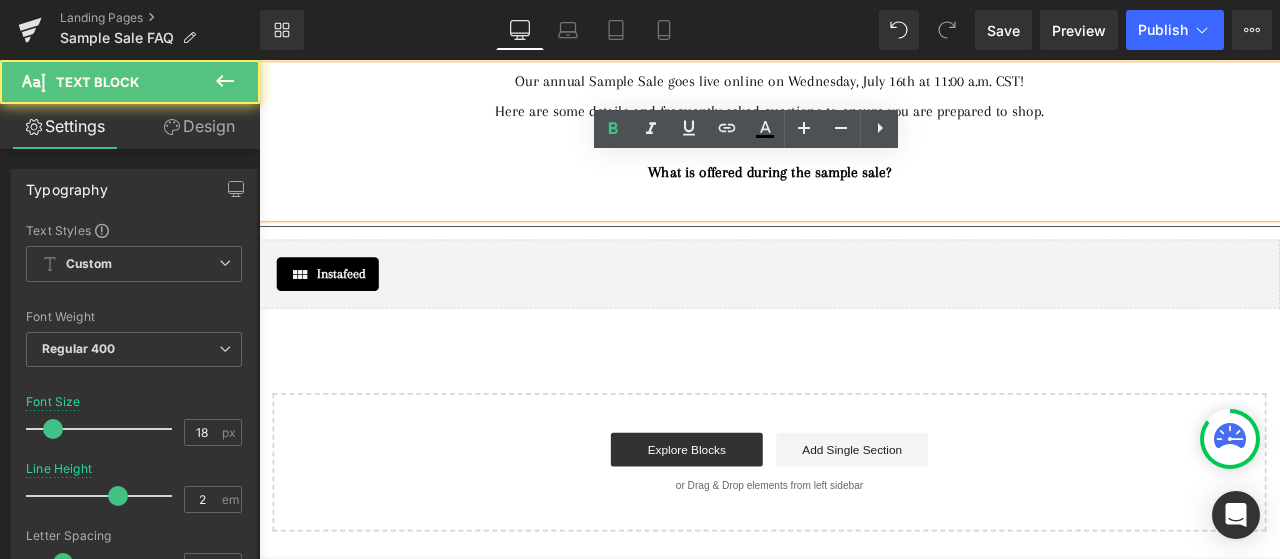 click on "What is offered during the sample sale?" at bounding box center (864, 193) 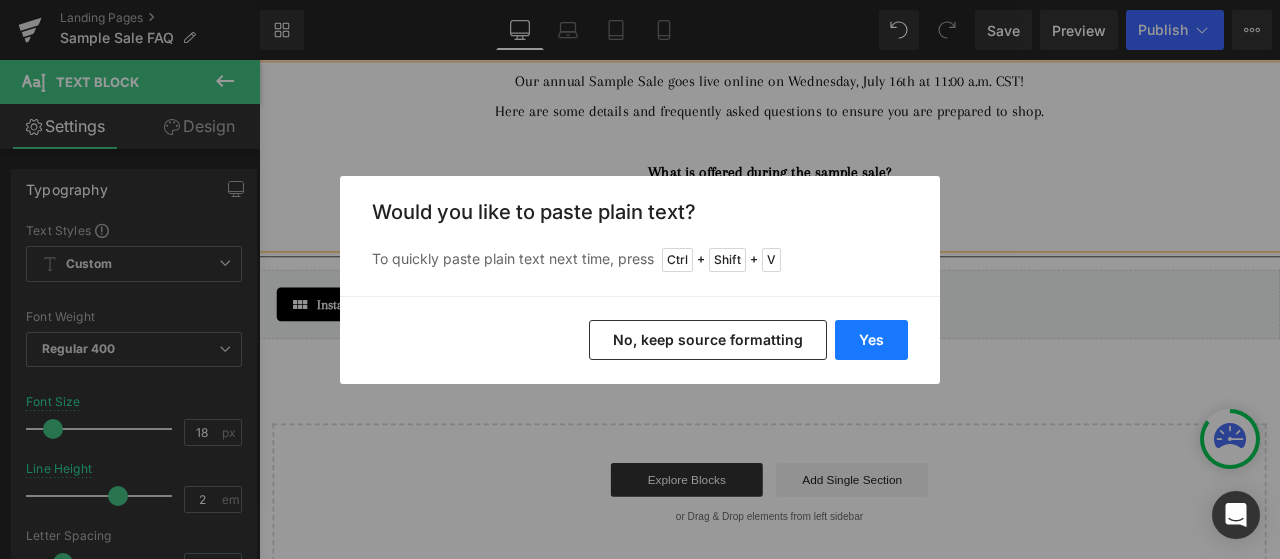 click on "Yes" at bounding box center (871, 340) 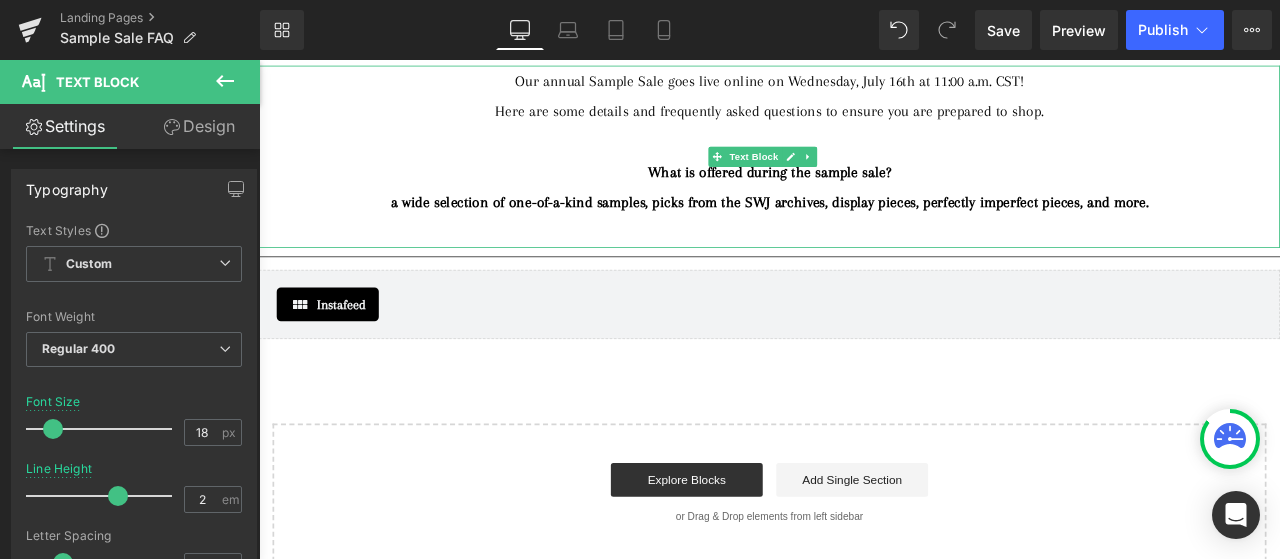 click on "a wide selection of one-of-a-kind samples, picks from the SWJ archives, display pieces, perfectly imperfect pieces, and more." at bounding box center (864, 229) 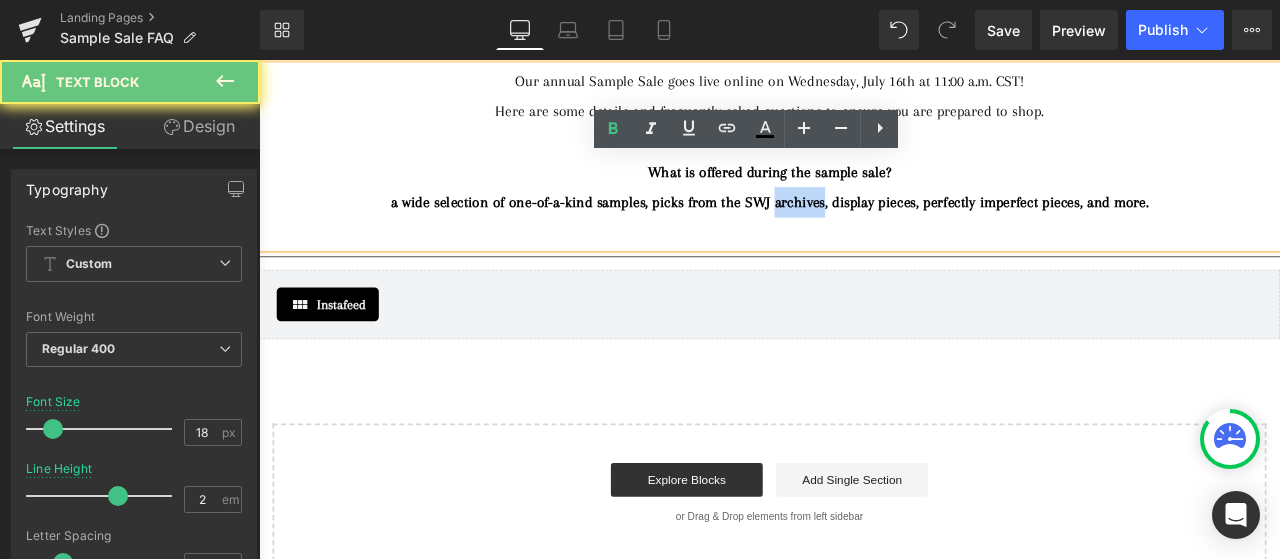 click on "a wide selection of one-of-a-kind samples, picks from the SWJ archives, display pieces, perfectly imperfect pieces, and more." at bounding box center (864, 229) 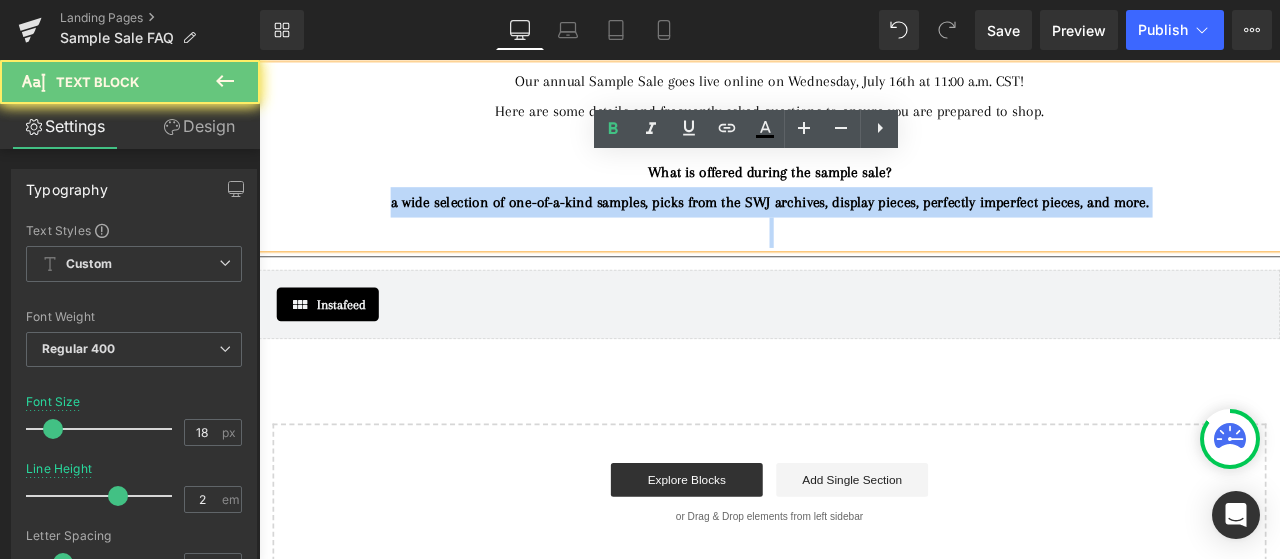 click on "a wide selection of one-of-a-kind samples, picks from the SWJ archives, display pieces, perfectly imperfect pieces, and more." at bounding box center (864, 229) 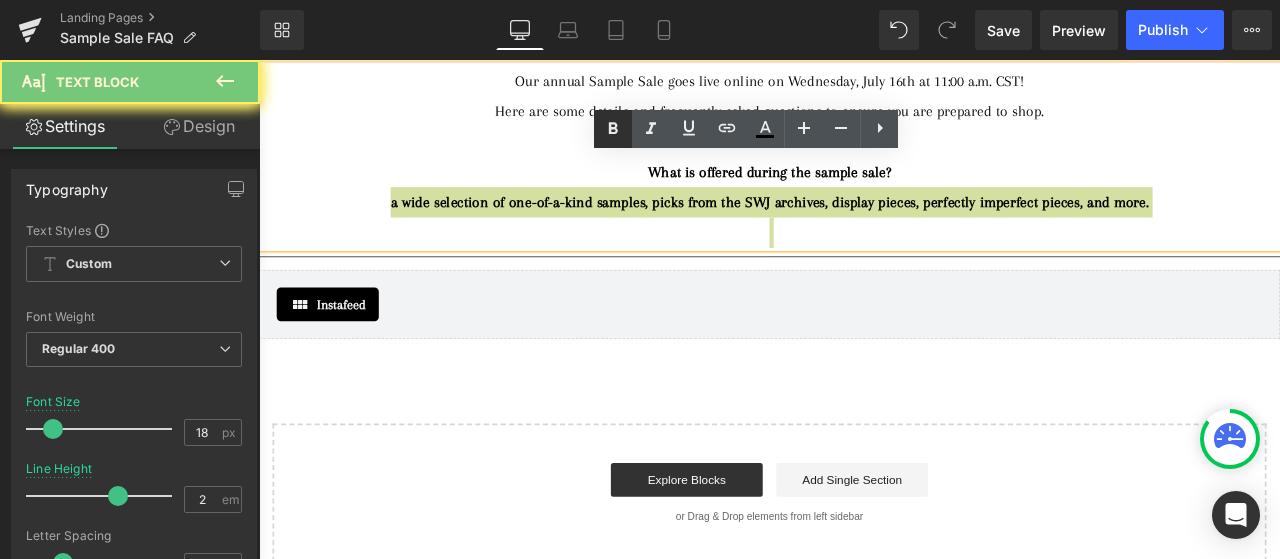click 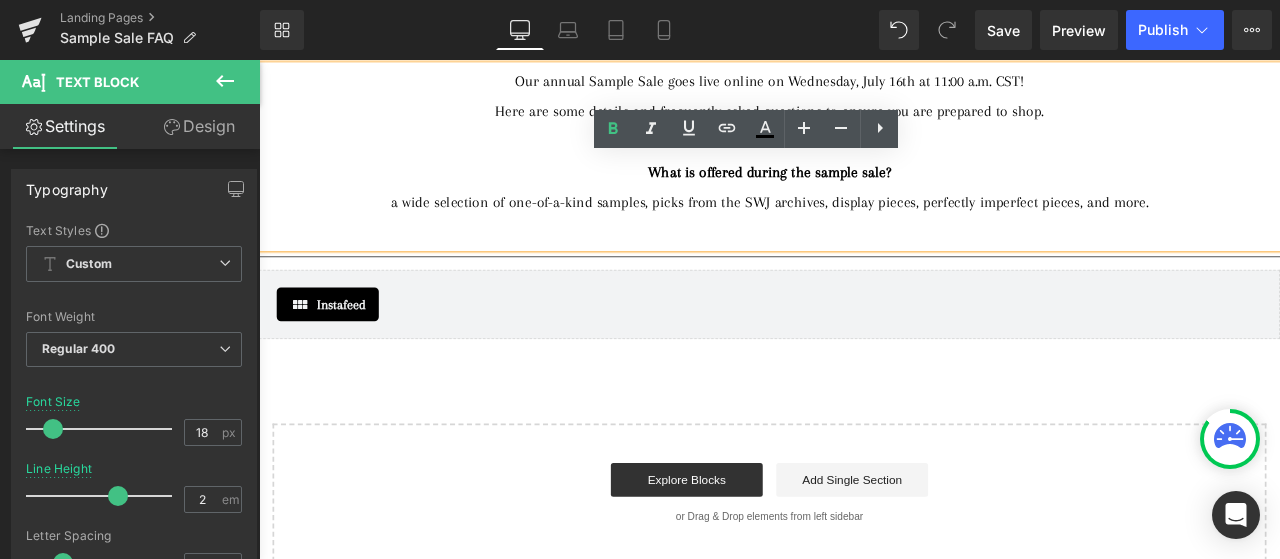 click on "a wide selection of one-of-a-kind samples, picks from the SWJ archives, display pieces, perfectly imperfect pieces, and more." at bounding box center [864, 229] 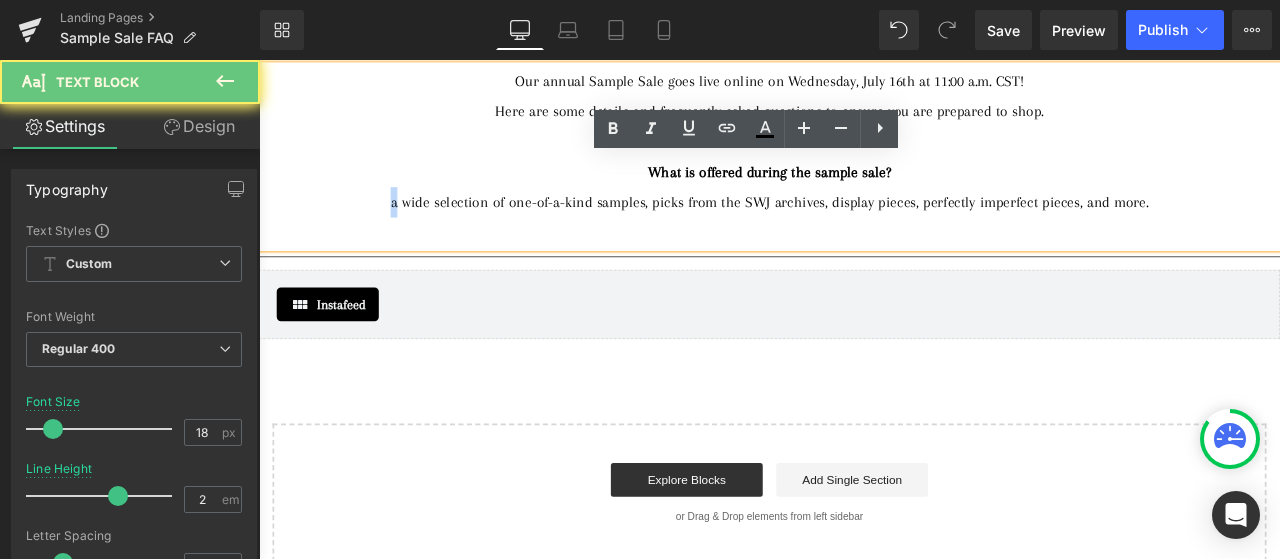 click on "a wide selection of one-of-a-kind samples, picks from the SWJ archives, display pieces, perfectly imperfect pieces, and more." at bounding box center (864, 229) 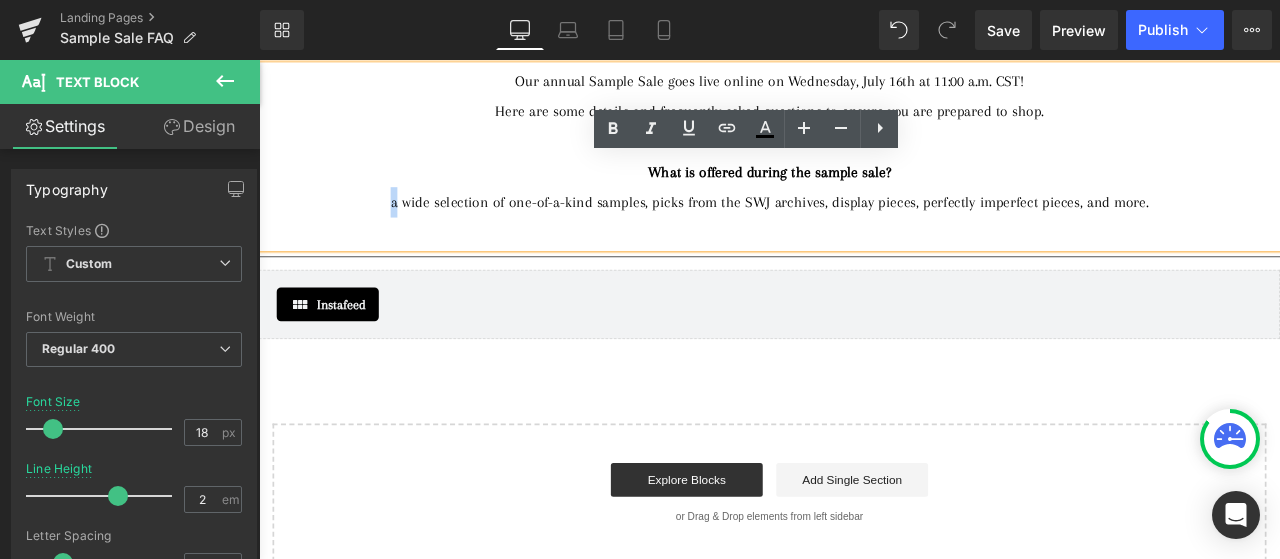 type 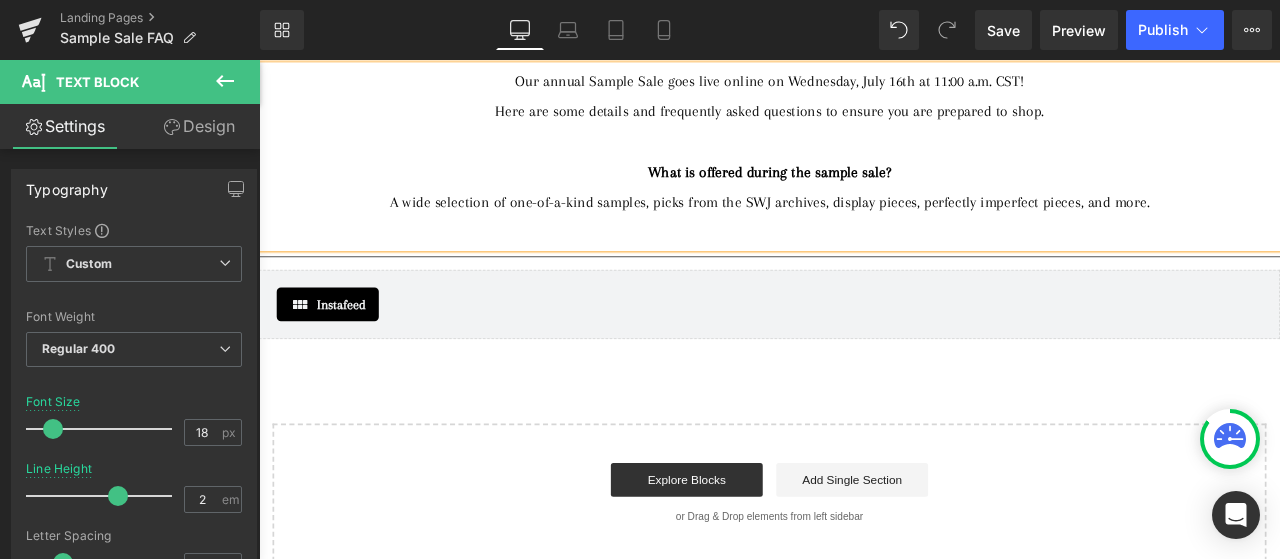 click on "A wide selection of one-of-a-kind samples, picks from the SWJ archives, display pieces, perfectly imperfect pieces, and more." at bounding box center (864, 229) 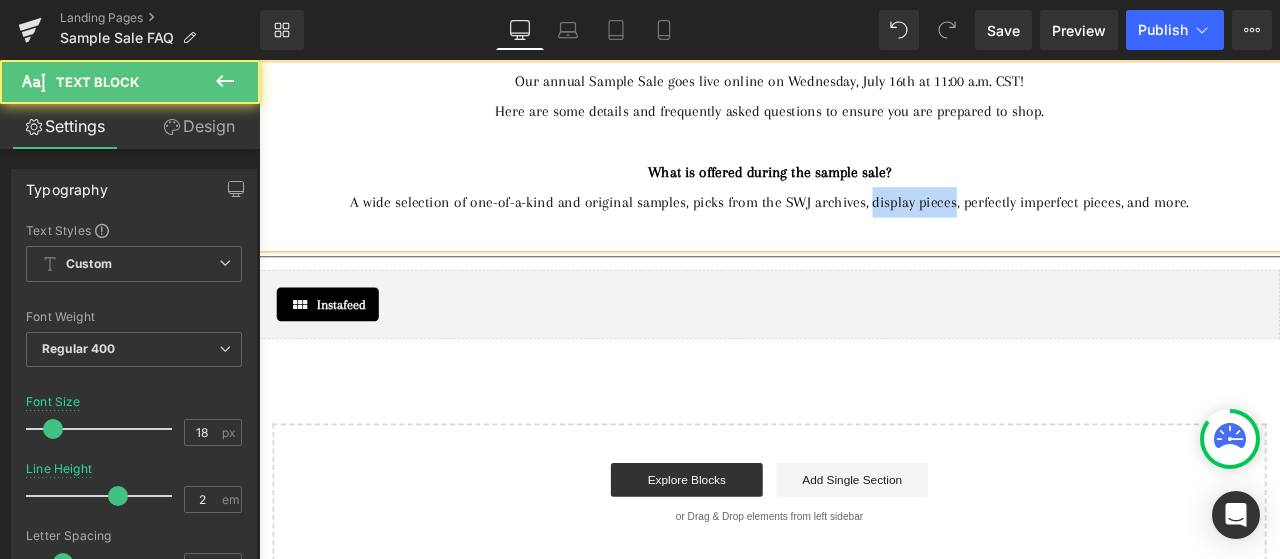 drag, startPoint x: 1072, startPoint y: 223, endPoint x: 976, endPoint y: 225, distance: 96.02083 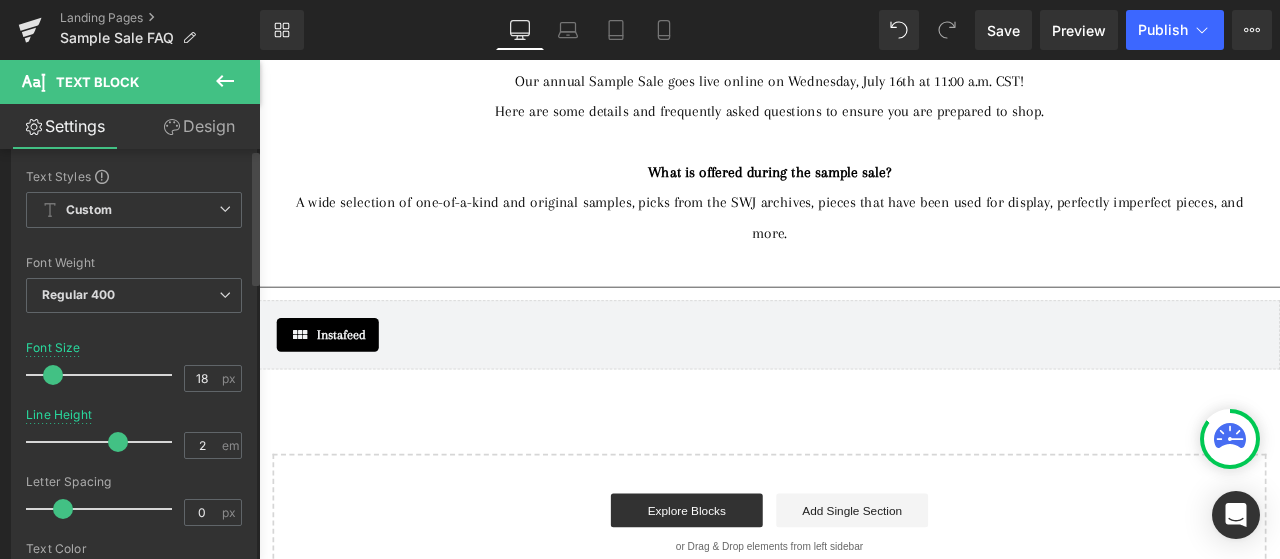scroll, scrollTop: 0, scrollLeft: 0, axis: both 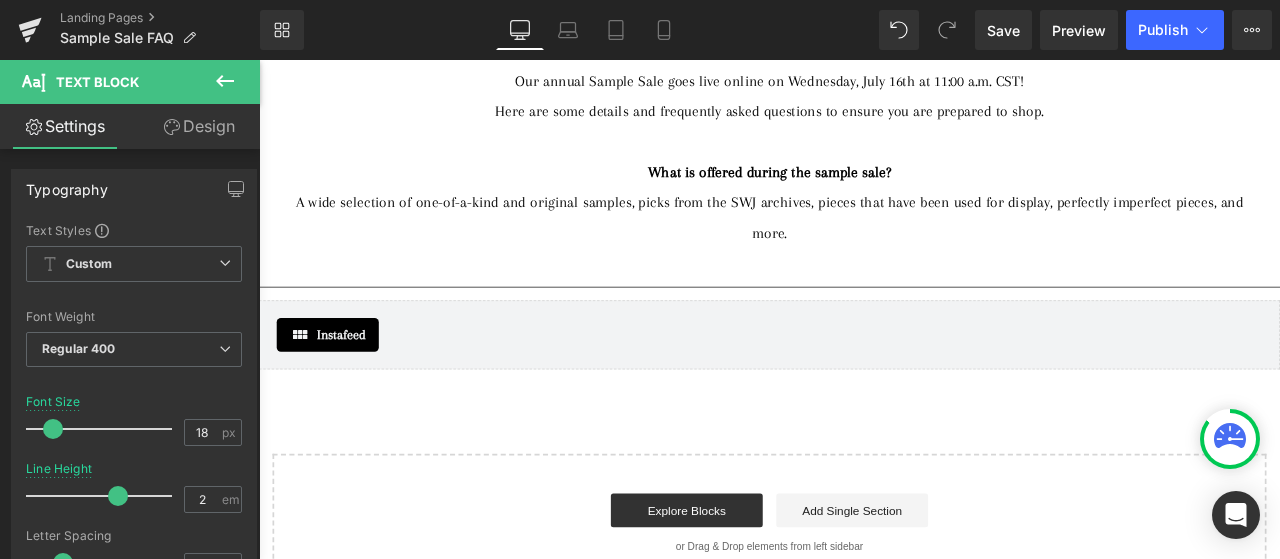 click on "Design" at bounding box center (199, 126) 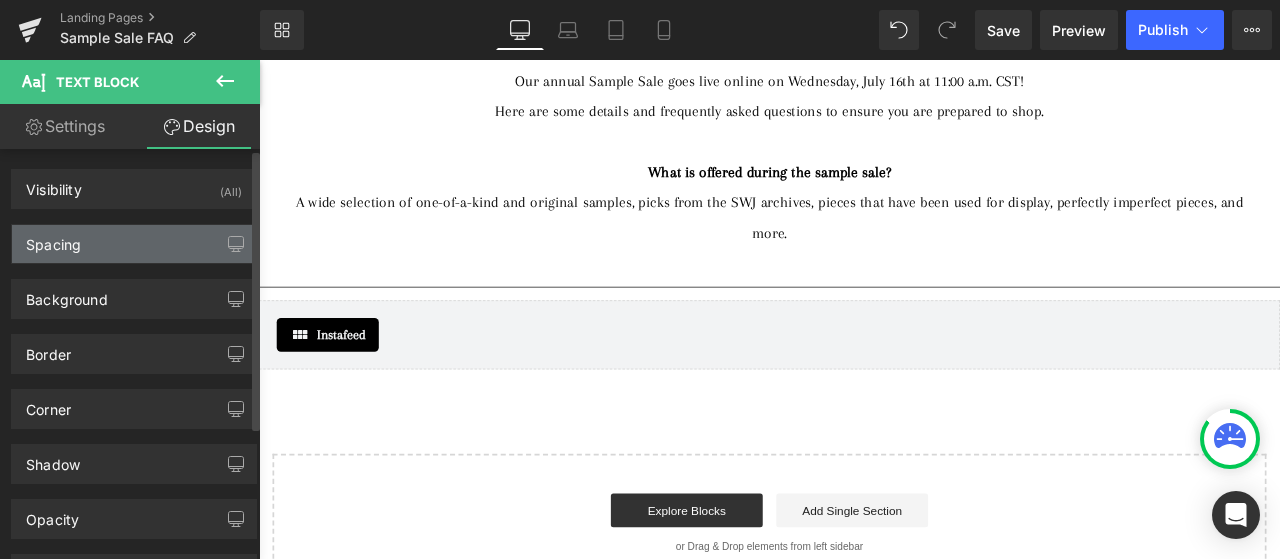 click on "Spacing" at bounding box center [134, 244] 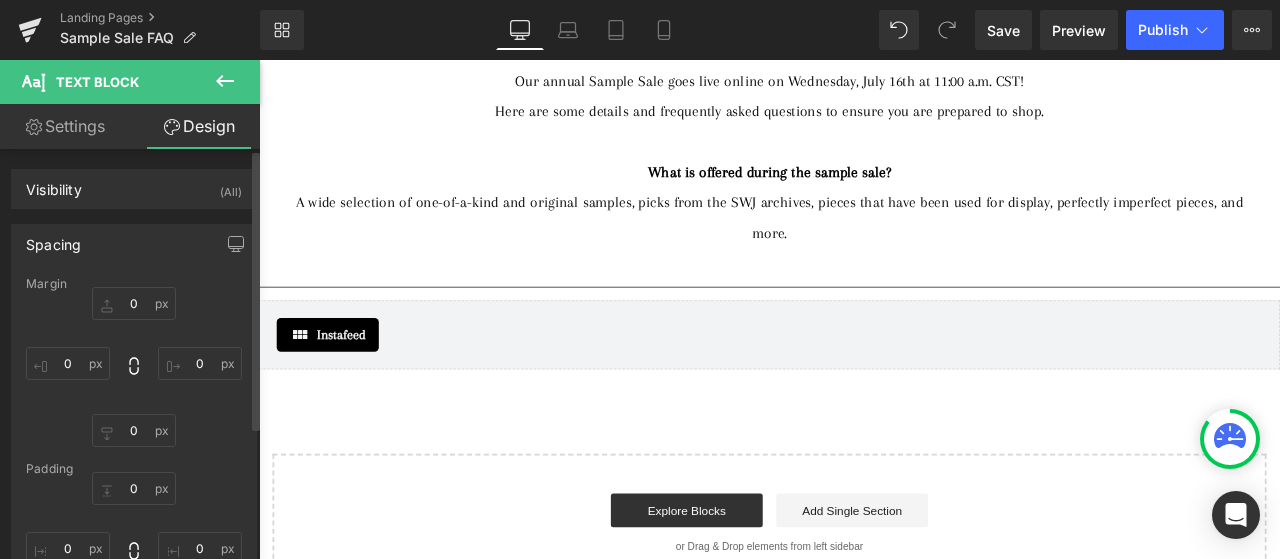 scroll, scrollTop: 100, scrollLeft: 0, axis: vertical 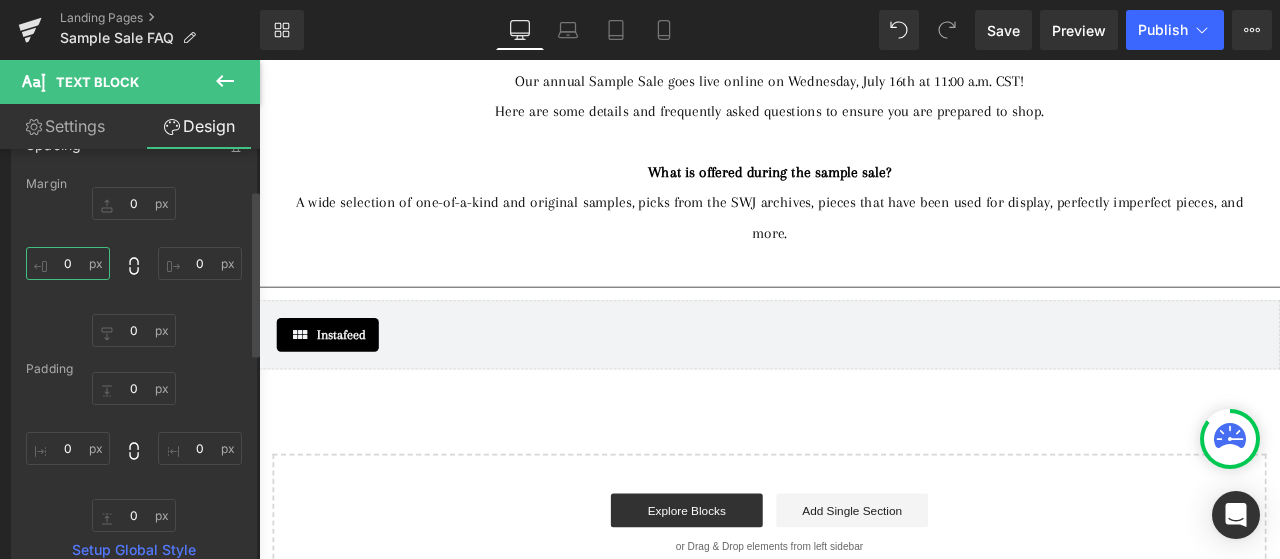 click at bounding box center (68, 263) 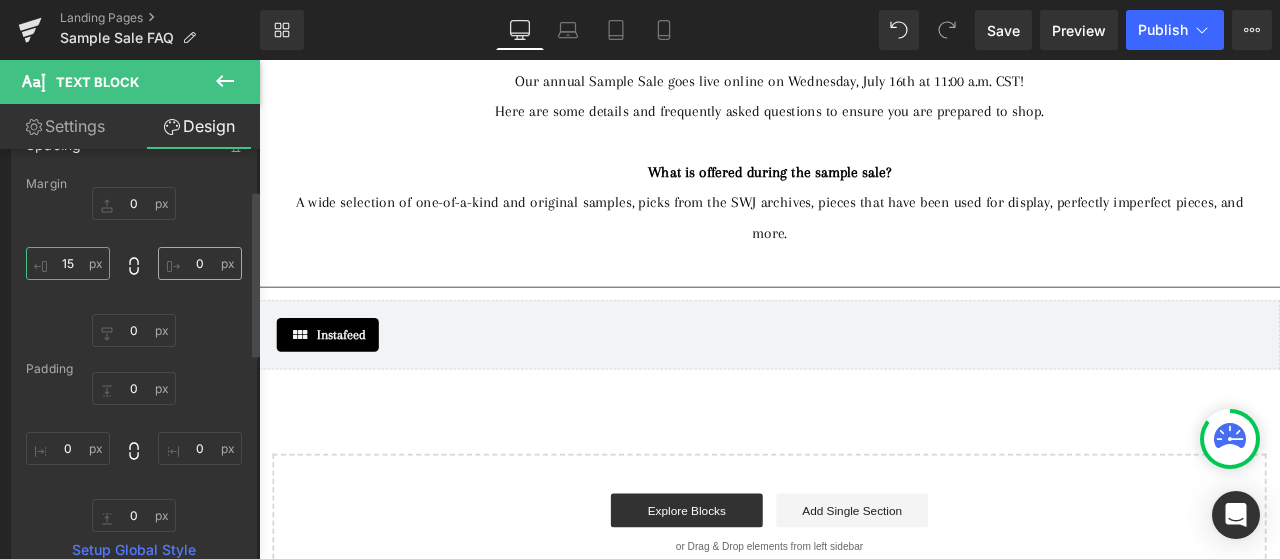 type on "15" 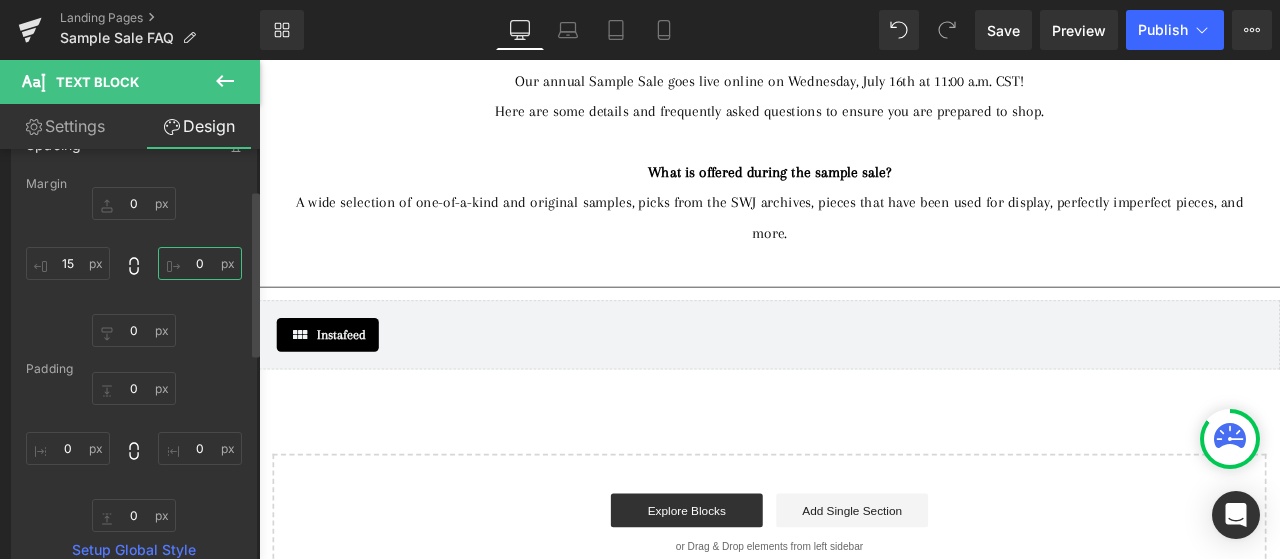 click at bounding box center (200, 263) 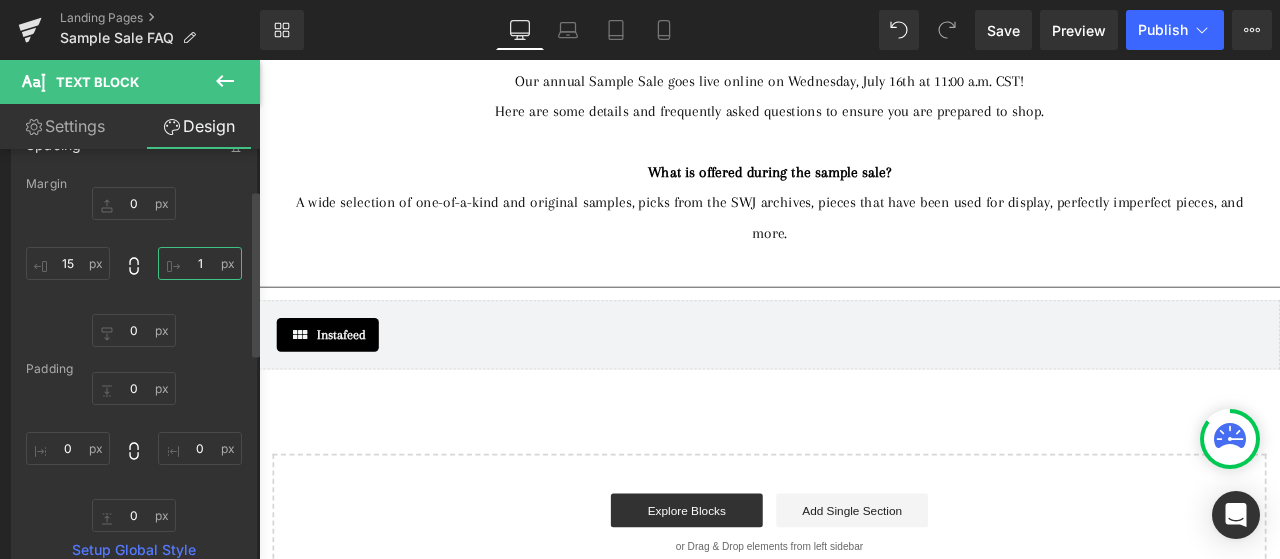 type on "15" 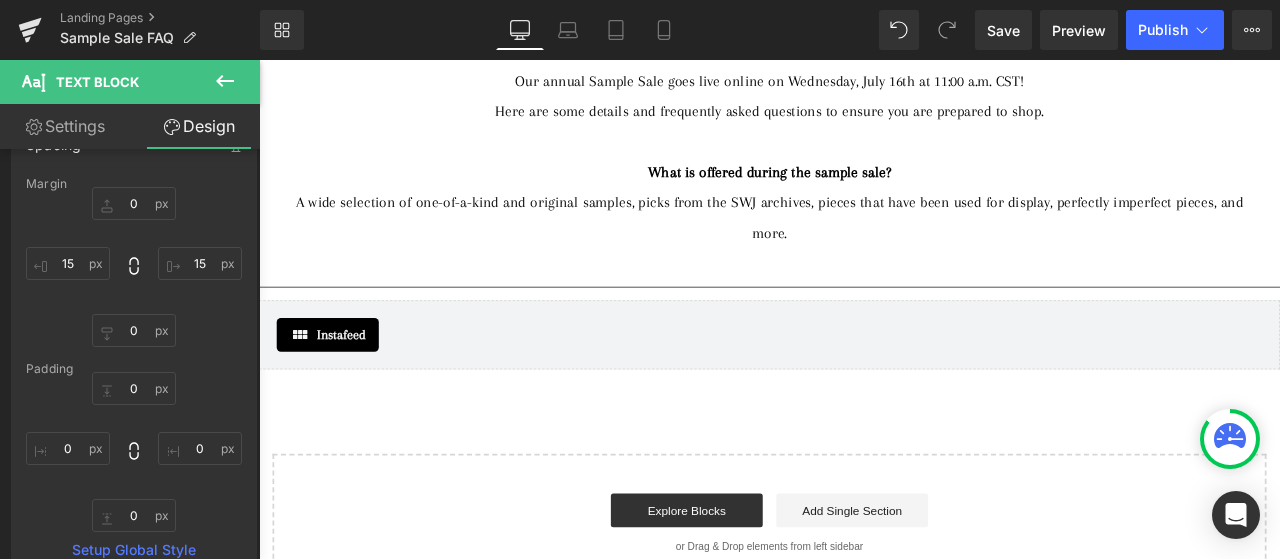 click on "Instafeed" at bounding box center [864, 386] 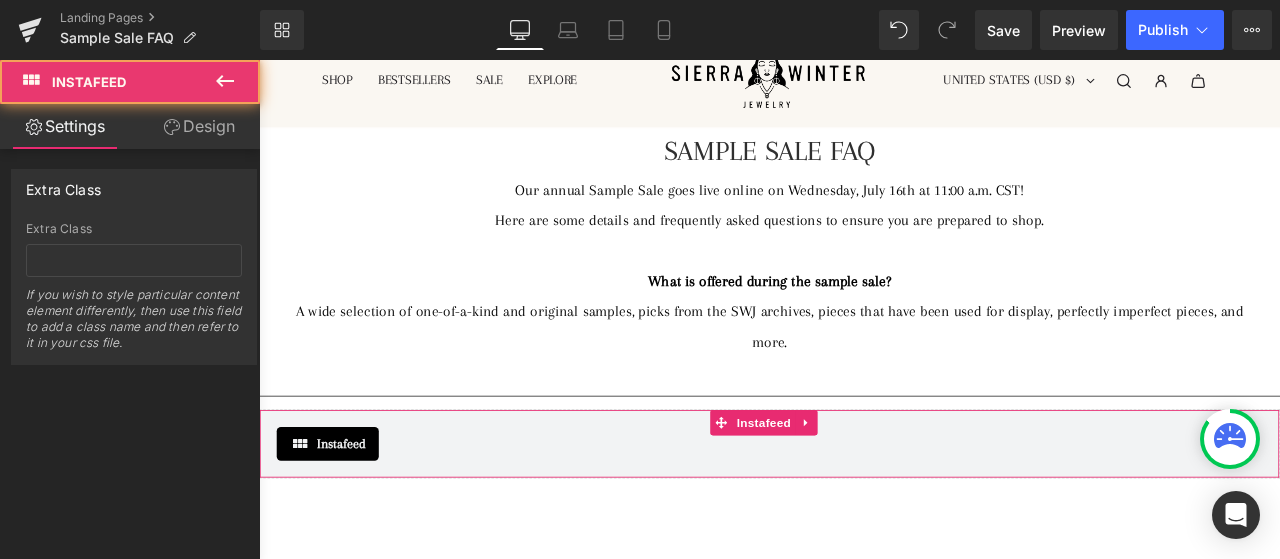 scroll, scrollTop: 0, scrollLeft: 0, axis: both 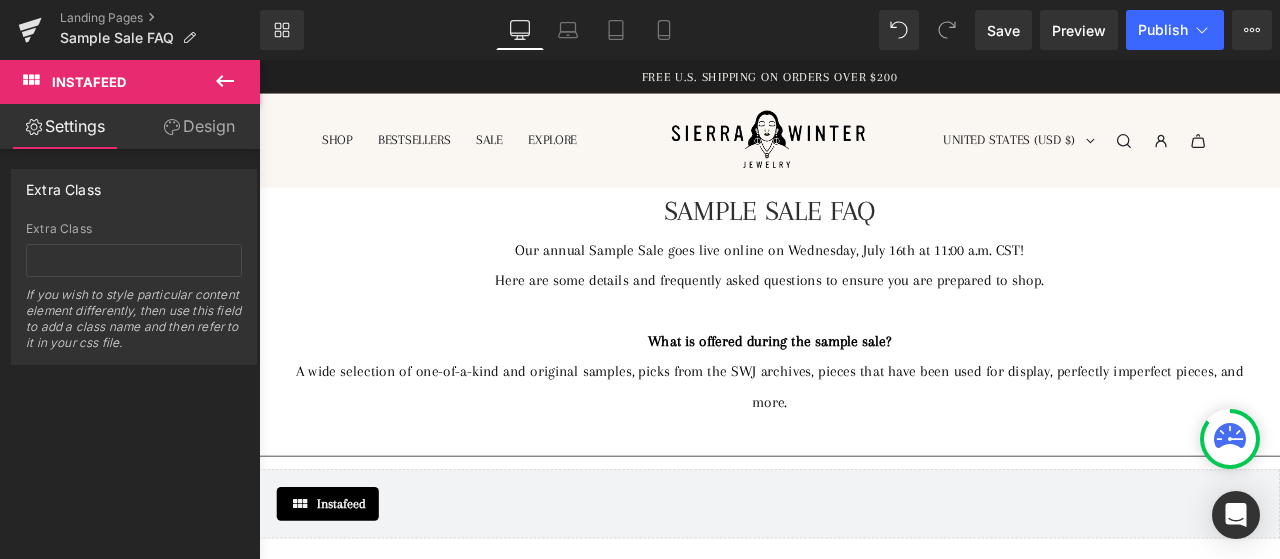 click on "A wide selection of one-of-a-kind and original samples, picks from the SWJ archives, pieces that have been used for display, perfectly imperfect pieces, and more." at bounding box center (864, 447) 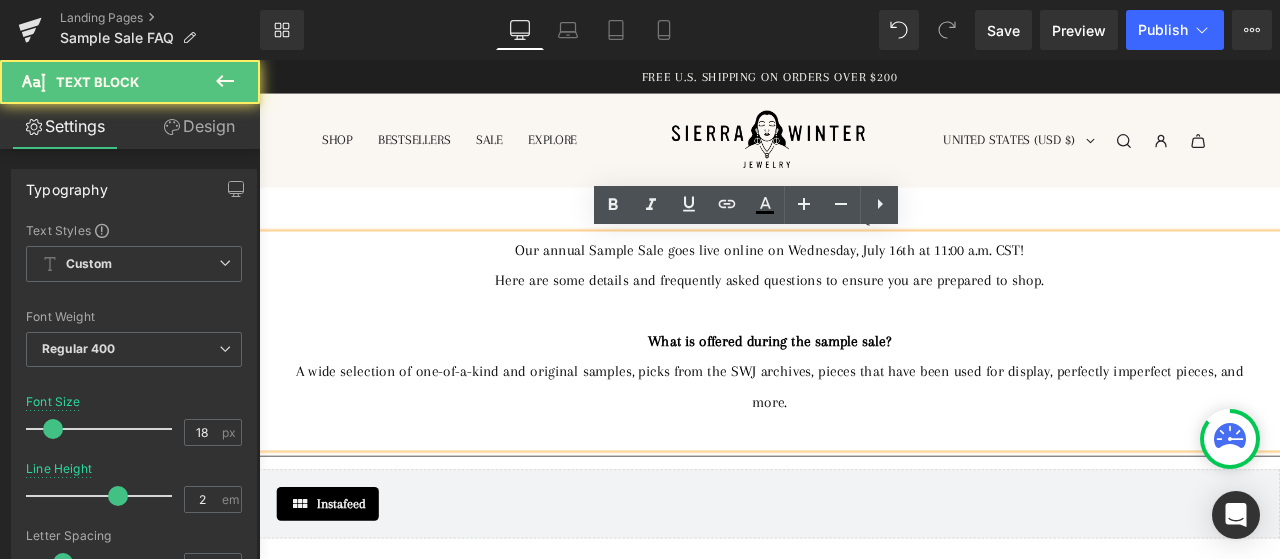 click on "Our annual Sample Sale goes live online on Wednesday, July 16th at 11:00 a.m. CST!" at bounding box center [864, 285] 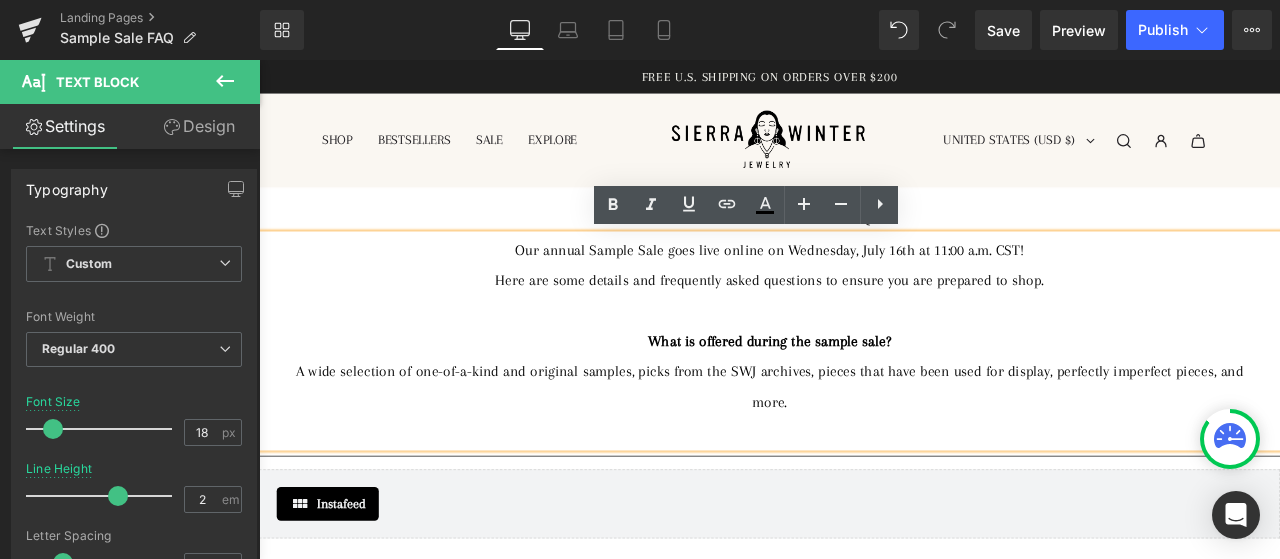 click on "SAMPLE SALE FAQ" at bounding box center [864, 239] 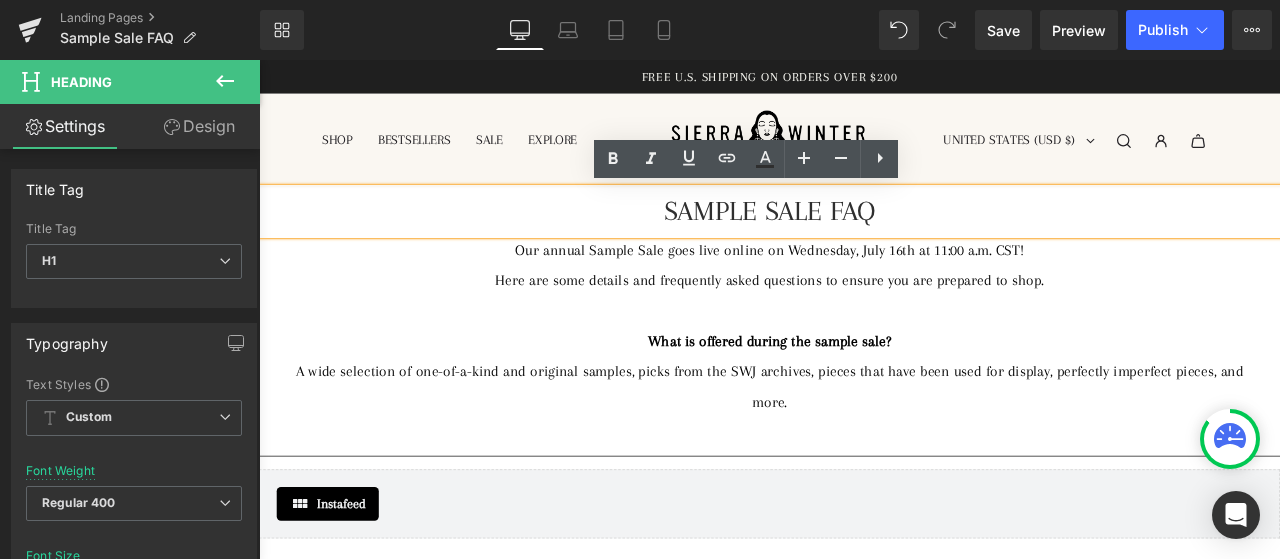 click on "Our annual Sample Sale goes live online on Wednesday, July 16th at 11:00 a.m. CST!" at bounding box center [864, 285] 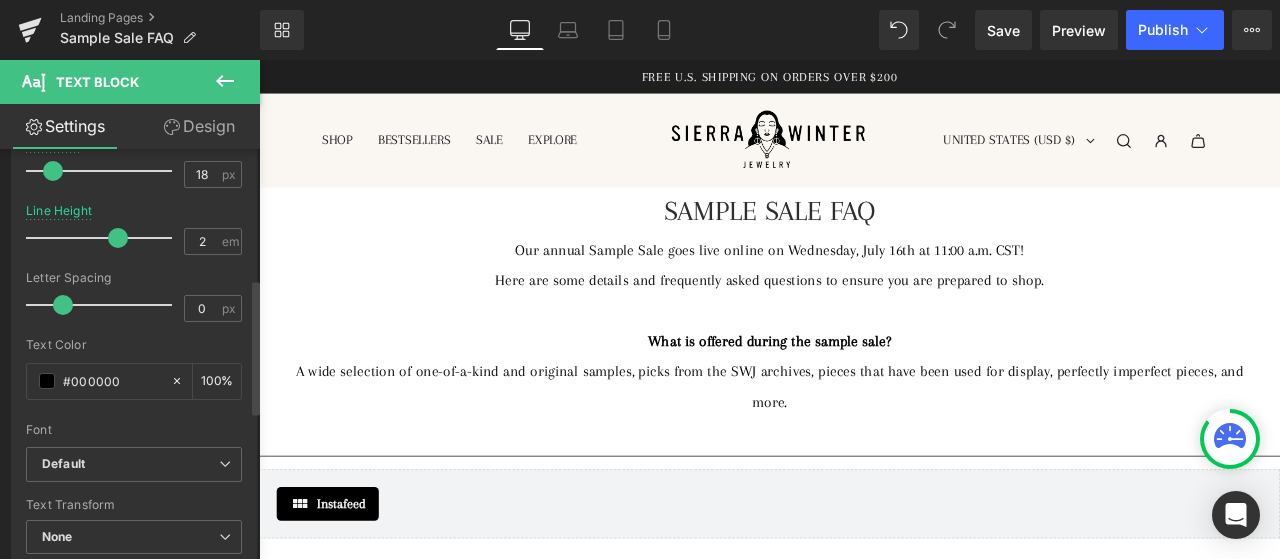 scroll, scrollTop: 0, scrollLeft: 0, axis: both 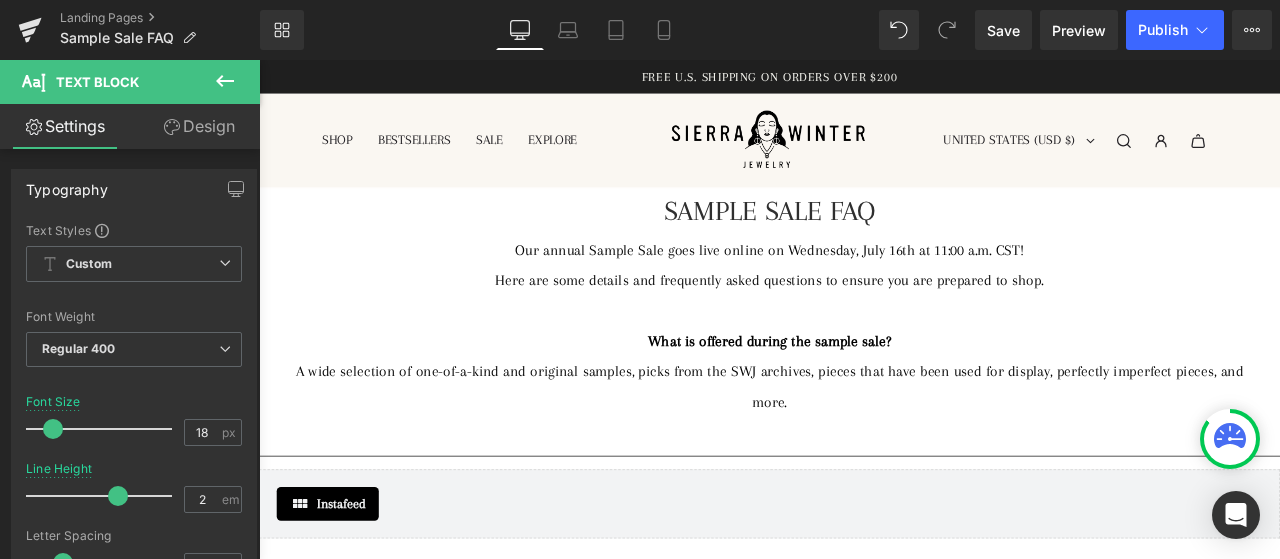 click on "Design" at bounding box center [199, 126] 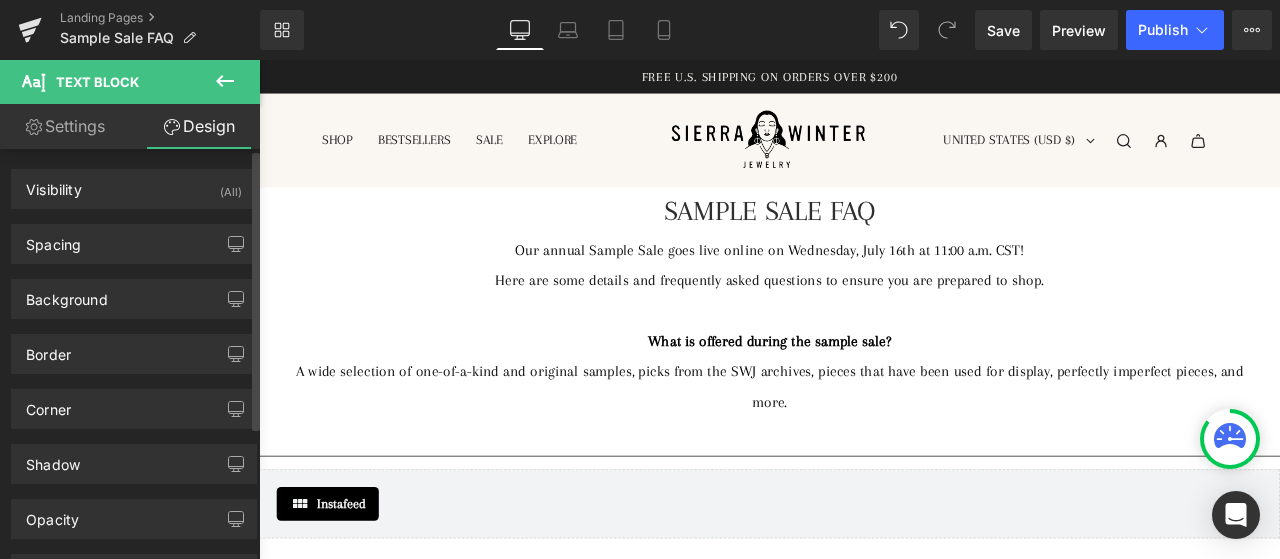 type on "0" 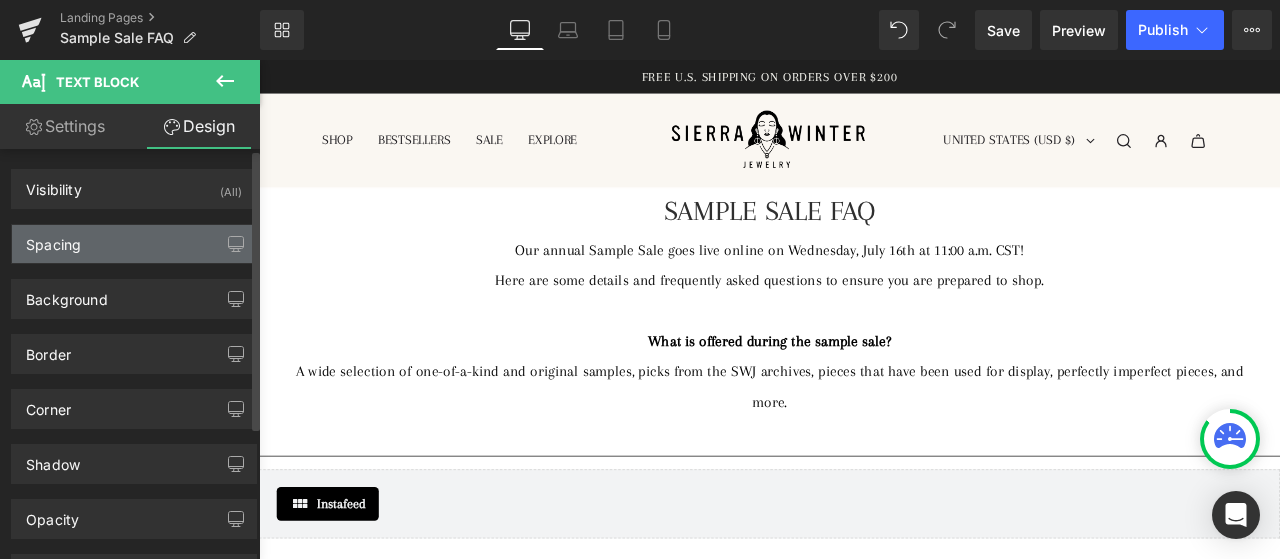 click on "Spacing" at bounding box center (134, 244) 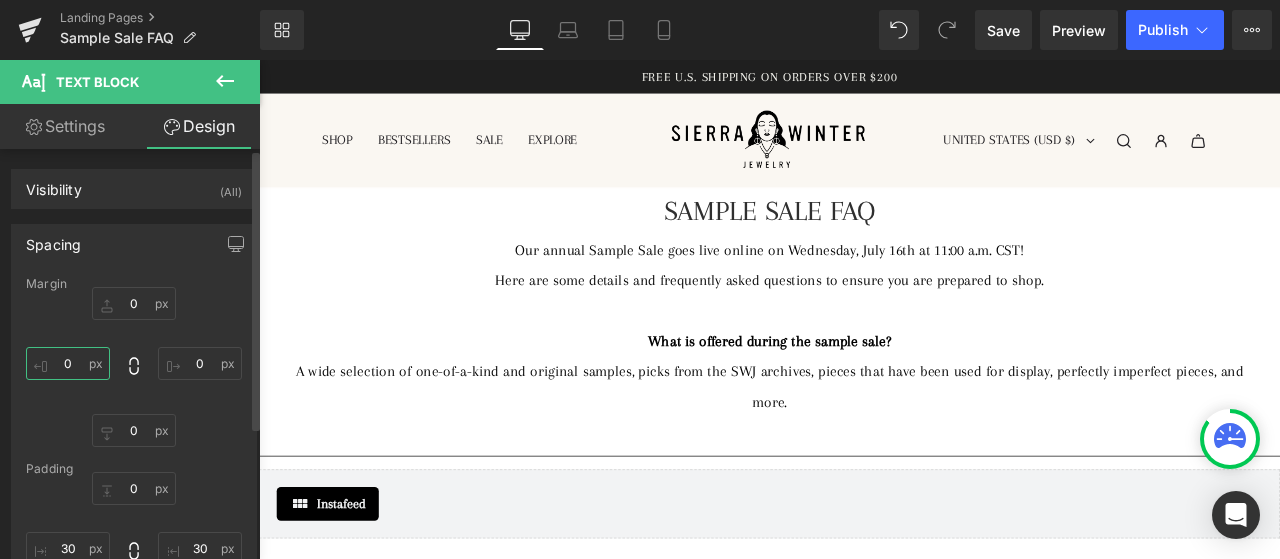click on "0" at bounding box center [68, 363] 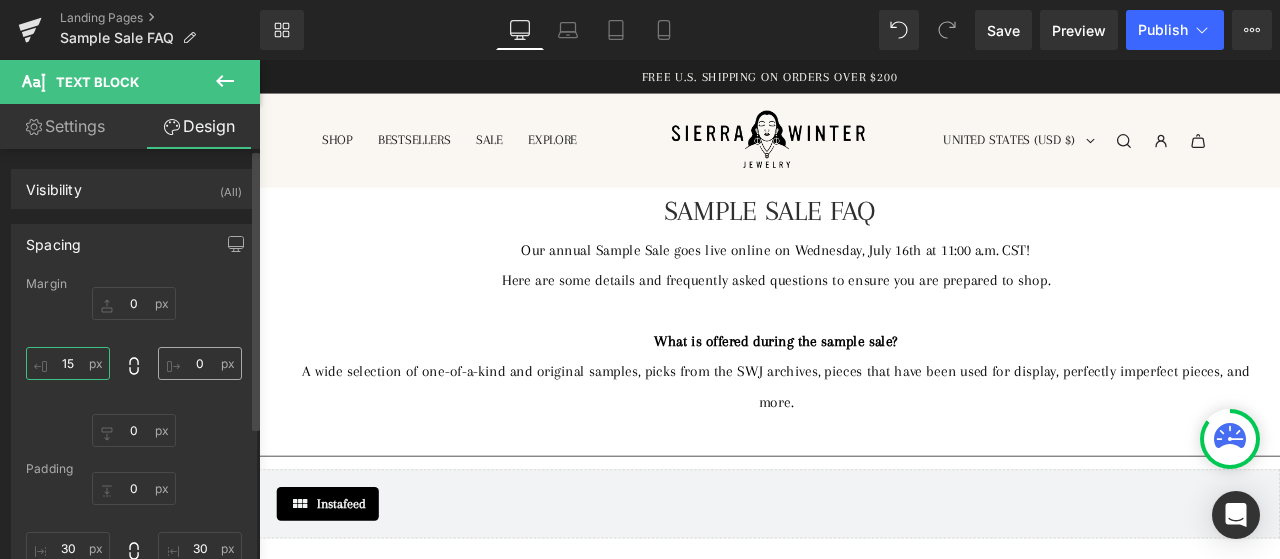 type on "15" 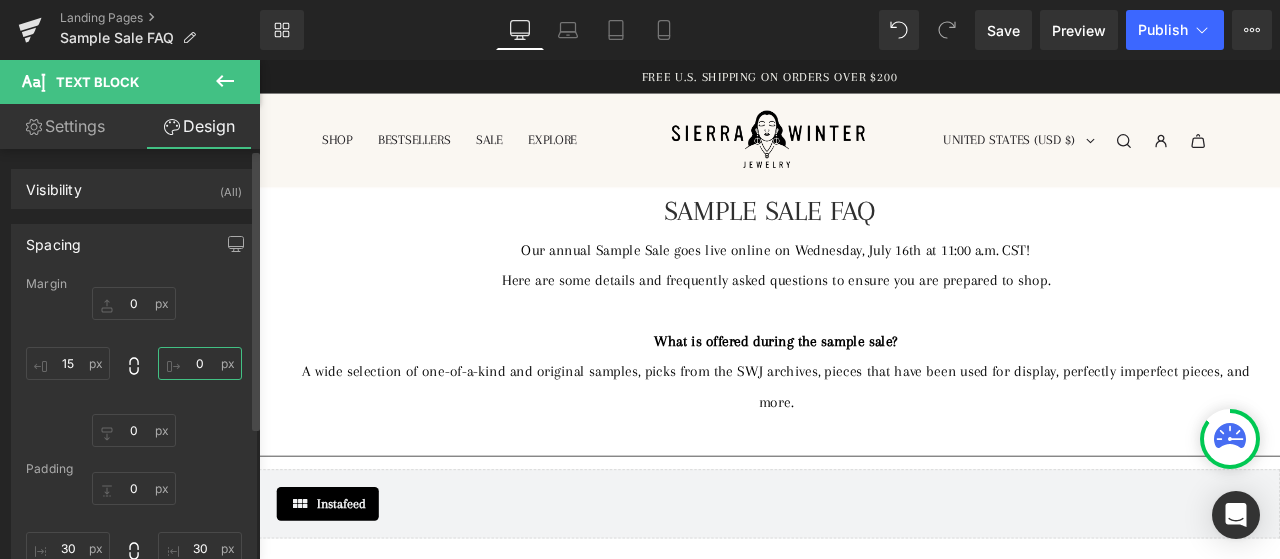 click on "0" at bounding box center [200, 363] 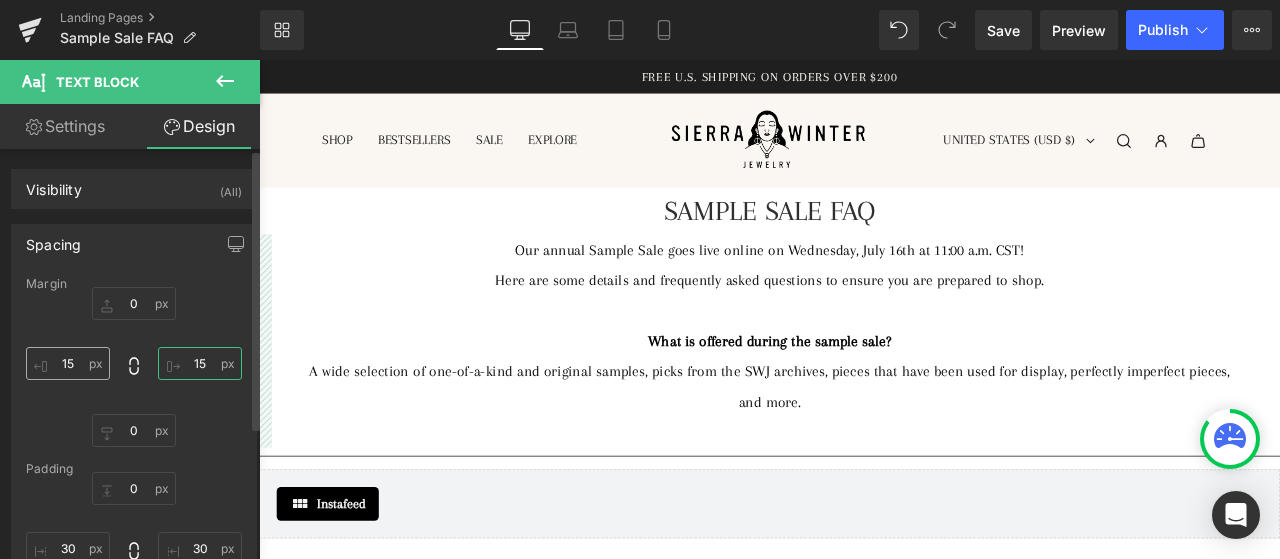 type on "15" 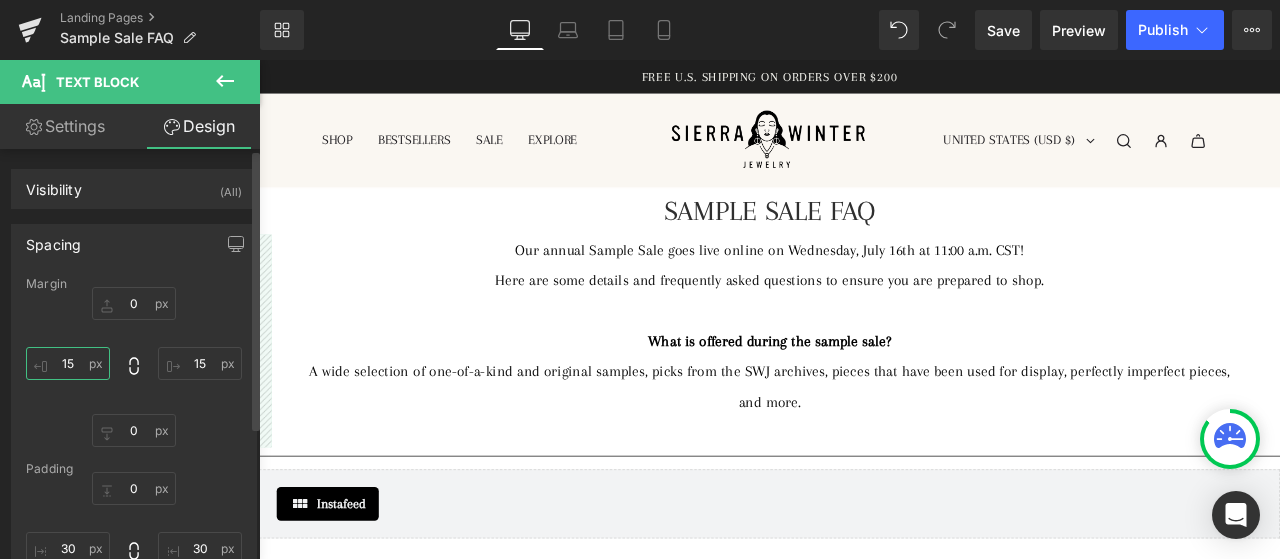 click on "15" at bounding box center [68, 363] 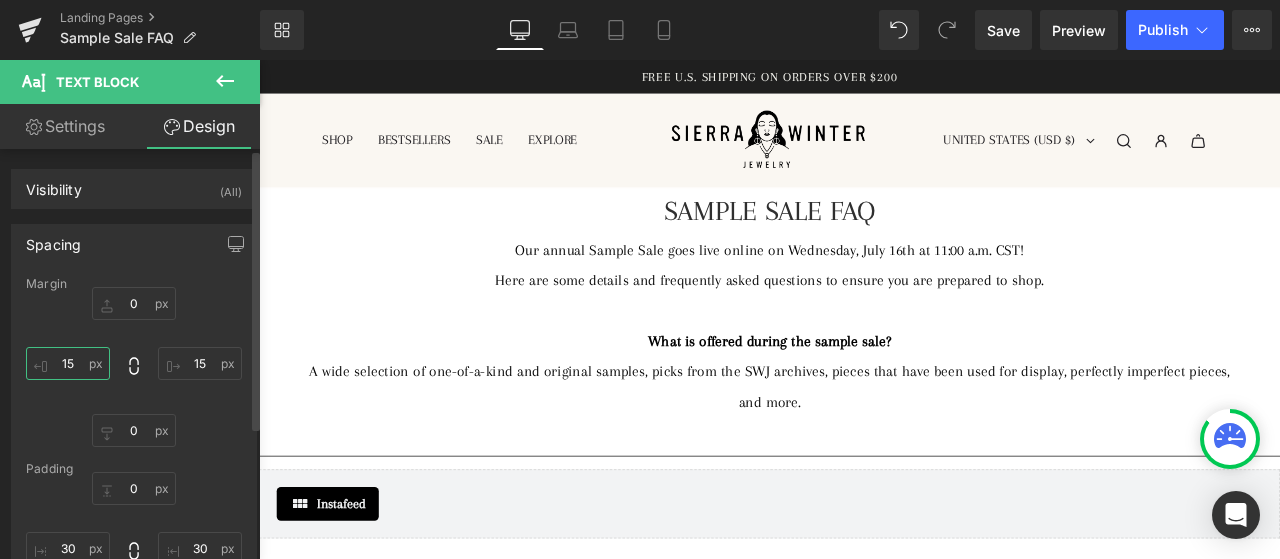click on "15" at bounding box center [68, 363] 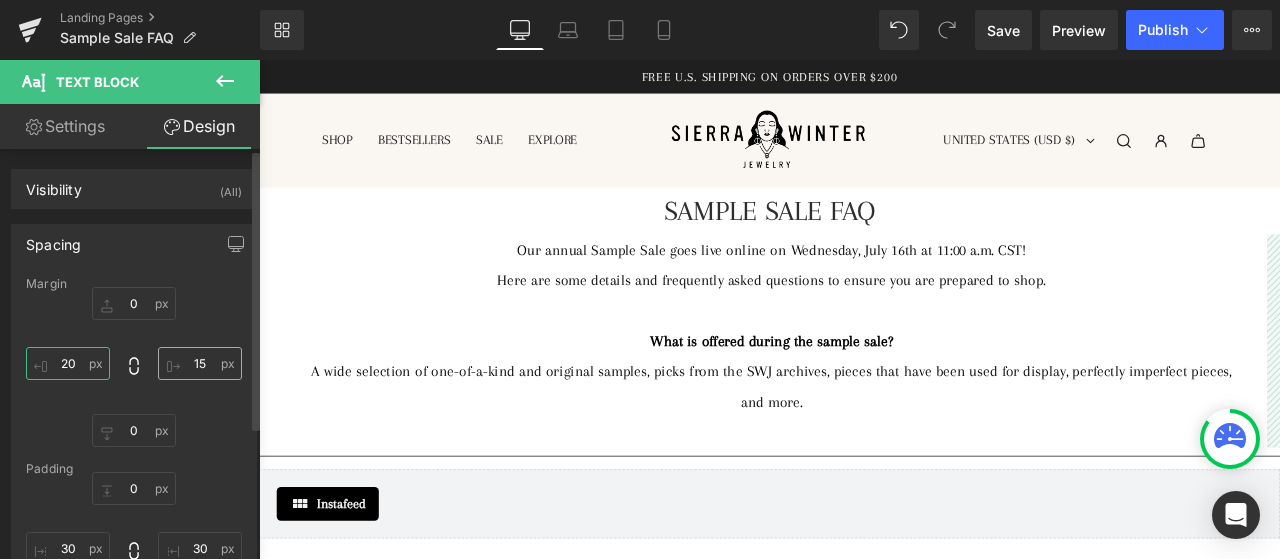 type on "20" 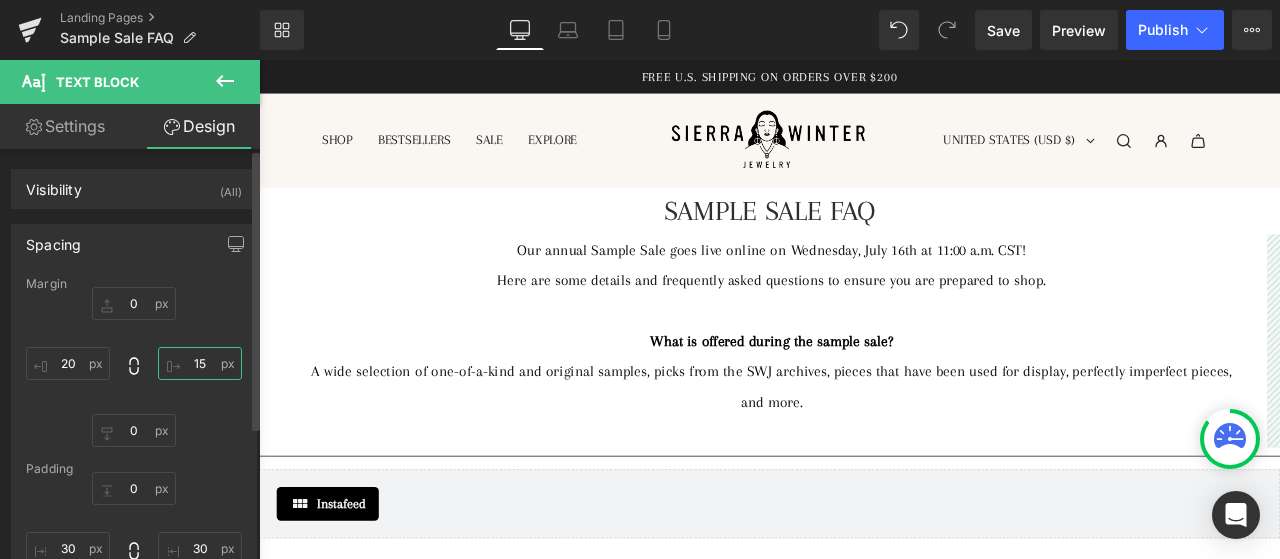 click on "15" at bounding box center [200, 363] 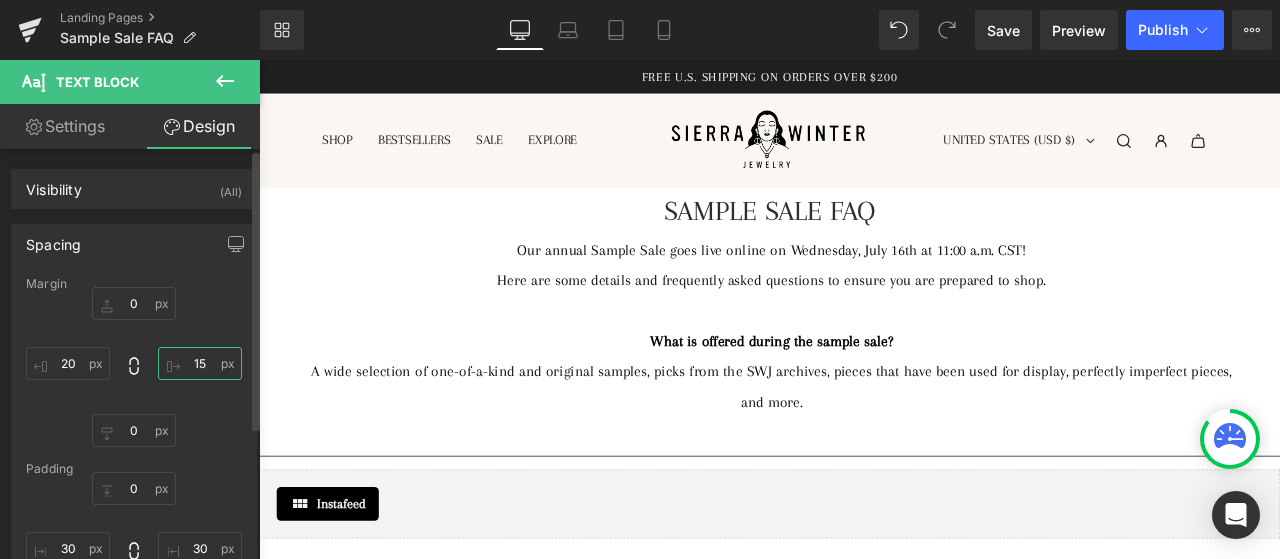click on "15" at bounding box center (200, 363) 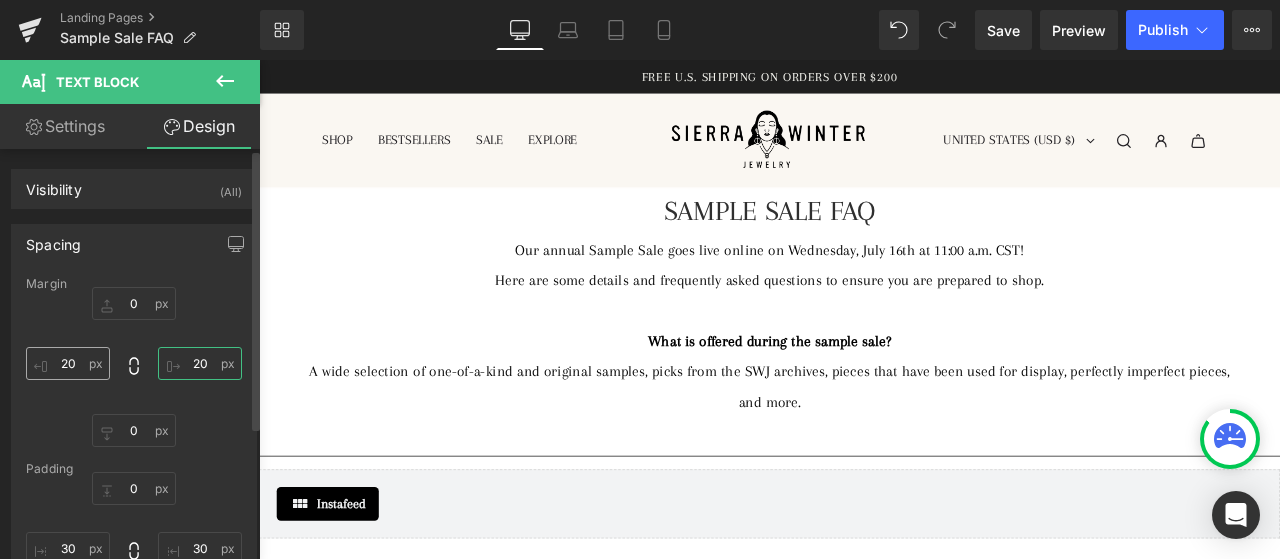 type on "20" 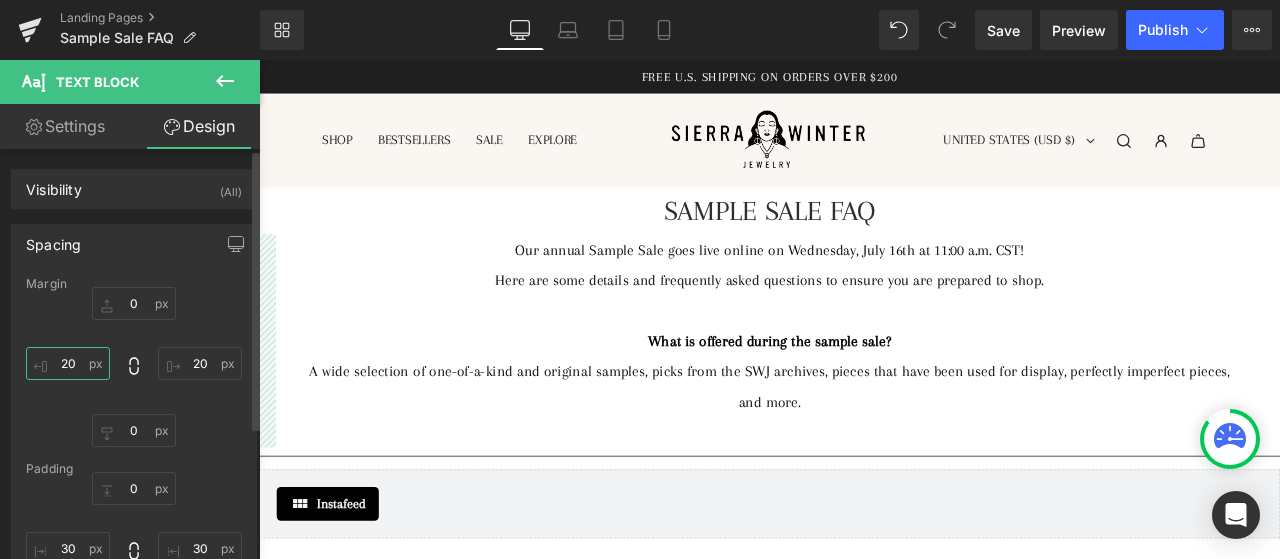 click on "20" at bounding box center [68, 363] 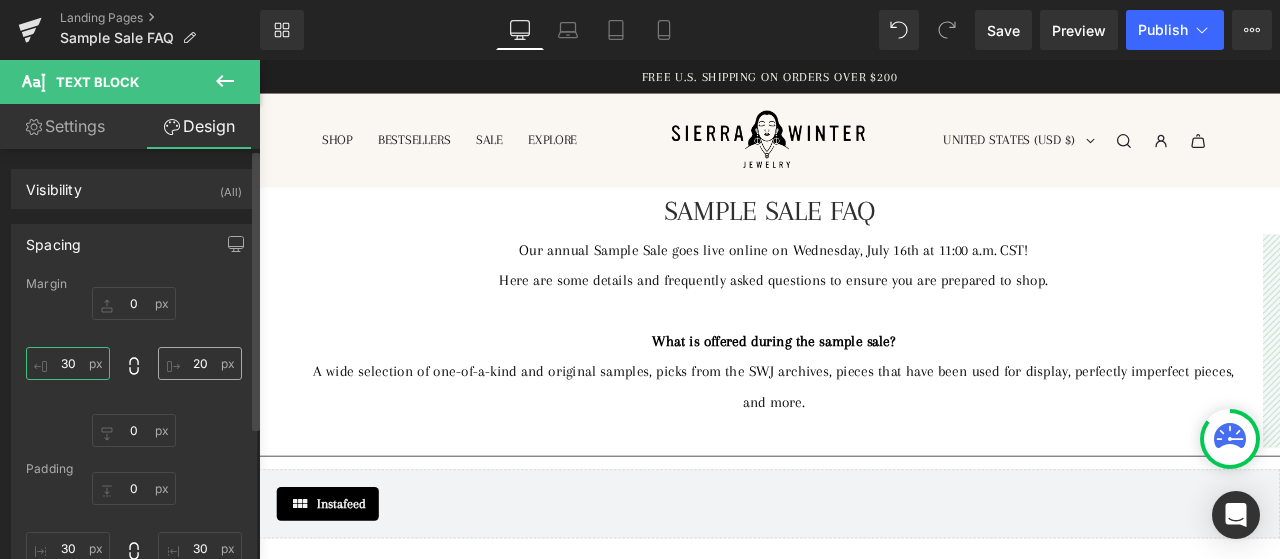 type on "30" 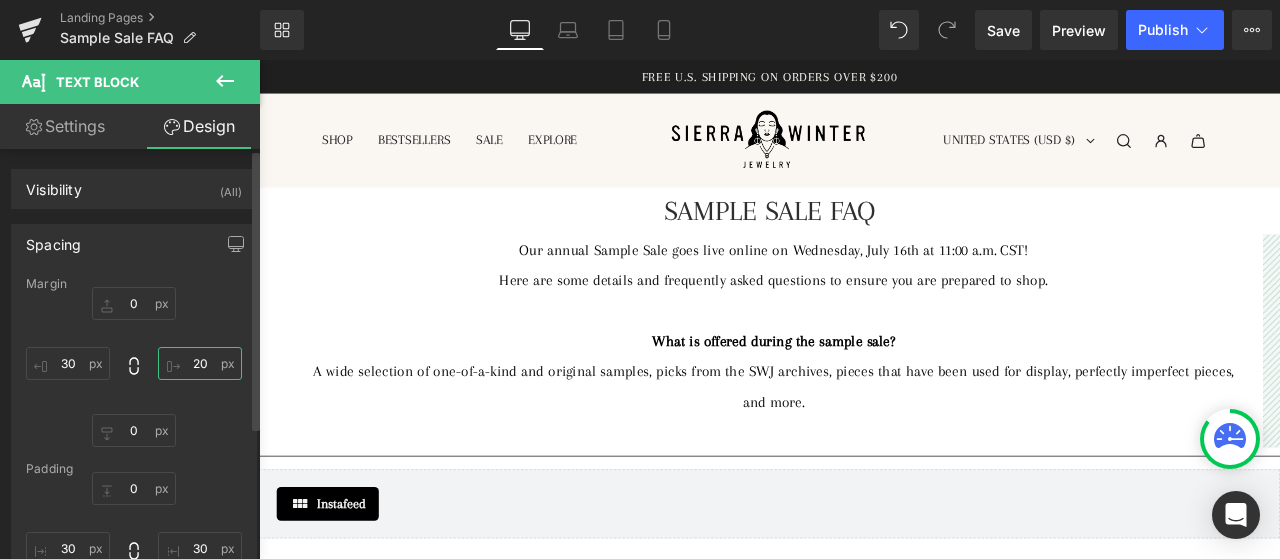 click on "20" at bounding box center (200, 363) 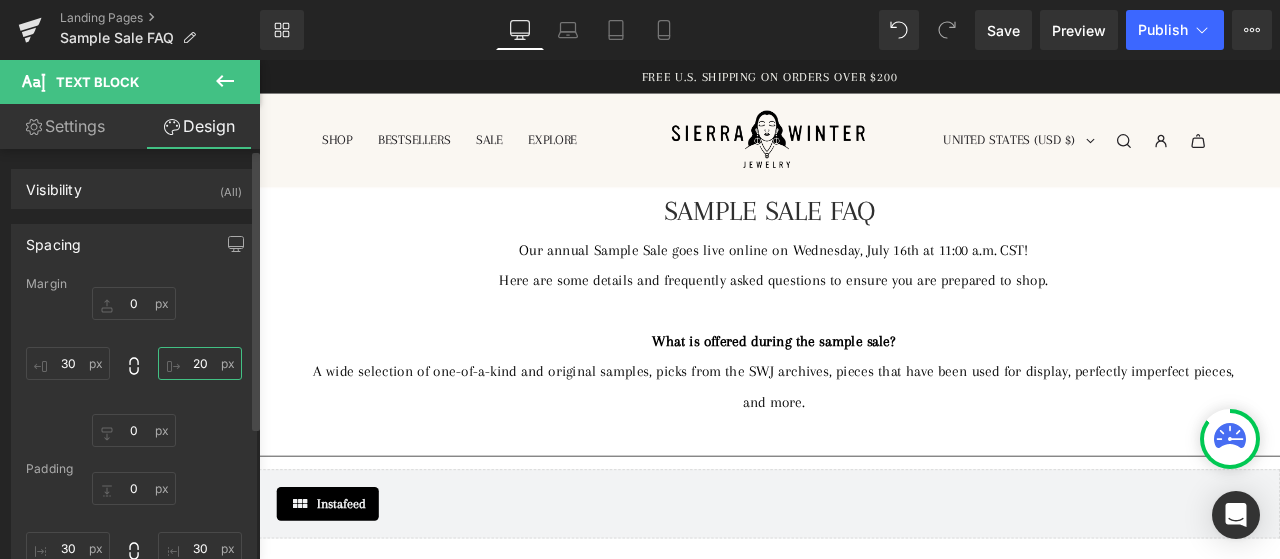 click on "20" at bounding box center (200, 363) 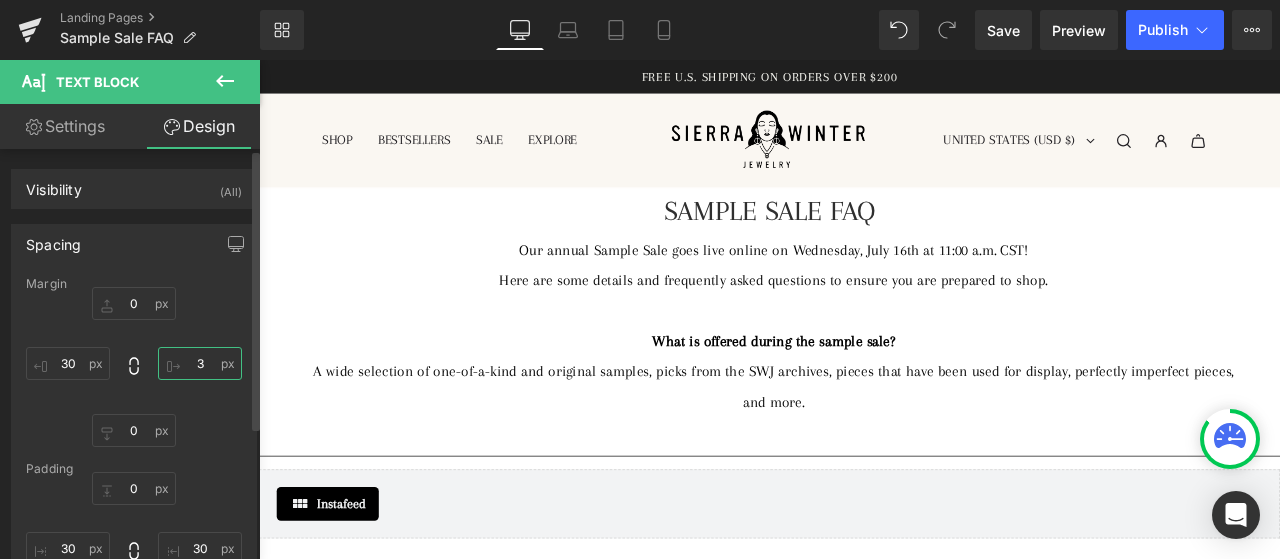 type on "30" 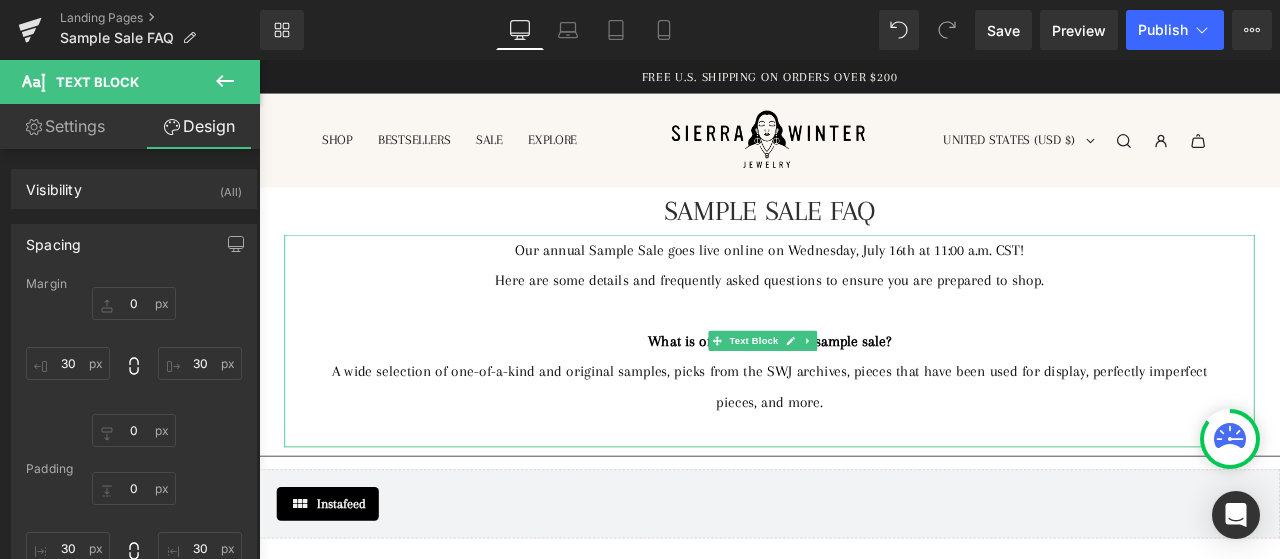 click on "A wide selection of one-of-a-kind and original samples, picks from the SWJ archives, pieces that have been used for display, perfectly imperfect pieces, and more." at bounding box center [864, 447] 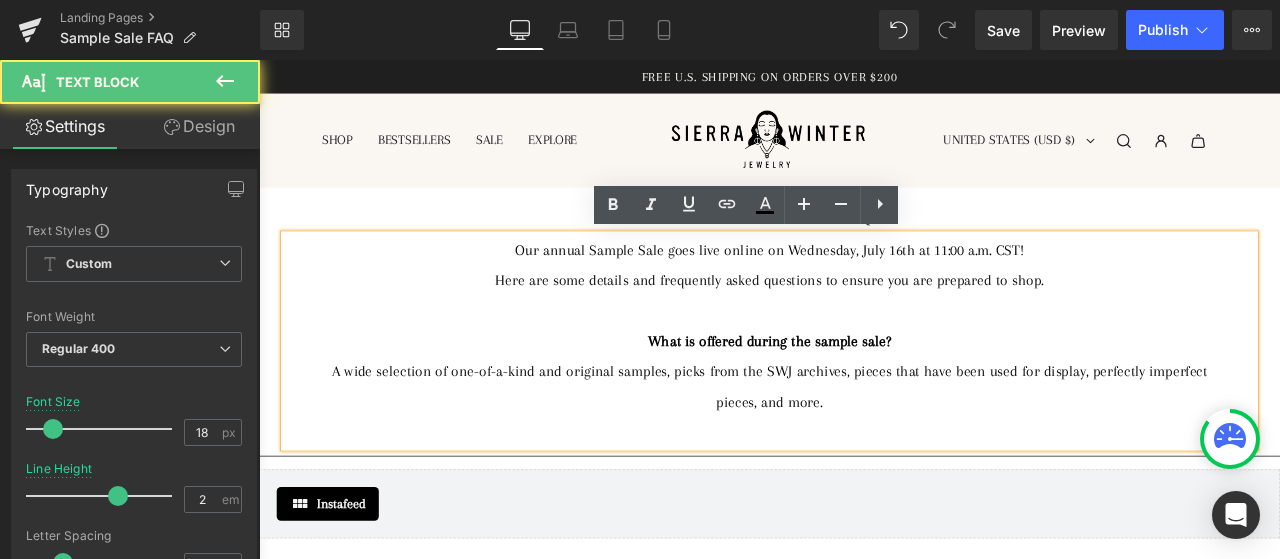 click on "A wide selection of one-of-a-kind and original samples, picks from the SWJ archives, pieces that have been used for display, perfectly imperfect pieces, and more." at bounding box center (864, 447) 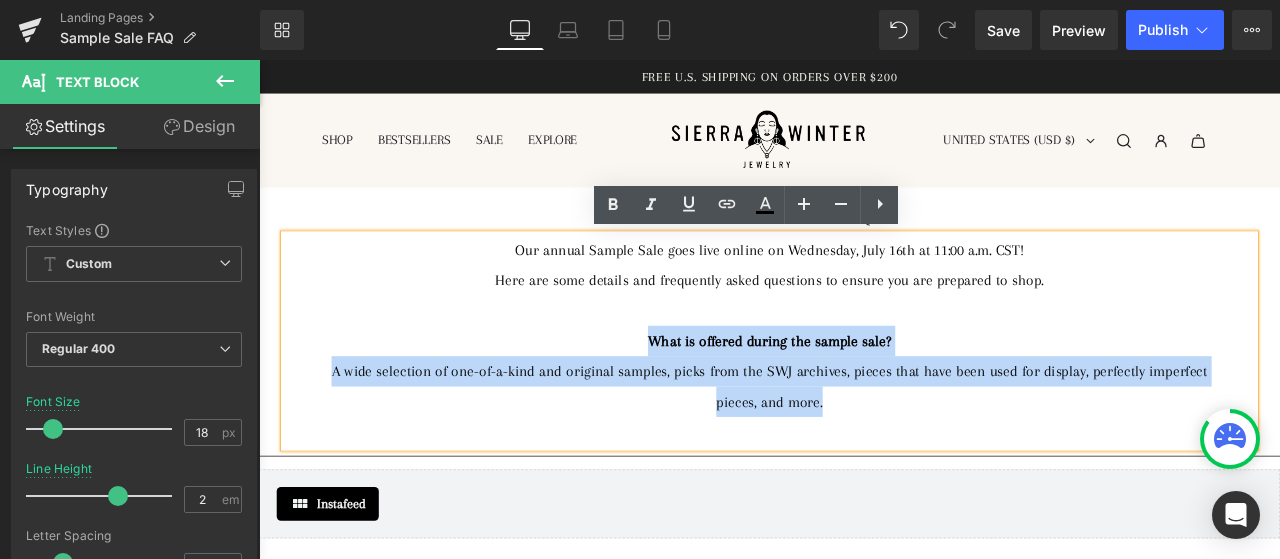 drag, startPoint x: 939, startPoint y: 466, endPoint x: 718, endPoint y: 395, distance: 232.12497 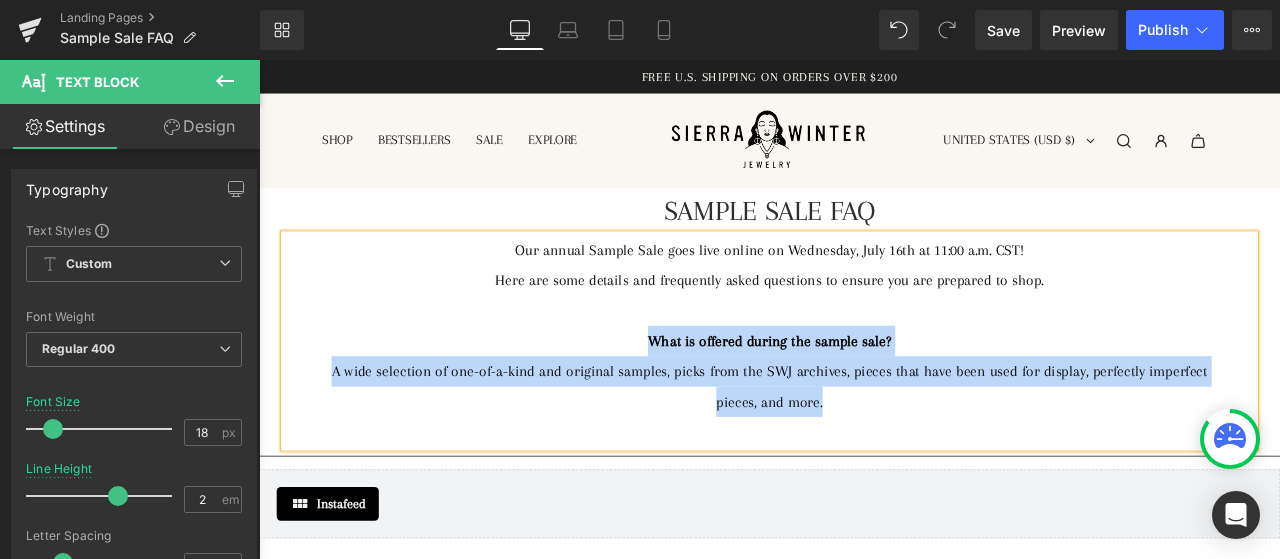 click on "A wide selection of one-of-a-kind and original samples, picks from the SWJ archives, pieces that have been used for display, perfectly imperfect pieces, and more." at bounding box center (864, 447) 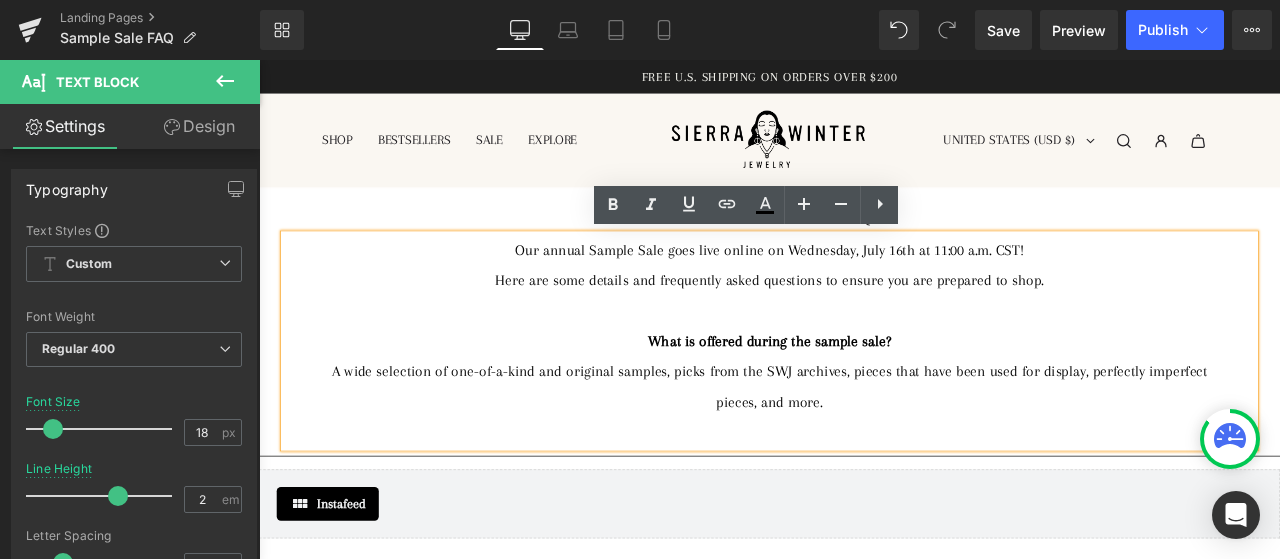 click on "A wide selection of one-of-a-kind and original samples, picks from the SWJ archives, pieces that have been used for display, perfectly imperfect pieces, and more." at bounding box center [864, 447] 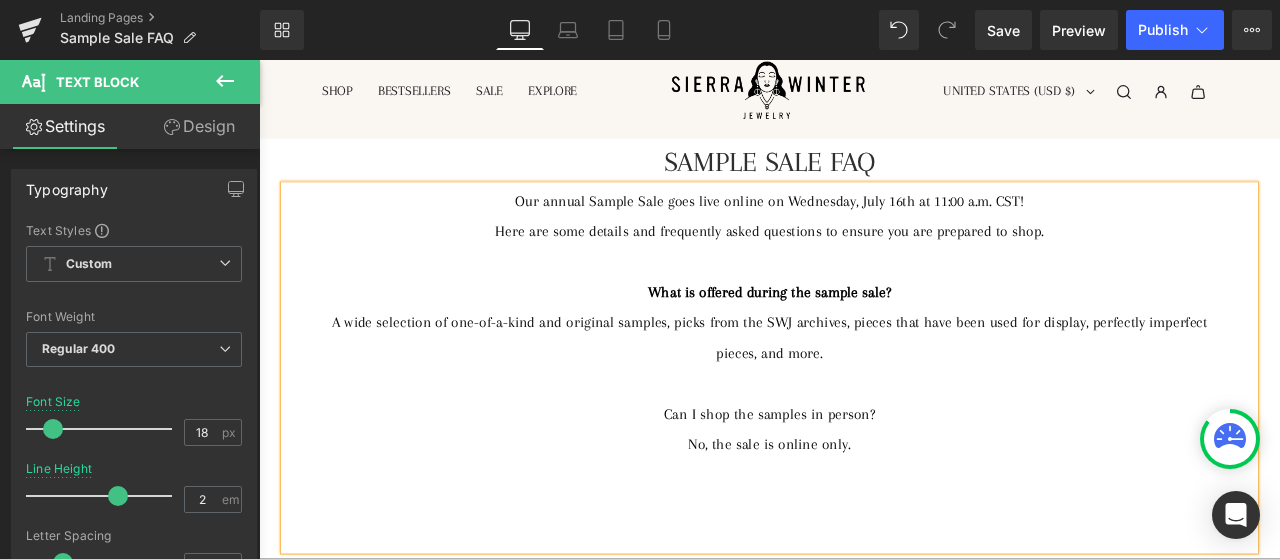 scroll, scrollTop: 102, scrollLeft: 0, axis: vertical 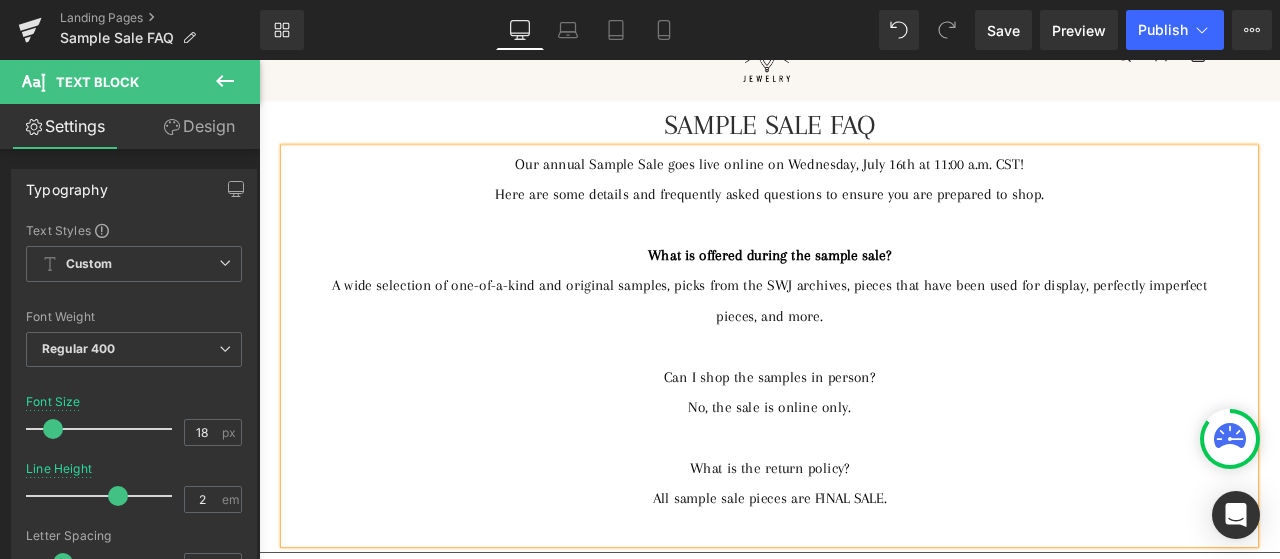 click on "What is the return policy?" at bounding box center [864, 543] 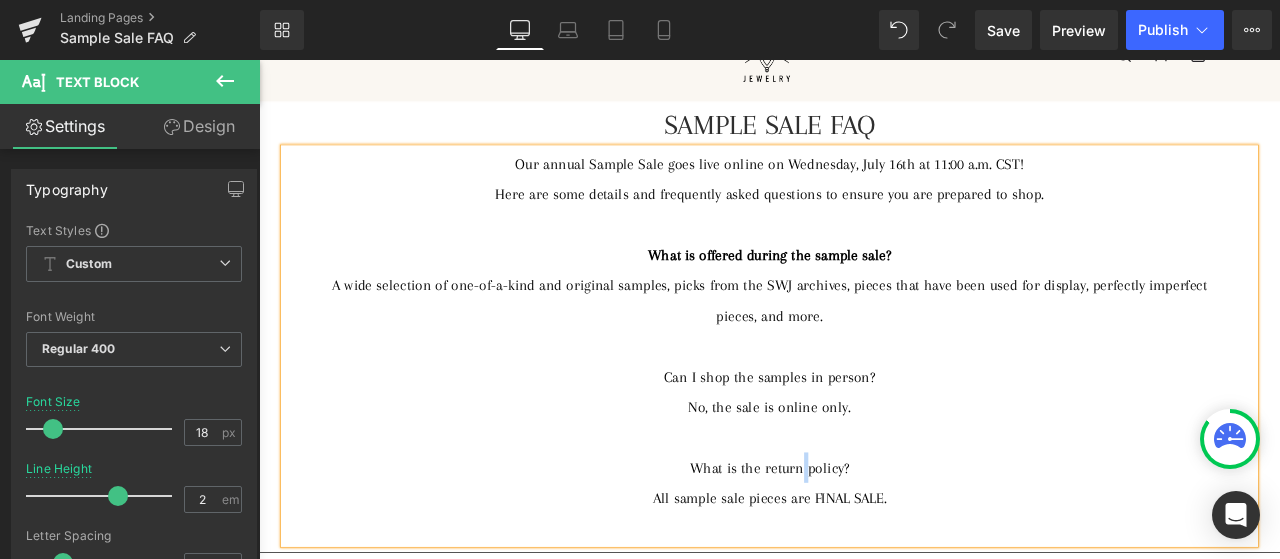 click on "What is the return policy?" at bounding box center [864, 543] 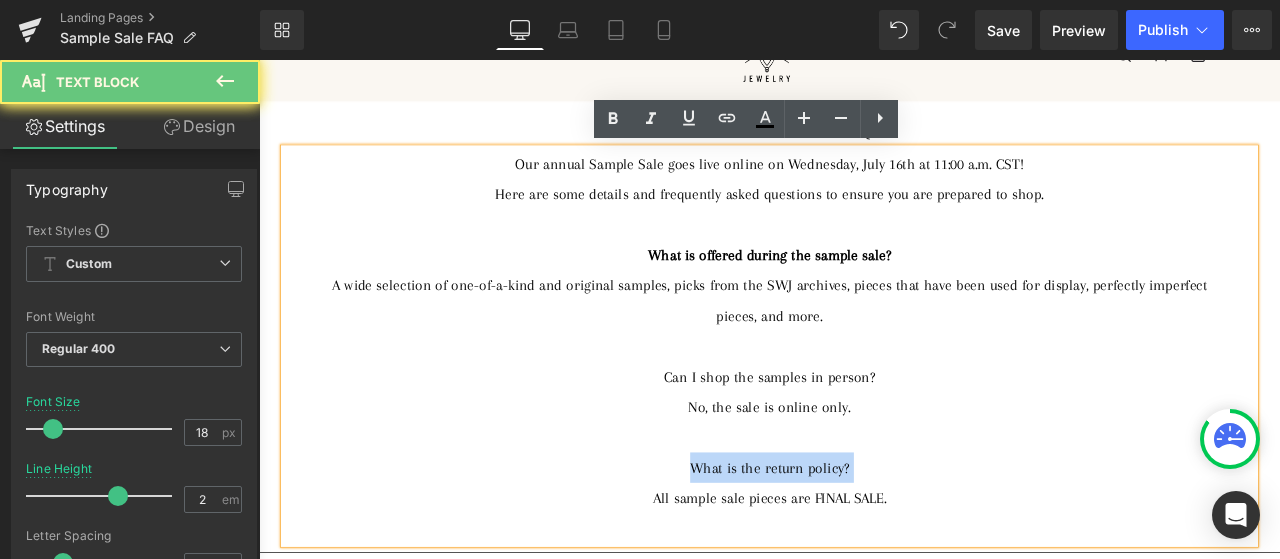 click on "What is the return policy?" at bounding box center [864, 543] 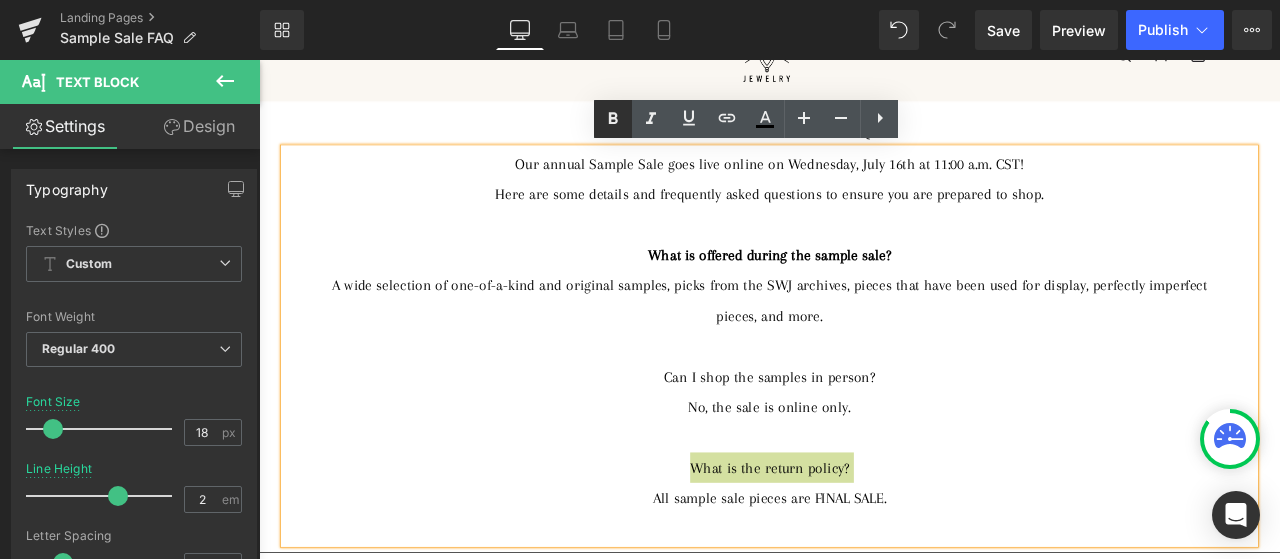 click 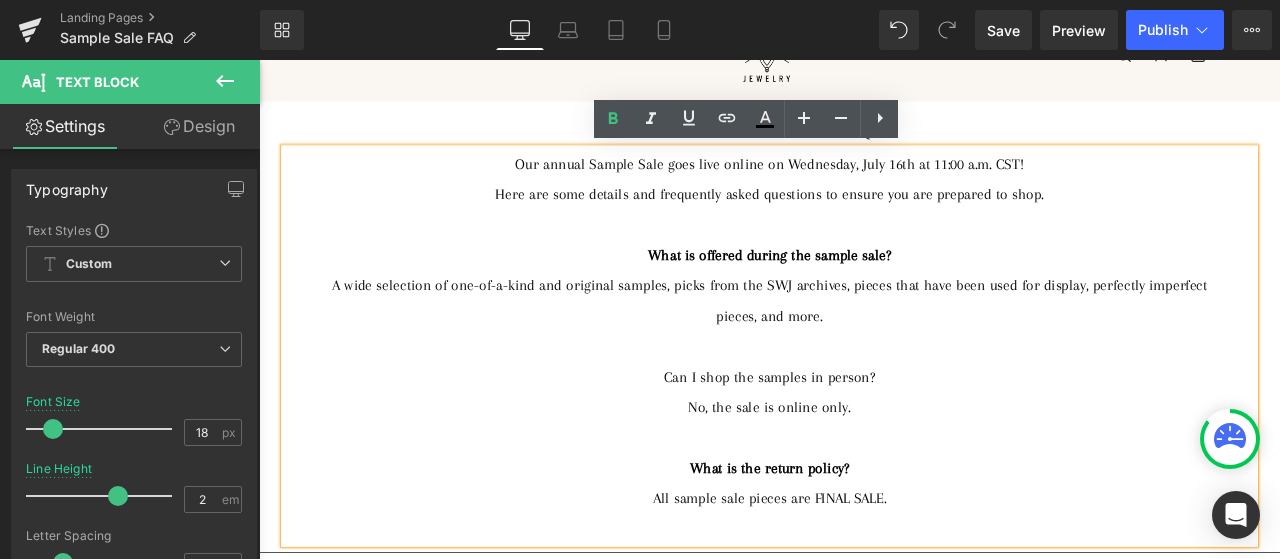 click on "Can I shop the samples in person?" at bounding box center [864, 435] 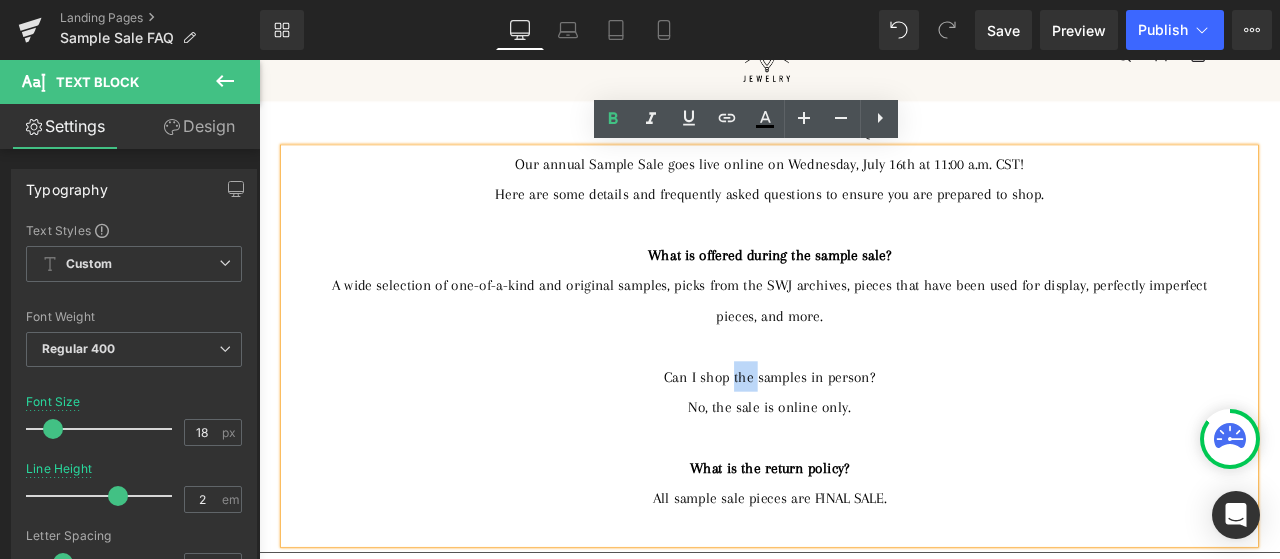 click on "Can I shop the samples in person?" at bounding box center (864, 435) 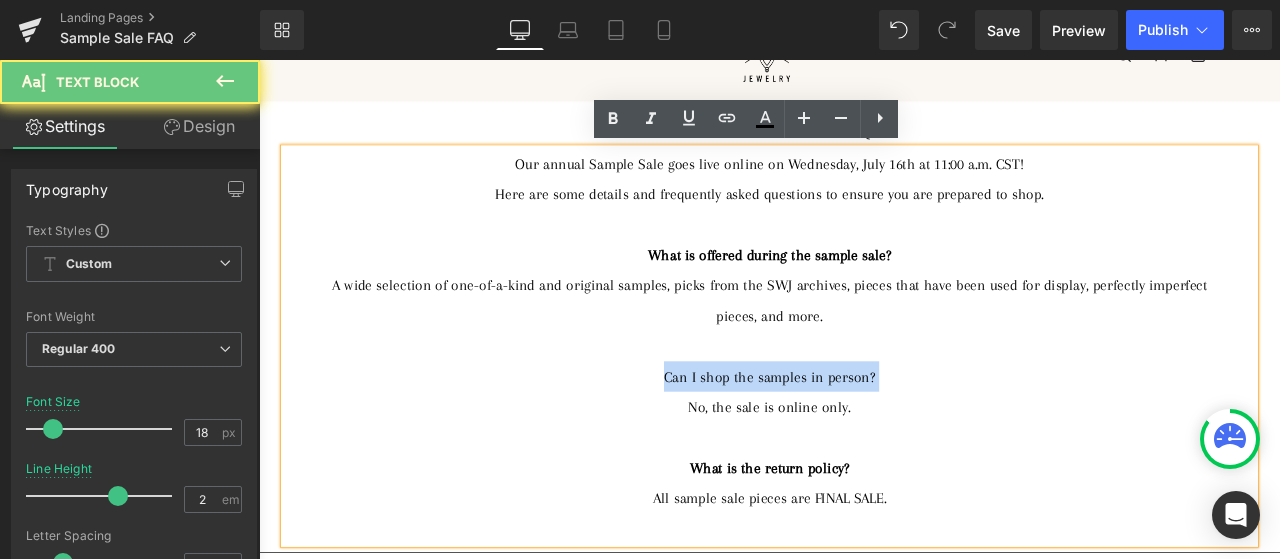 click on "Can I shop the samples in person?" at bounding box center (864, 435) 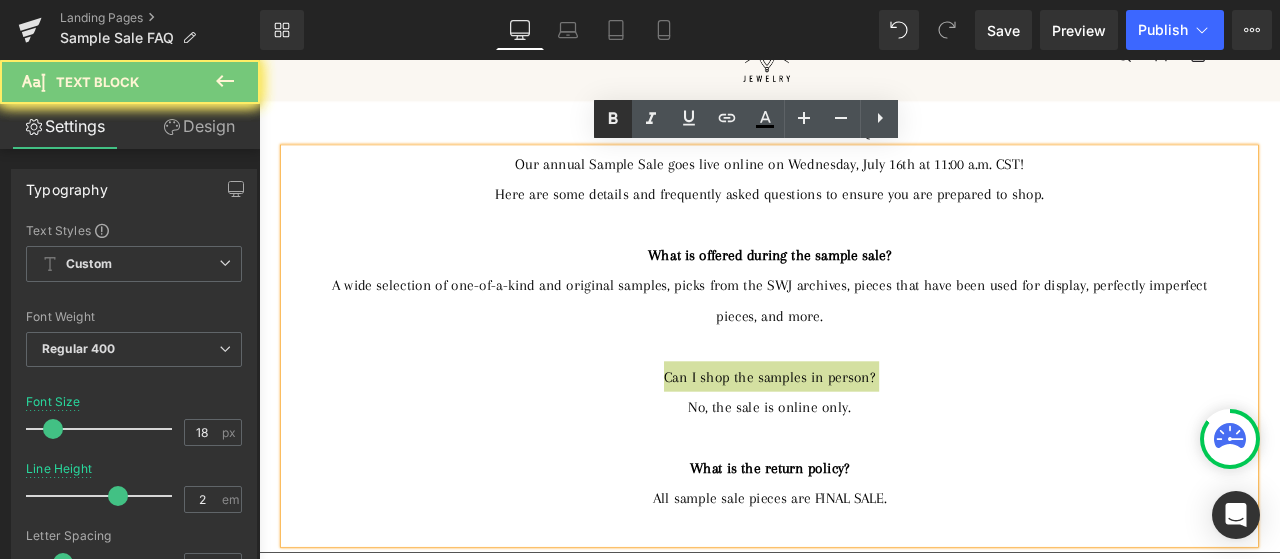 click 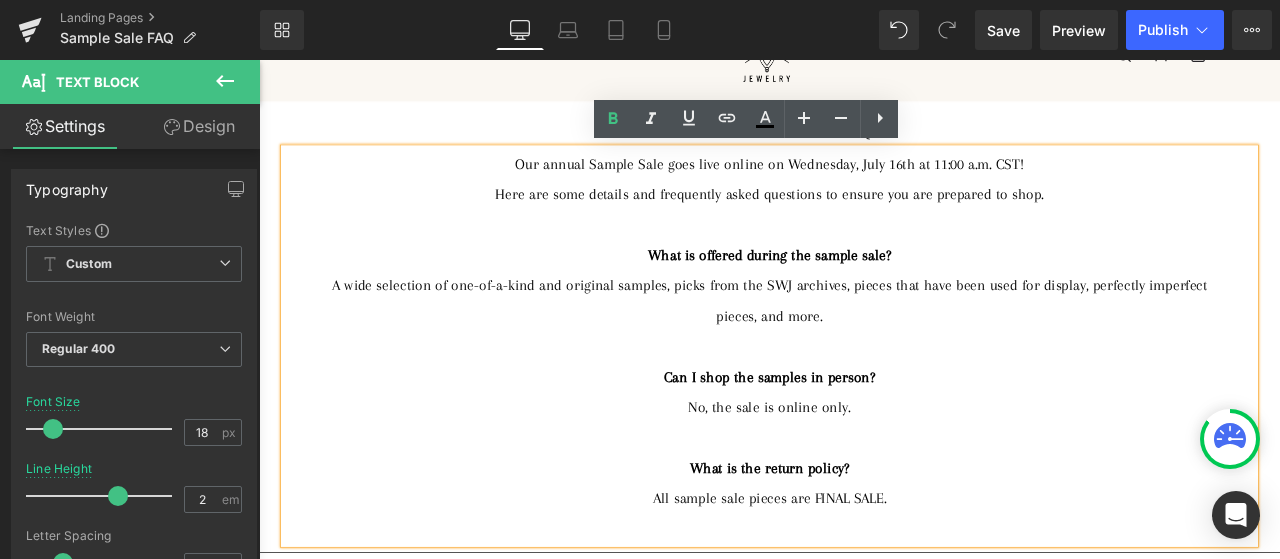 click at bounding box center [864, 399] 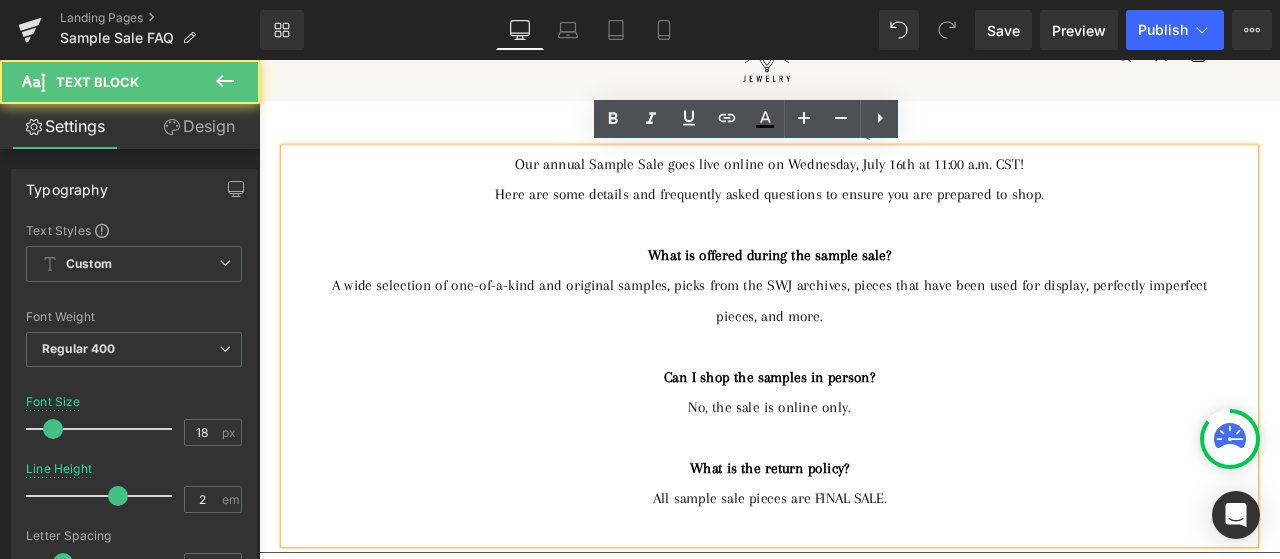 click at bounding box center [864, 615] 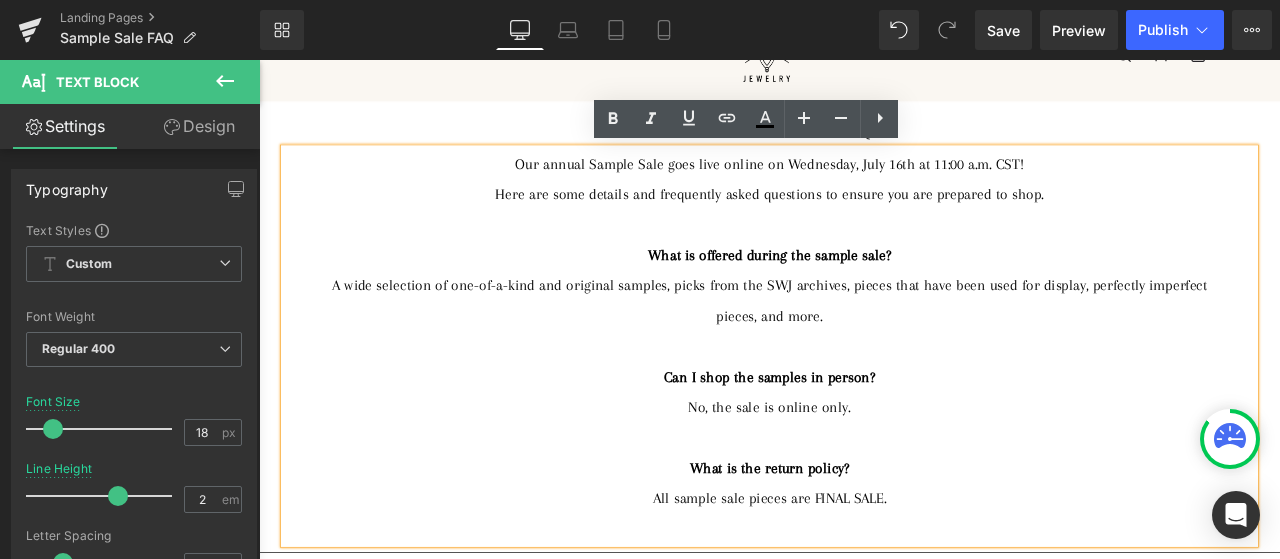 type 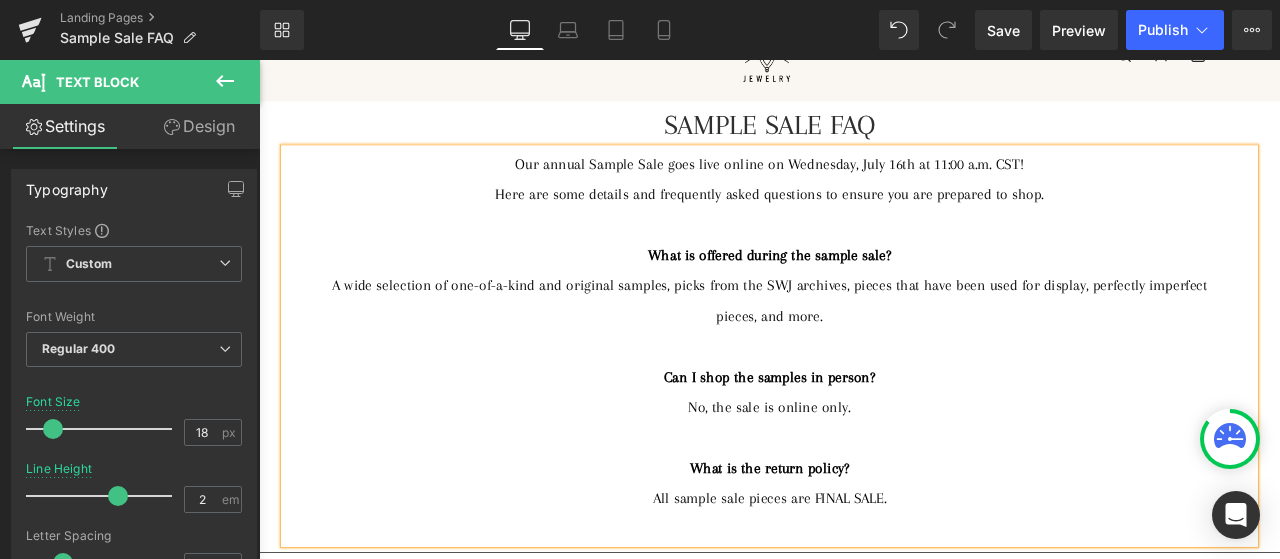 click at bounding box center (864, 507) 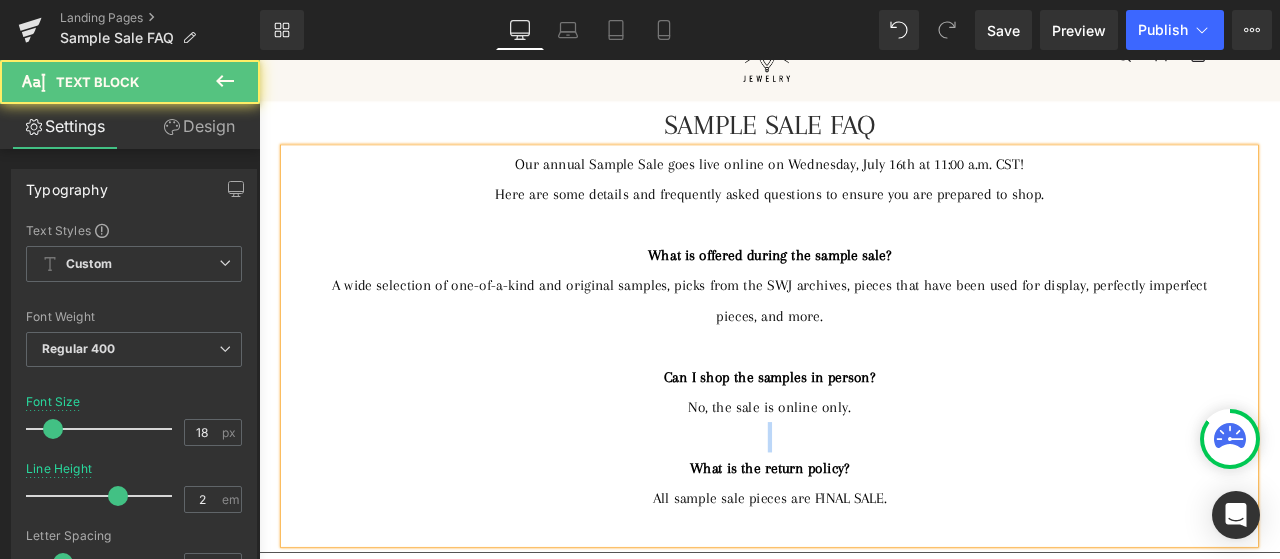 drag, startPoint x: 842, startPoint y: 503, endPoint x: 808, endPoint y: 503, distance: 34 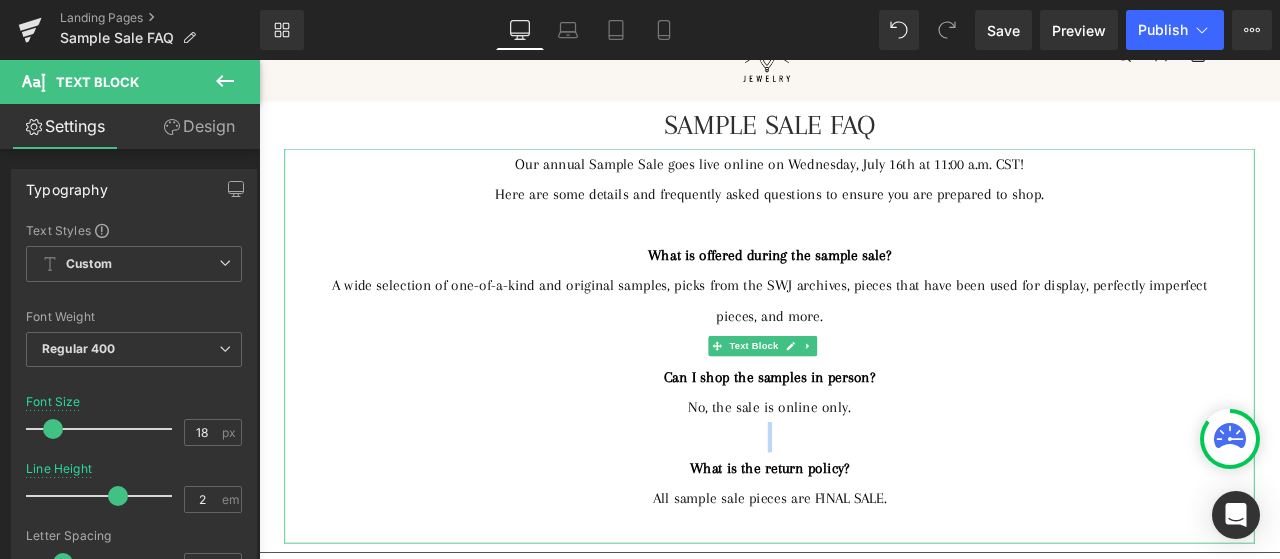 click on "No, the sale is online only." at bounding box center [864, 471] 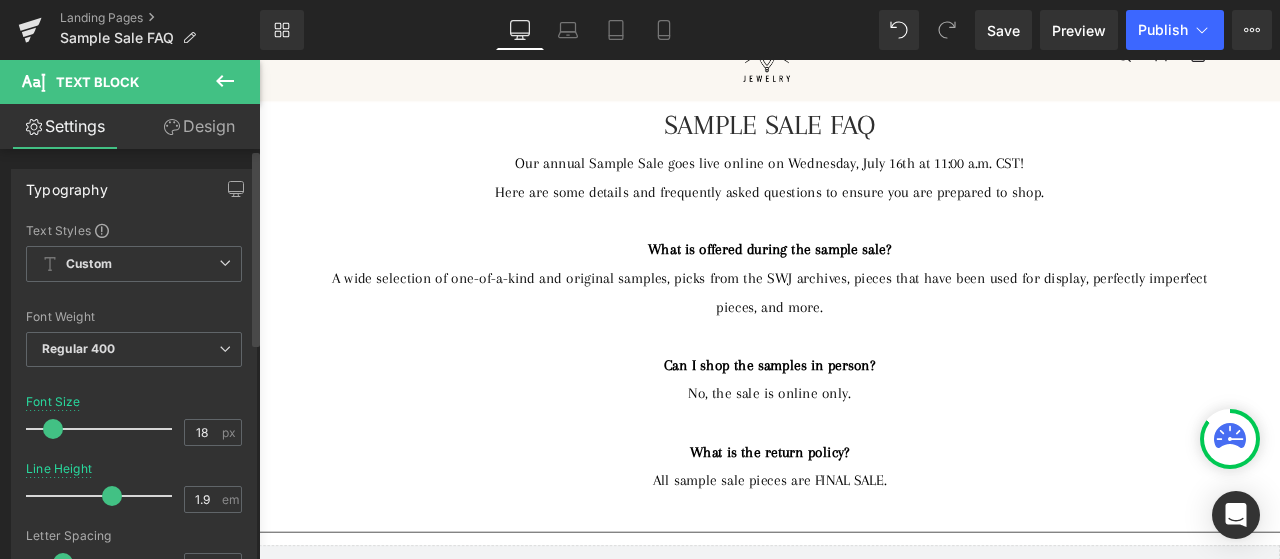 type on "1.8" 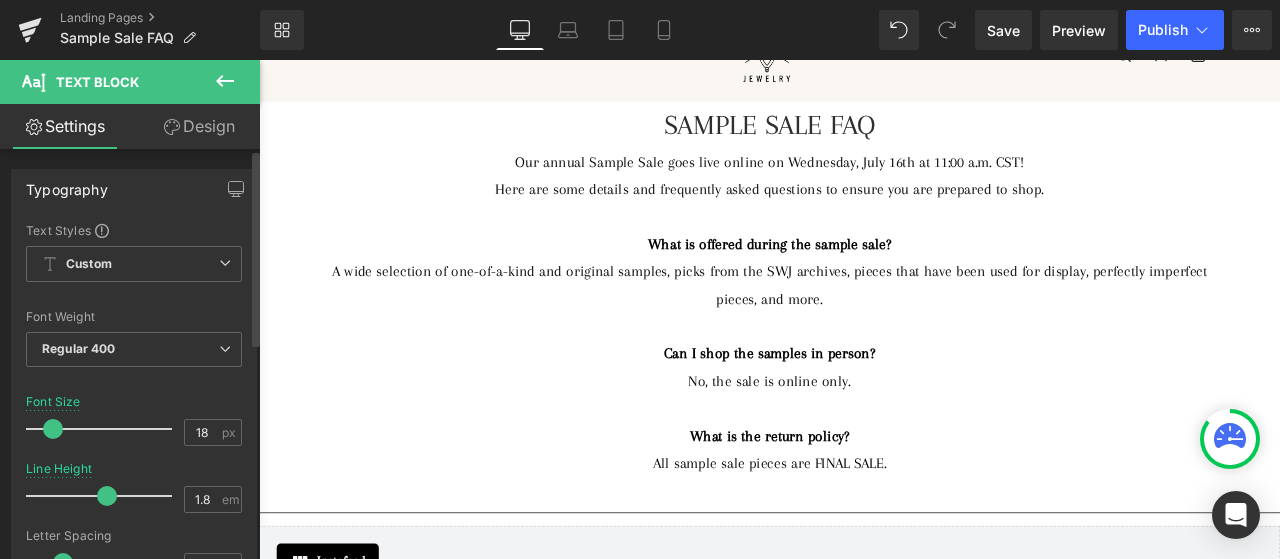 click at bounding box center (107, 496) 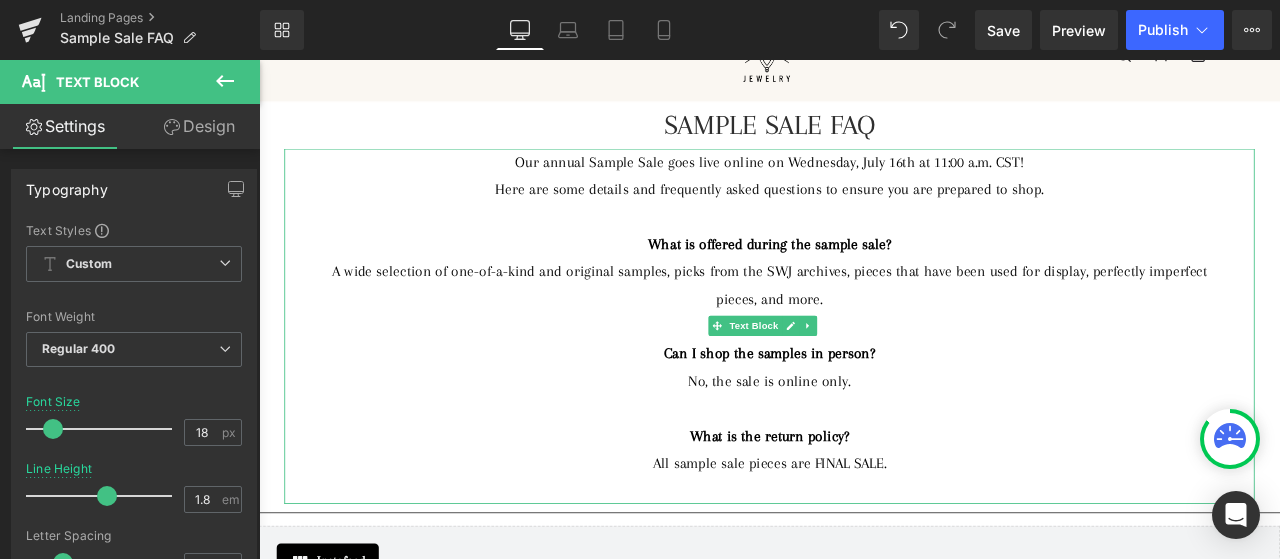 click at bounding box center [864, 472] 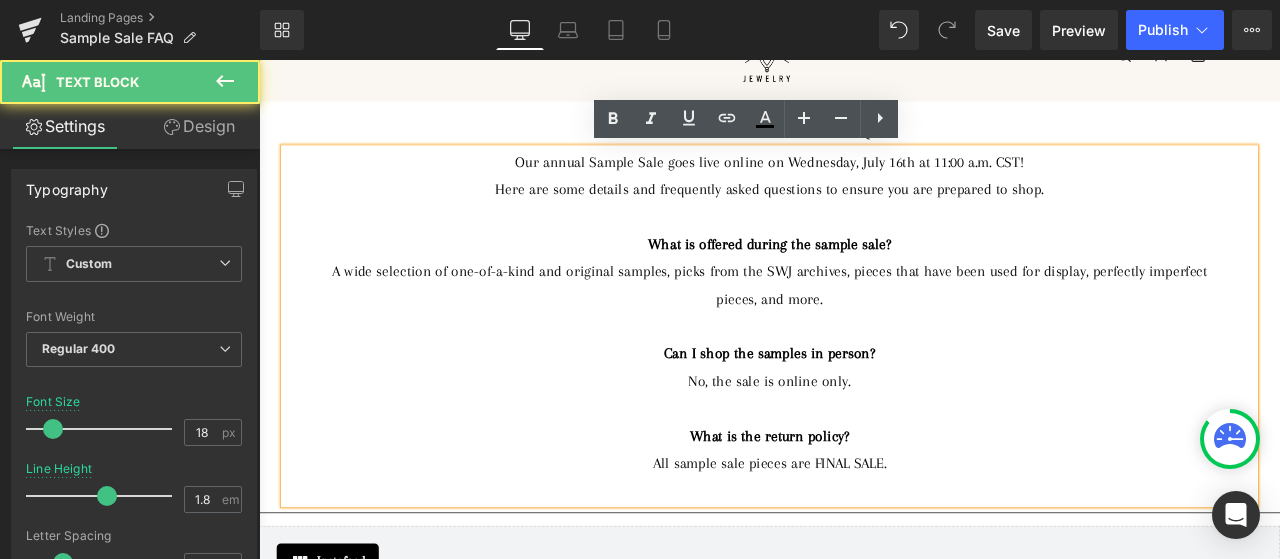 click on "All sample sale pieces are FINAL SALE." at bounding box center (864, 537) 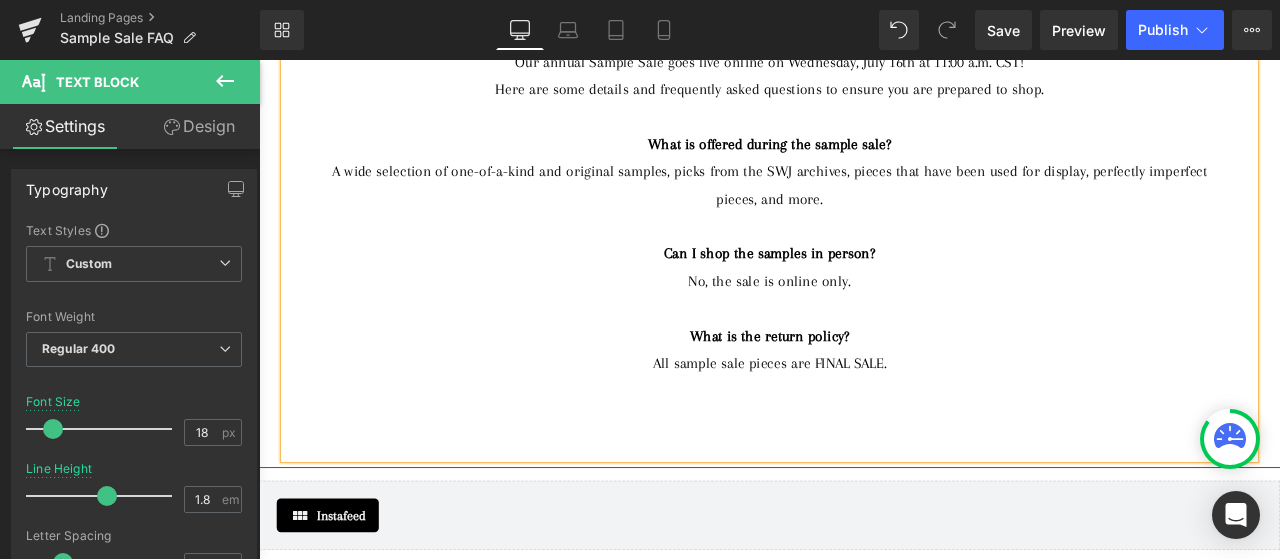 scroll, scrollTop: 302, scrollLeft: 0, axis: vertical 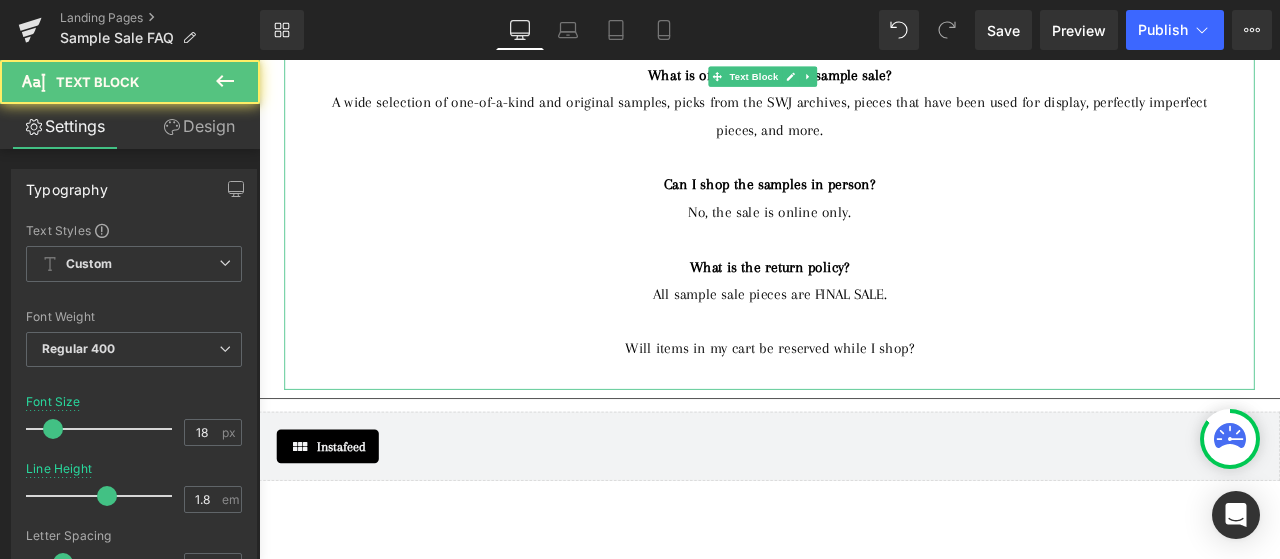 click on "Will items in my cart be reserved while I shop?" at bounding box center [864, 402] 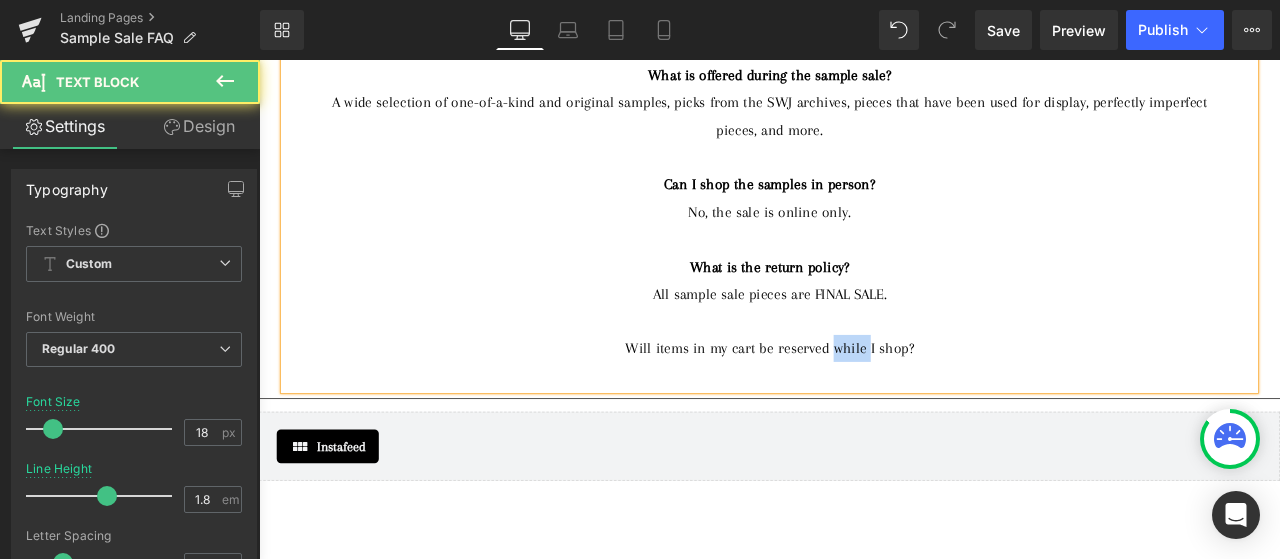 click on "Will items in my cart be reserved while I shop?" at bounding box center [864, 402] 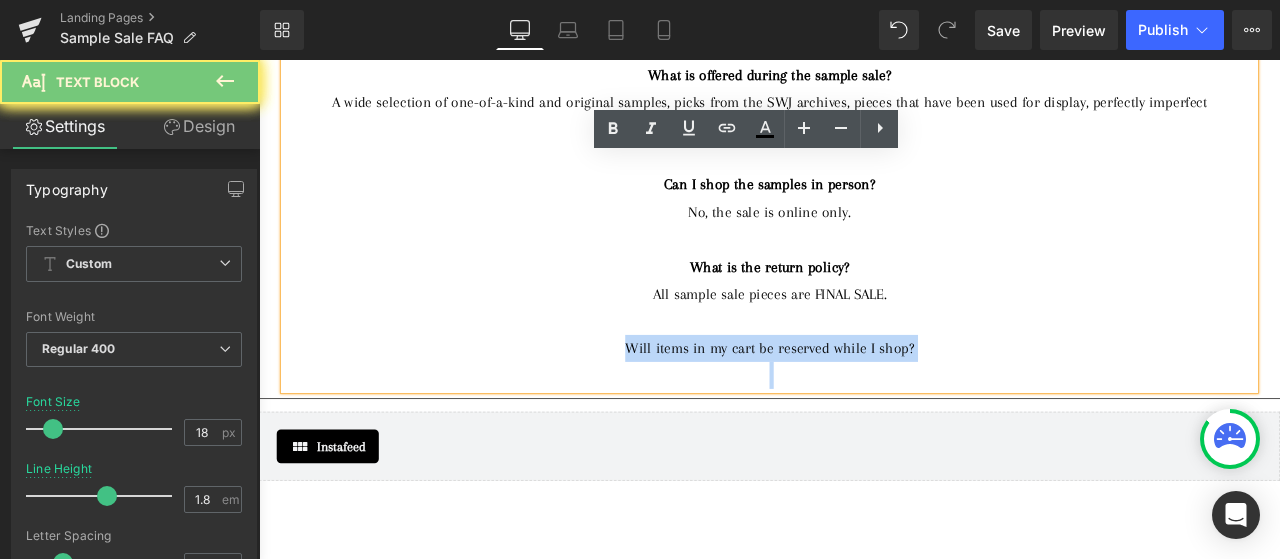 click on "Will items in my cart be reserved while I shop?" at bounding box center [864, 402] 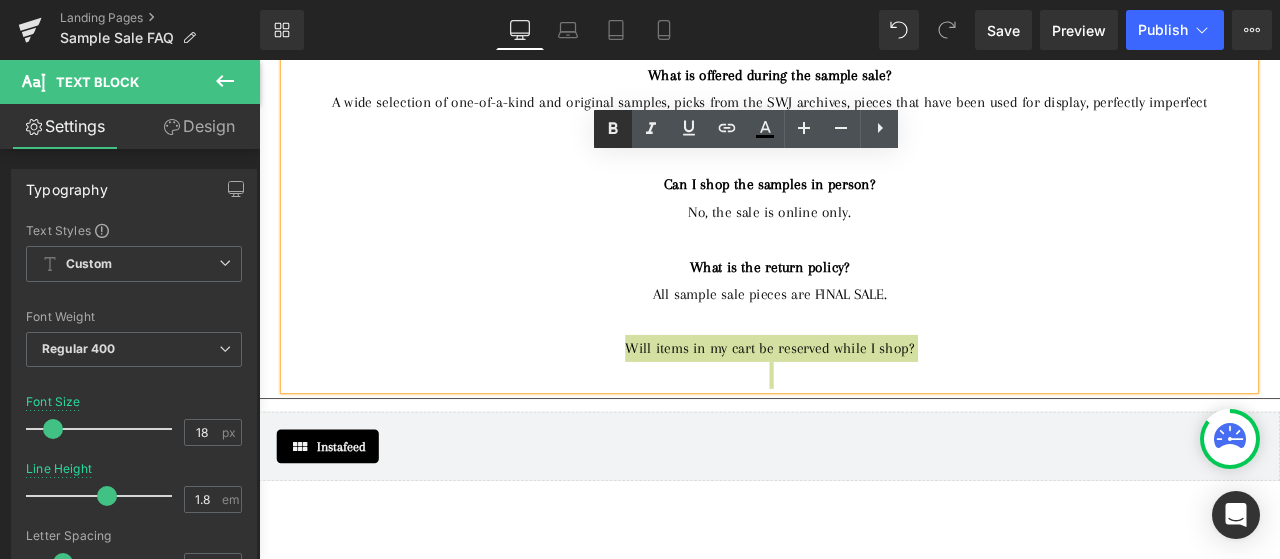 click 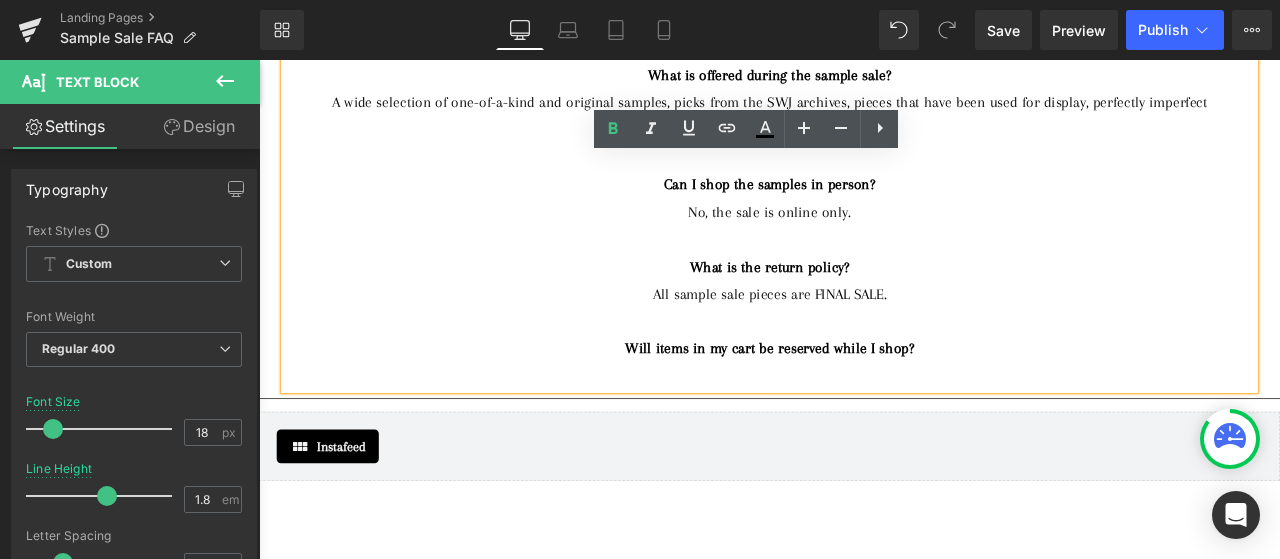 click on "Will items in my cart be reserved while I shop?" at bounding box center [864, 402] 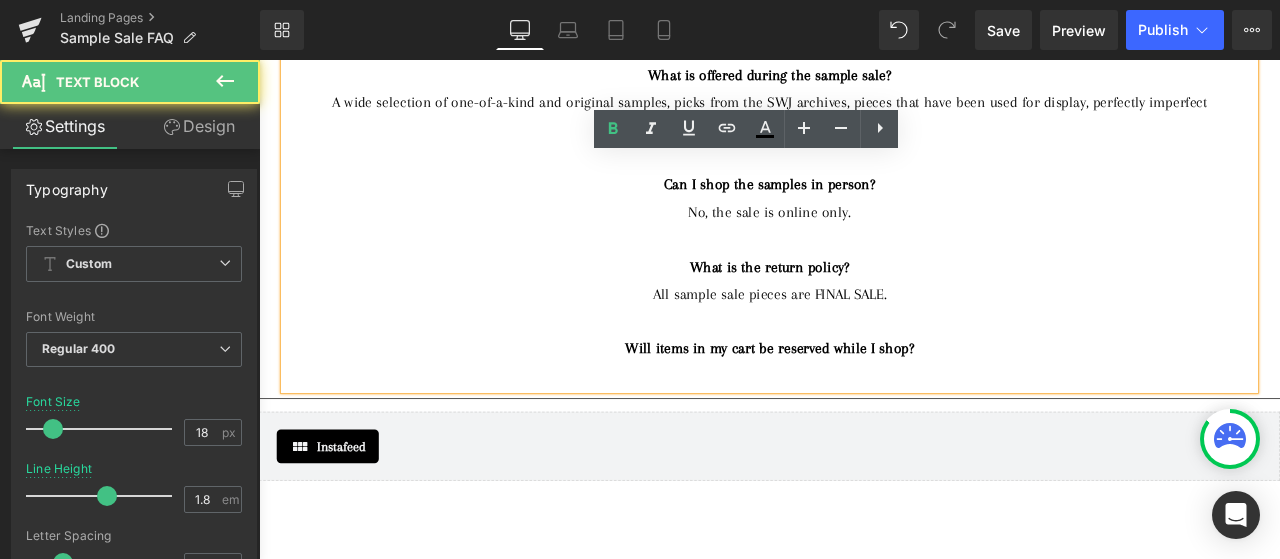 type 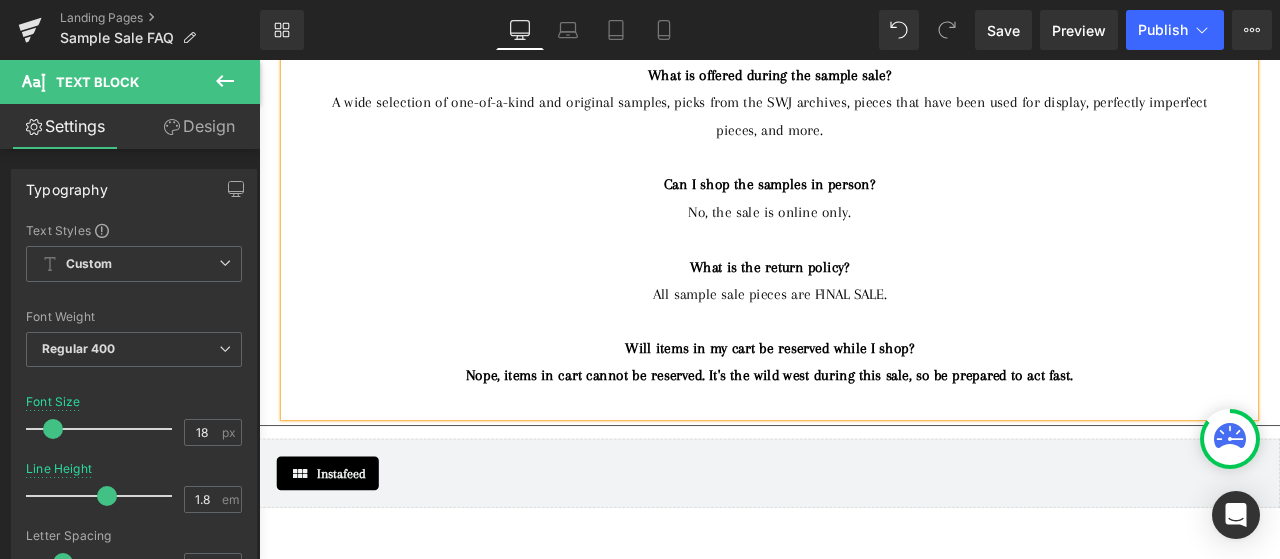 click on "Nope, items in cart cannot be reserved. It's the wild west during this sale, so be prepared to act fast." at bounding box center [864, 434] 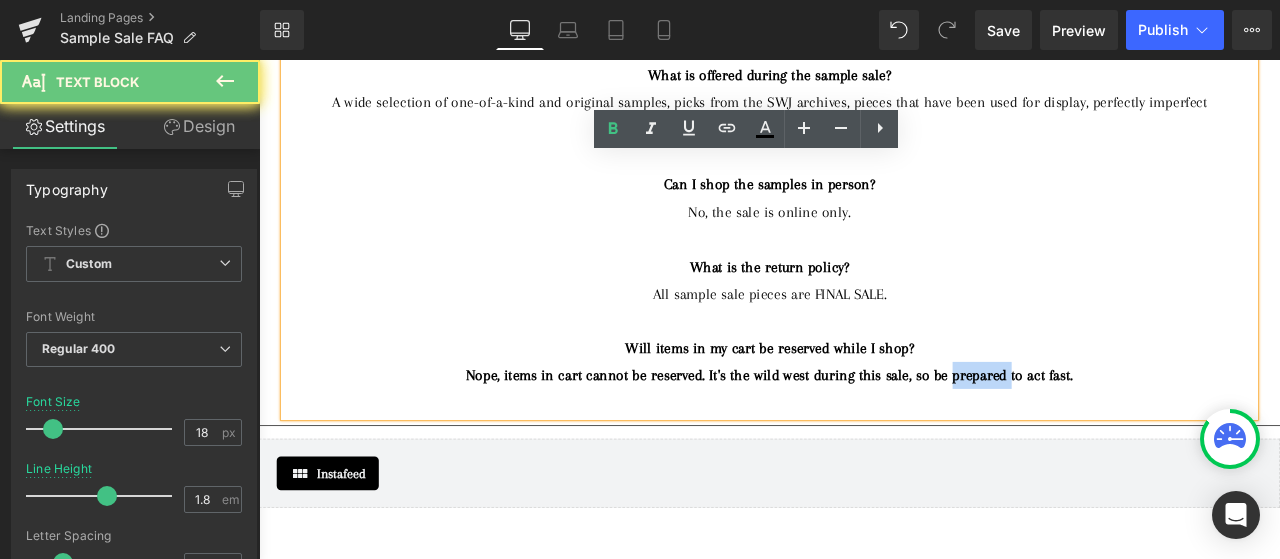 click on "Nope, items in cart cannot be reserved. It's the wild west during this sale, so be prepared to act fast." at bounding box center [864, 434] 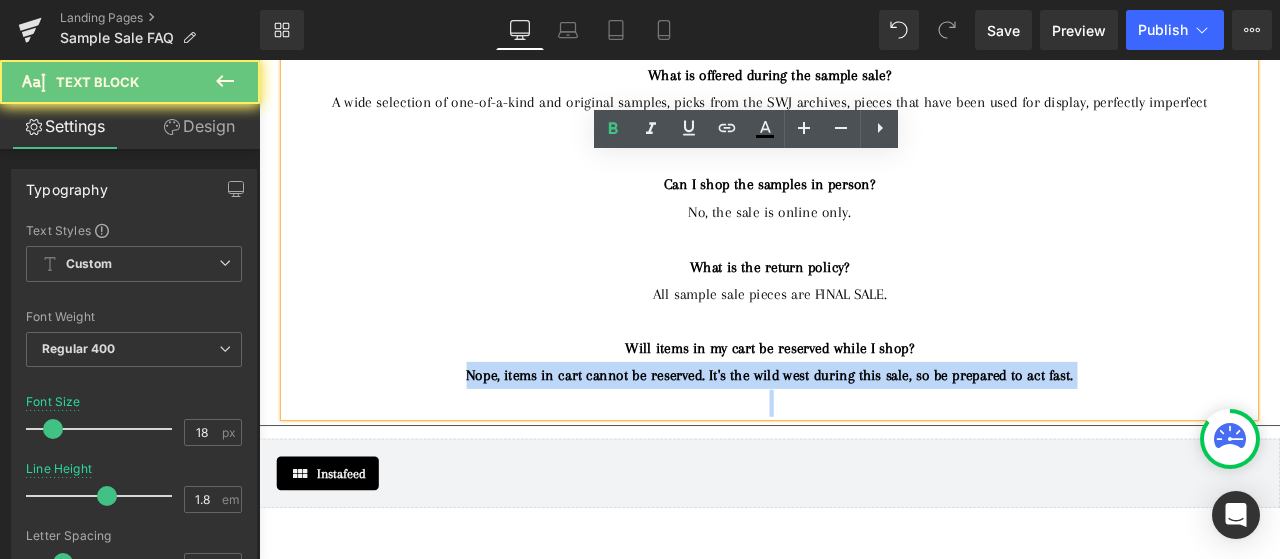click on "Nope, items in cart cannot be reserved. It's the wild west during this sale, so be prepared to act fast." at bounding box center (864, 434) 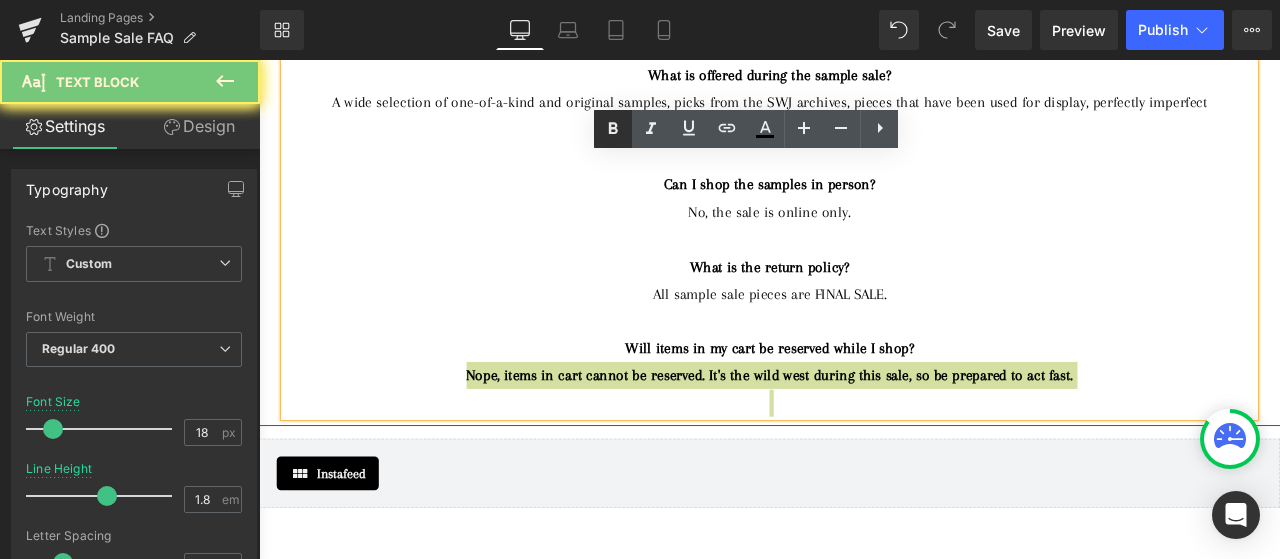 click 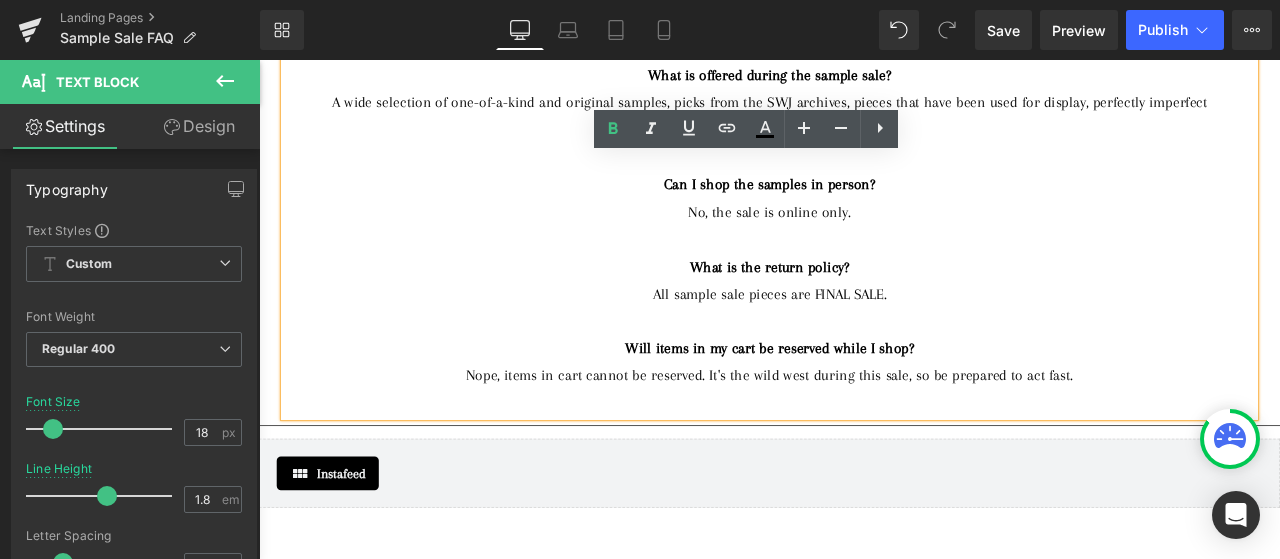 click on "Nope, items in cart cannot be reserved. It's the wild west during this sale, so be prepared to act fast." at bounding box center (864, 434) 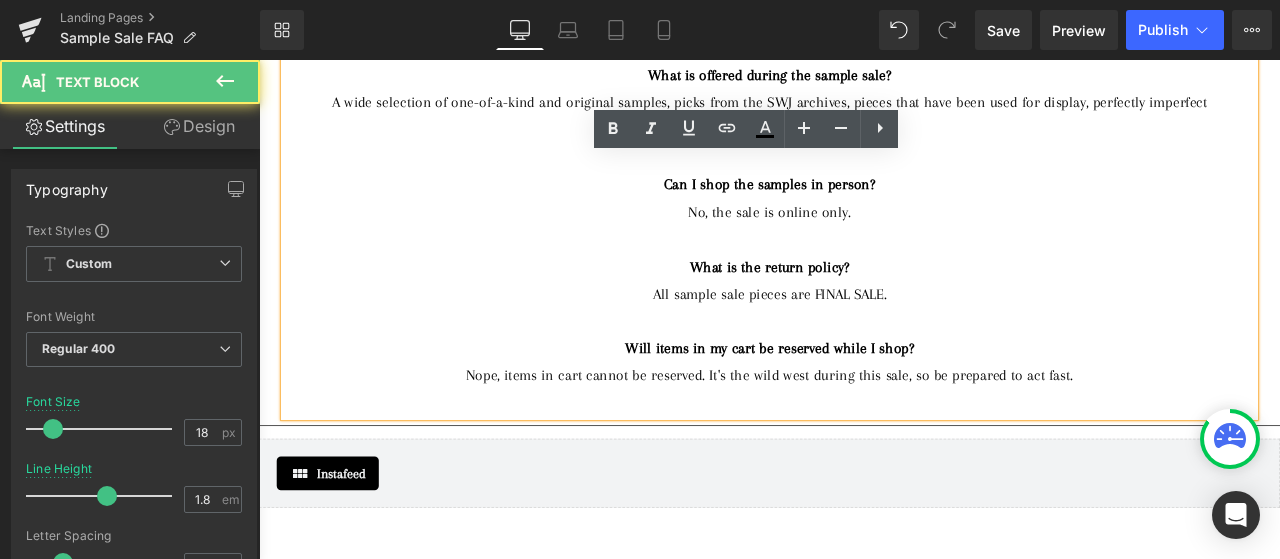 click on "Will items in my cart be reserved while I shop?" at bounding box center (864, 402) 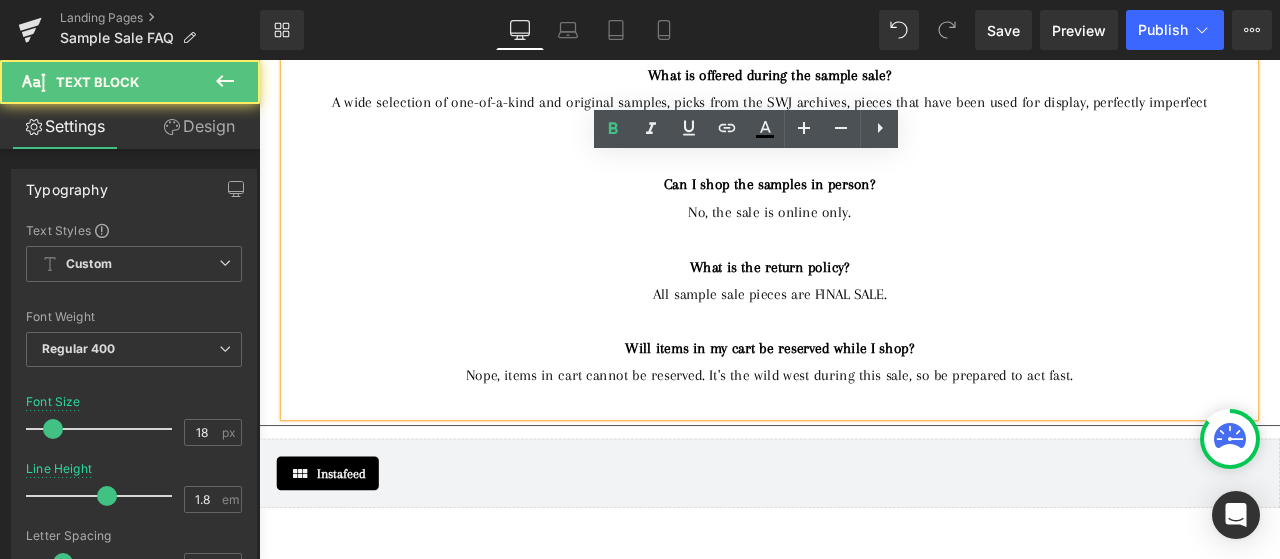 click on "Will items in my cart be reserved while I shop?" at bounding box center [864, 402] 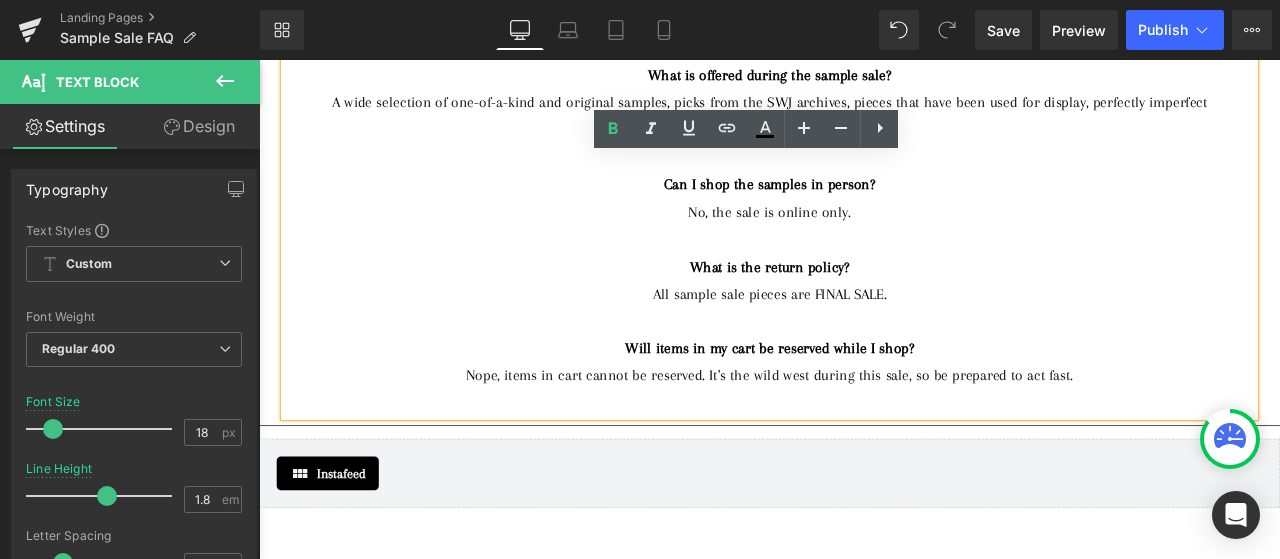 click at bounding box center (864, 369) 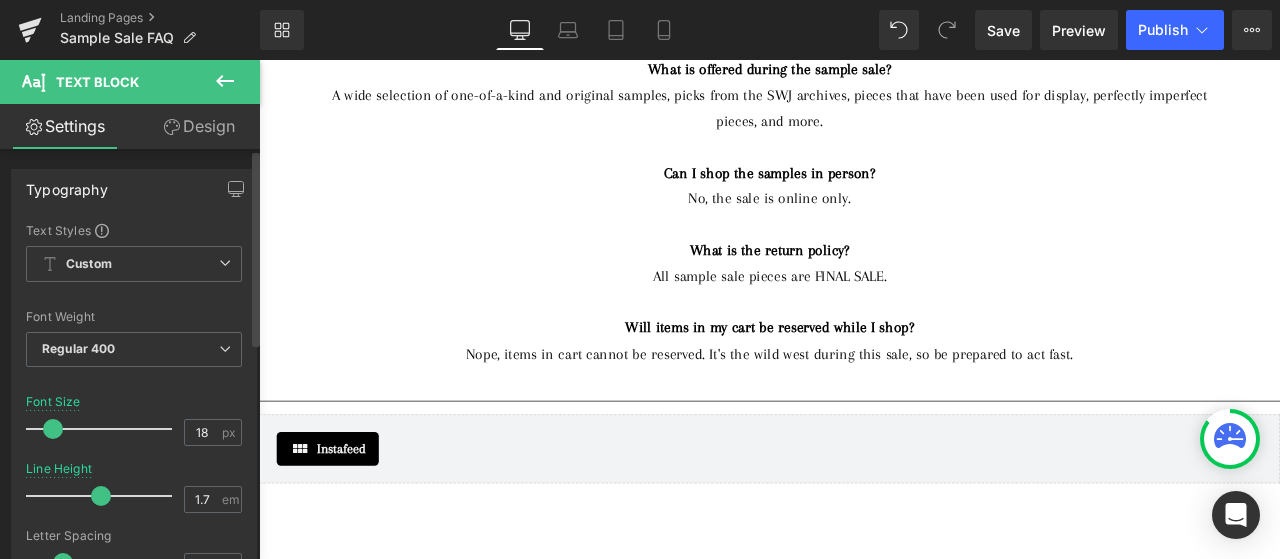 type on "1.6" 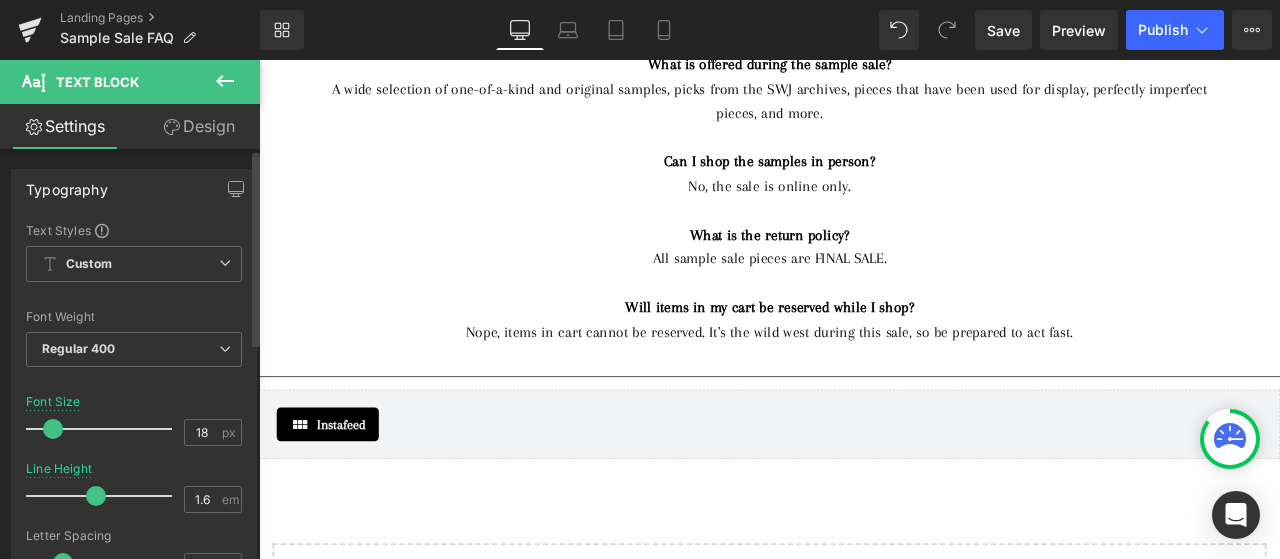drag, startPoint x: 97, startPoint y: 491, endPoint x: 87, endPoint y: 494, distance: 10.440307 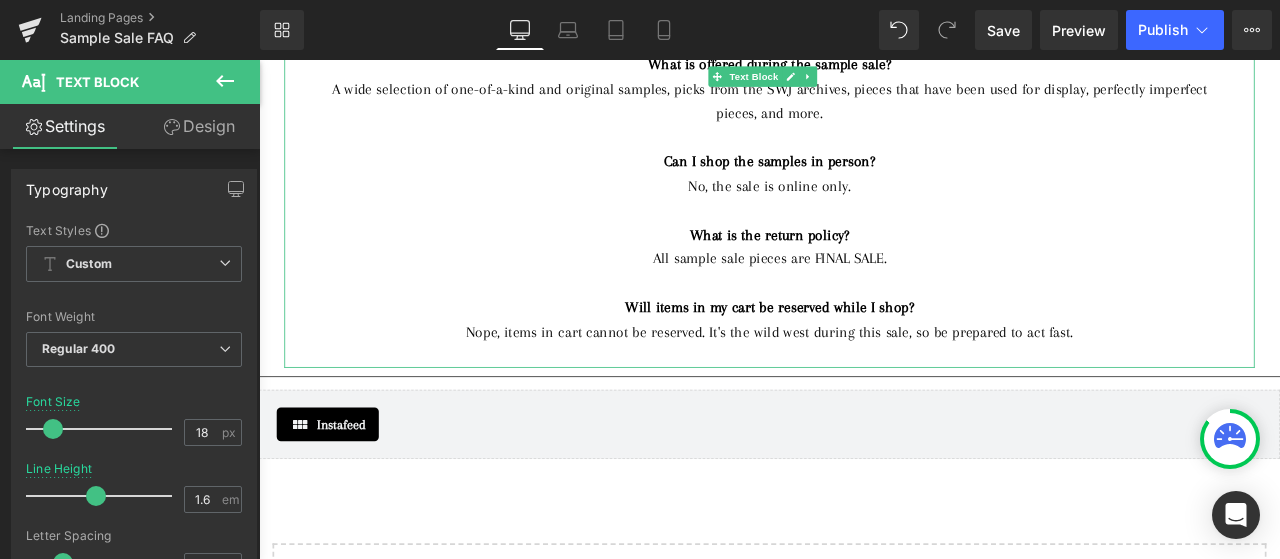 click on "All sample sale pieces are FINAL SALE." at bounding box center (864, 295) 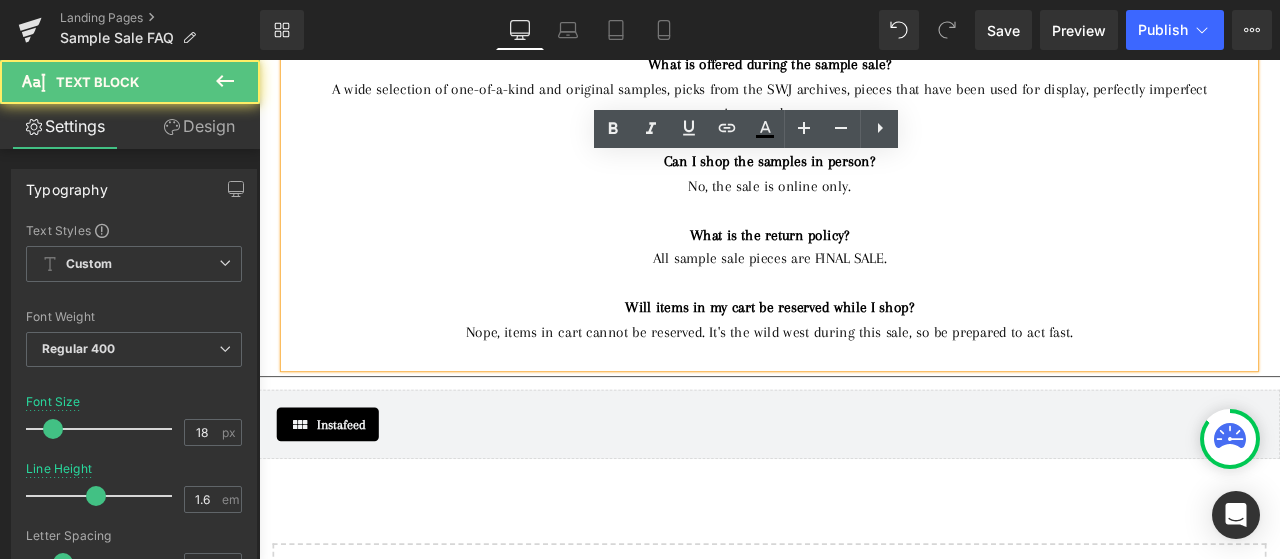 click on "Nope, items in cart cannot be reserved. It's the wild west during this sale, so be prepared to act fast." at bounding box center [864, 382] 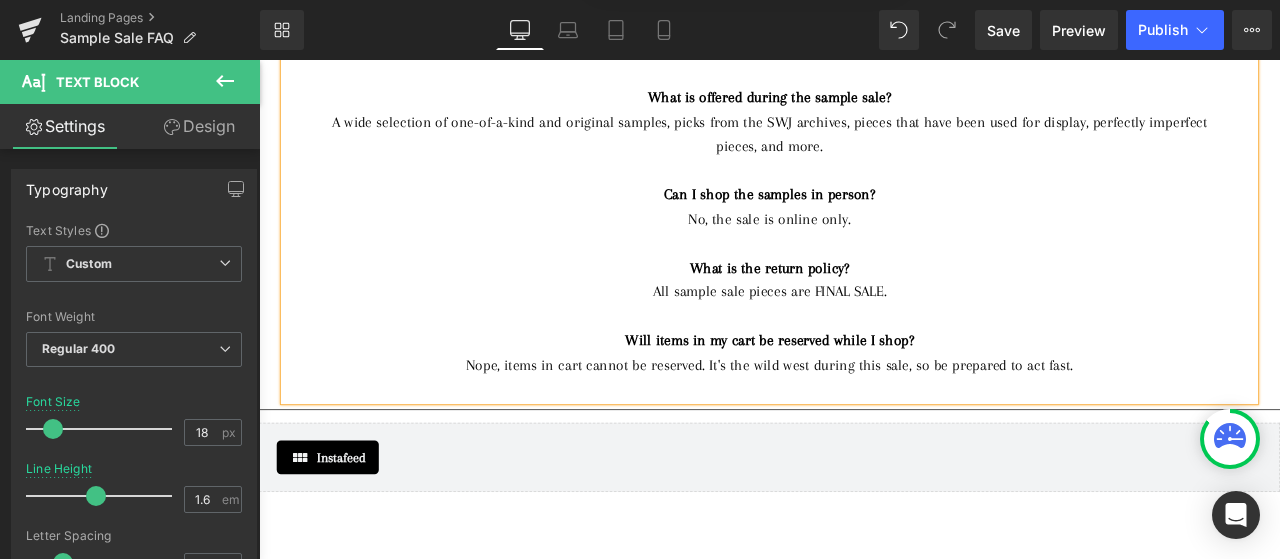 scroll, scrollTop: 300, scrollLeft: 0, axis: vertical 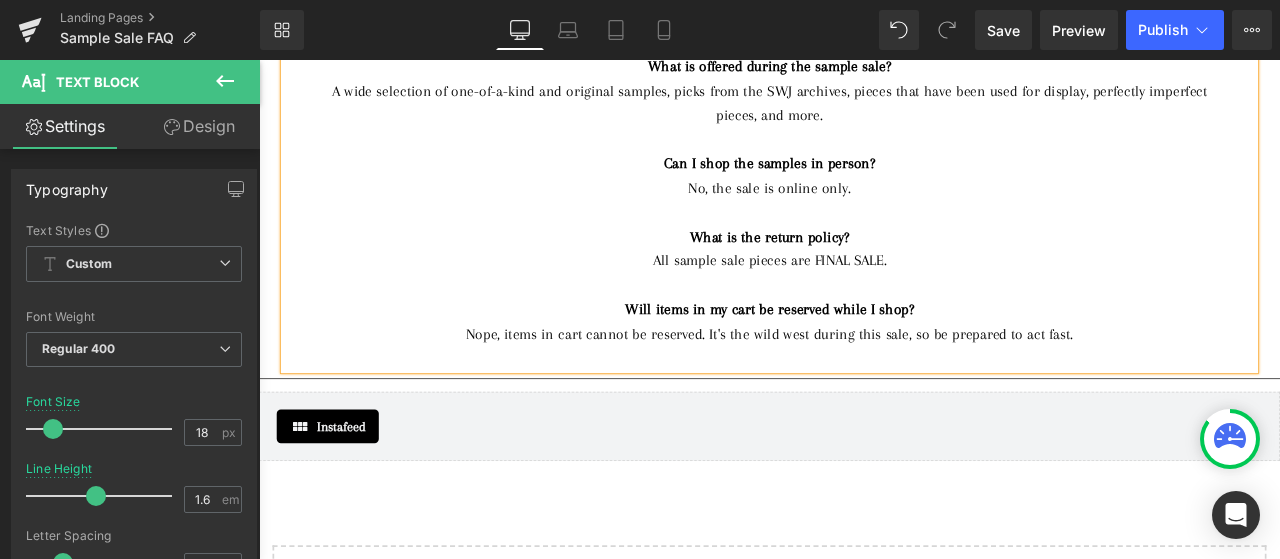 click on "Nope, items in cart cannot be reserved. It's the wild west during this sale, so be prepared to act fast." at bounding box center (864, 384) 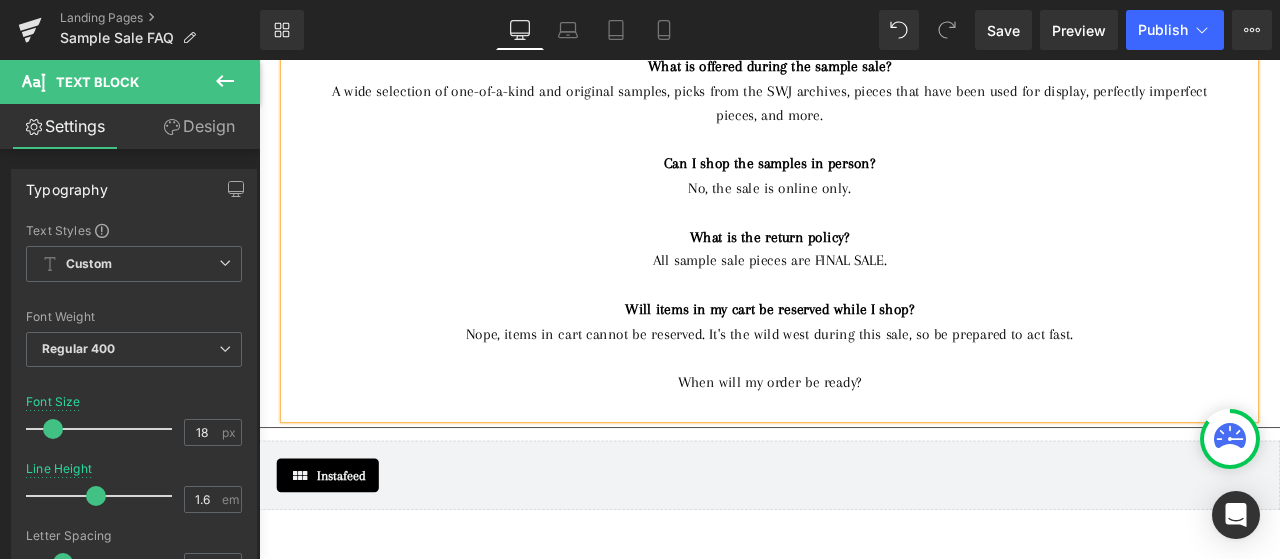 click on "When will my order be ready?" at bounding box center (864, 441) 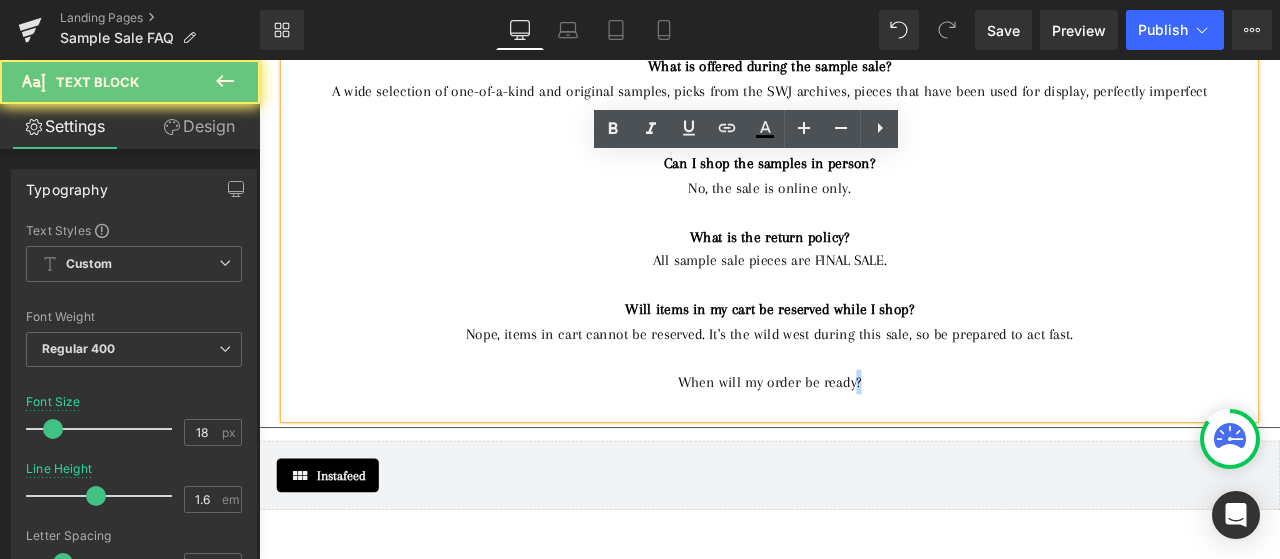 click on "When will my order be ready?" at bounding box center [864, 441] 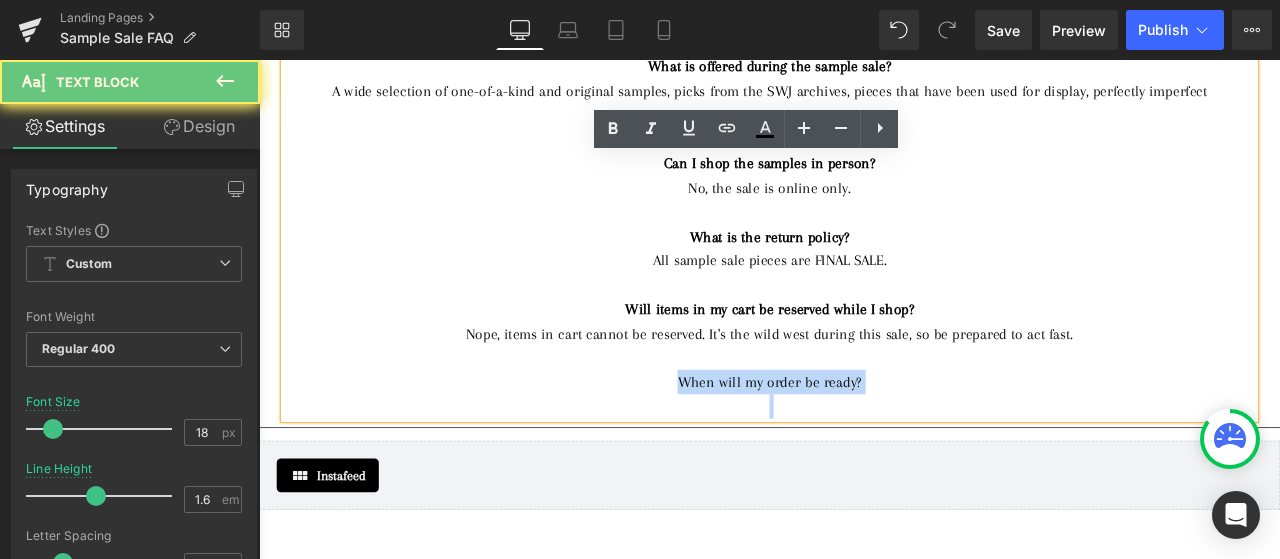 click on "When will my order be ready?" at bounding box center [864, 441] 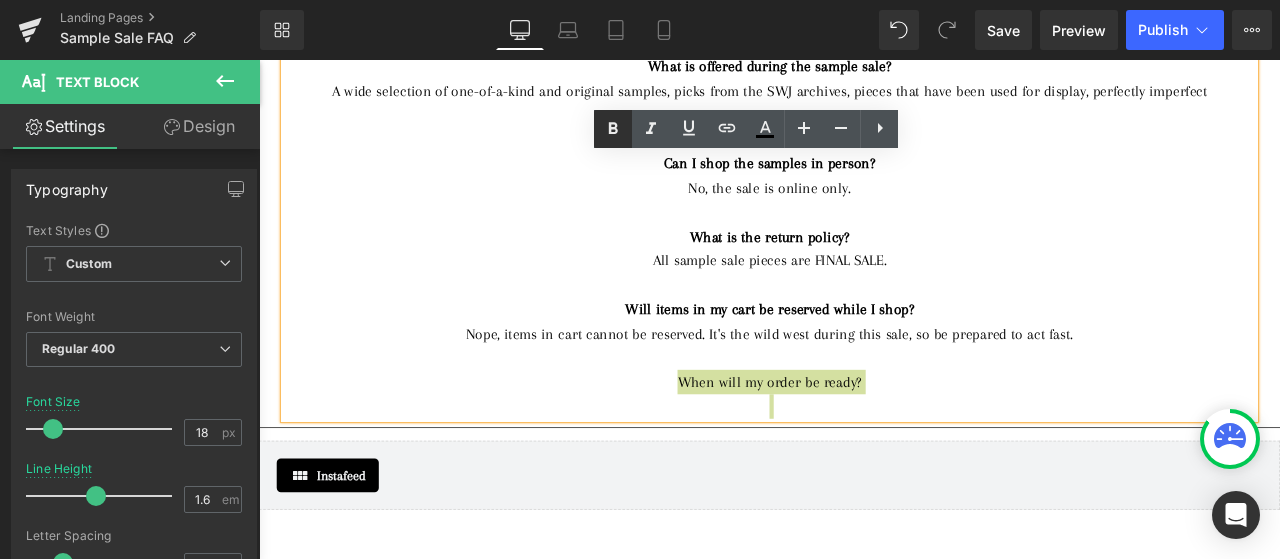 click at bounding box center [613, 129] 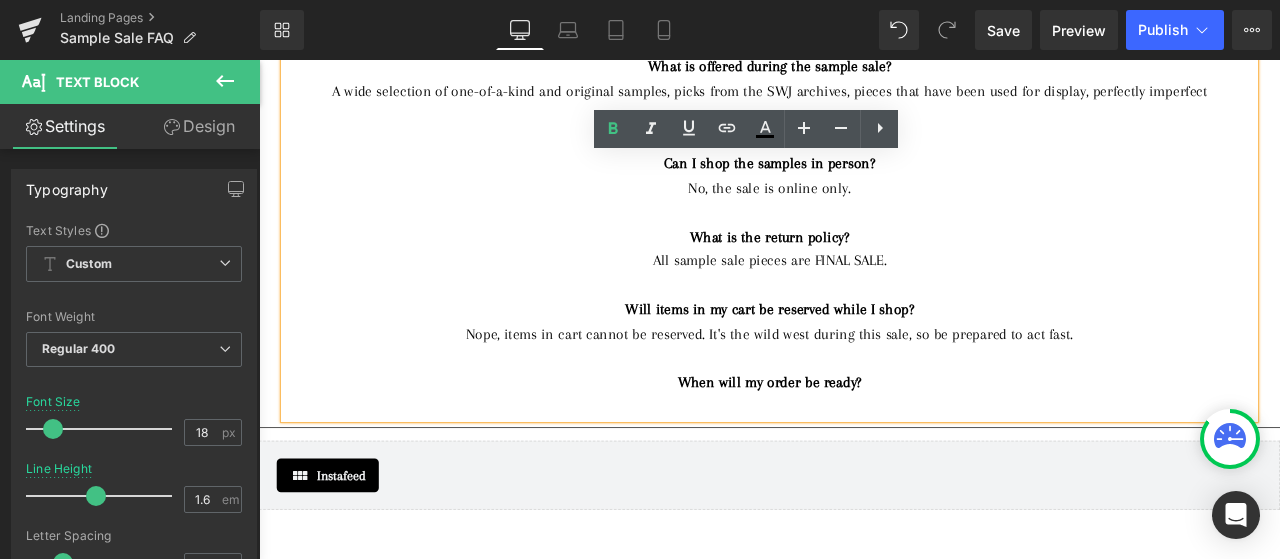click on "When will my order be ready?" at bounding box center [864, 441] 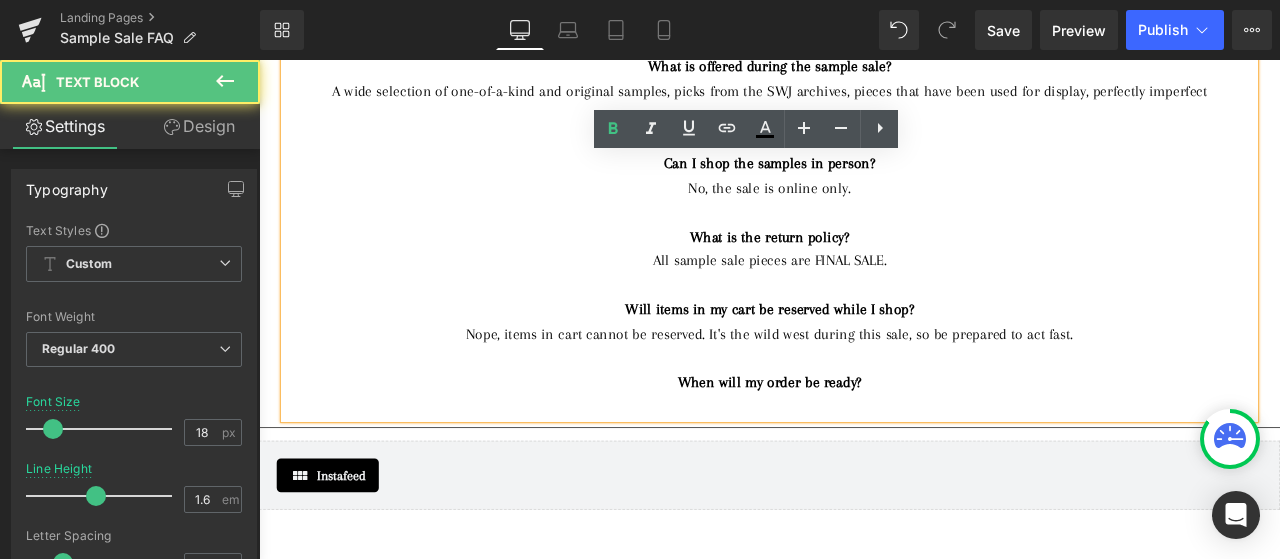 type 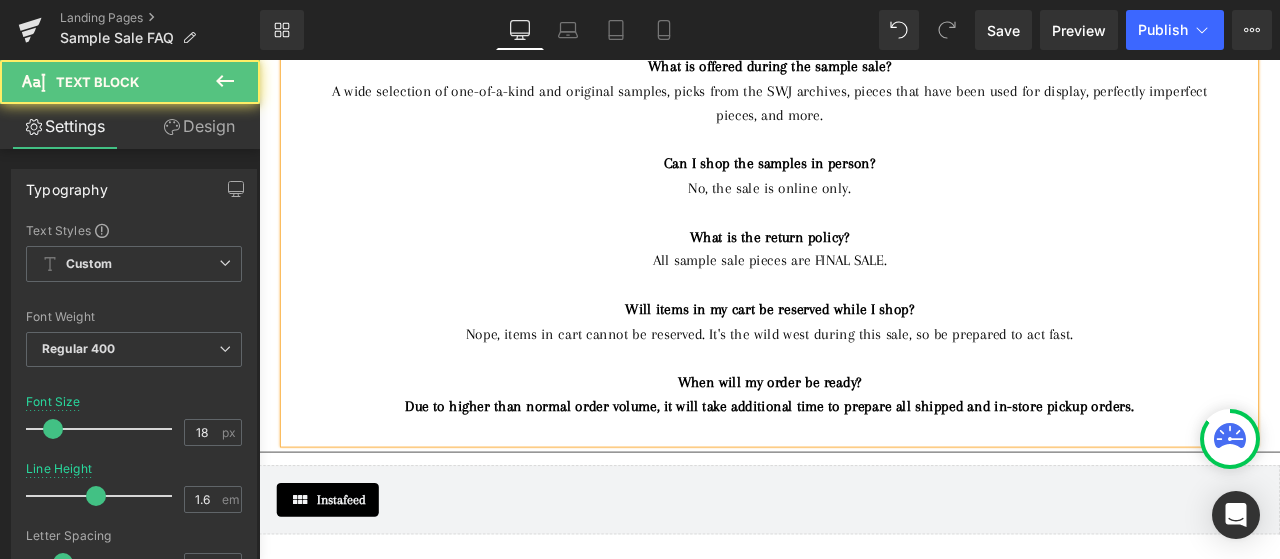 click on "Due to higher than normal order volume, it will take additional time to prepare all shipped and in-store pickup orders." at bounding box center [864, 470] 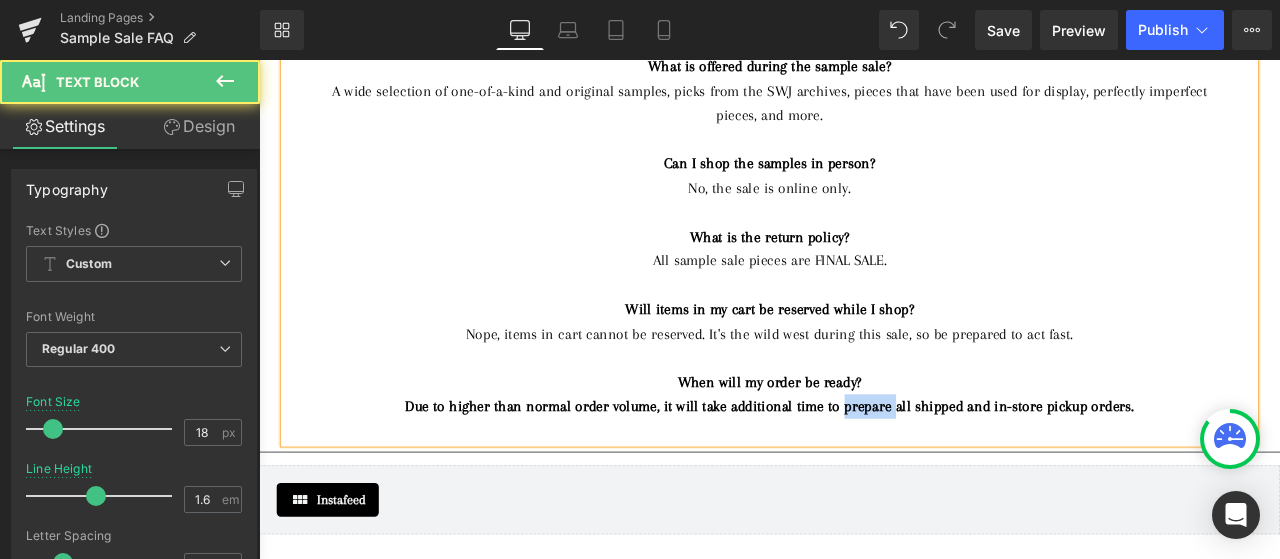 click on "Due to higher than normal order volume, it will take additional time to prepare all shipped and in-store pickup orders." at bounding box center [864, 470] 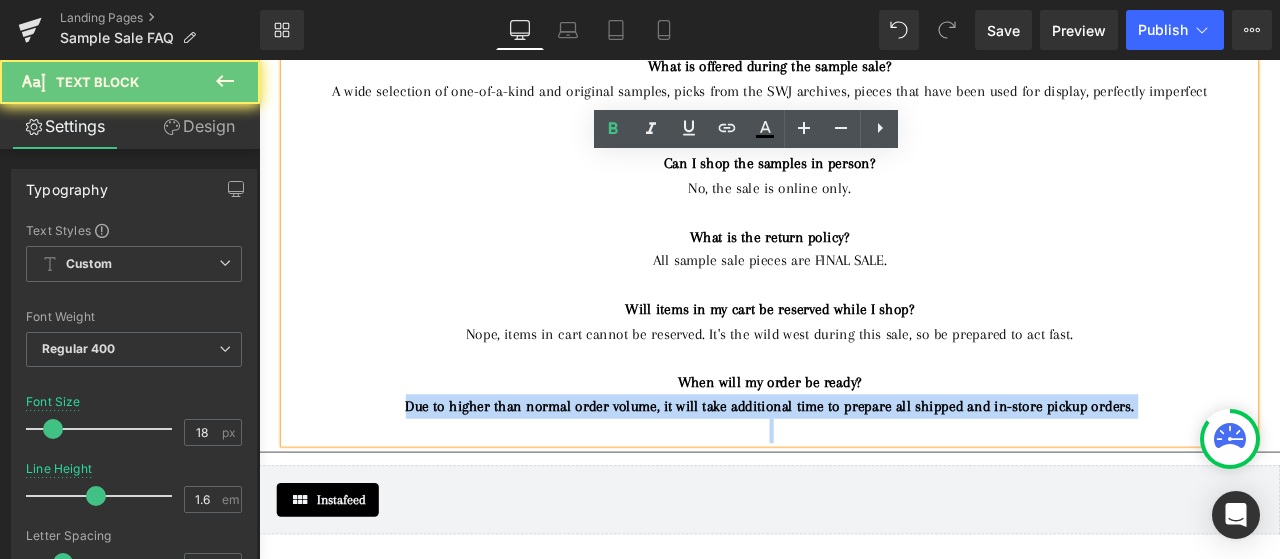 click on "Due to higher than normal order volume, it will take additional time to prepare all shipped and in-store pickup orders." at bounding box center (864, 470) 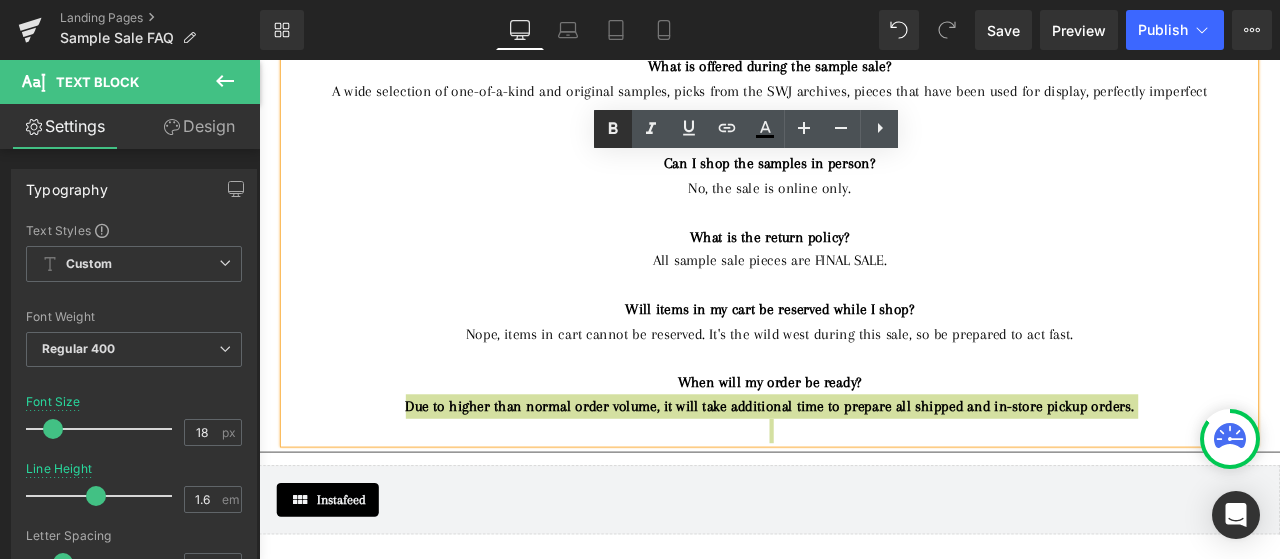 click 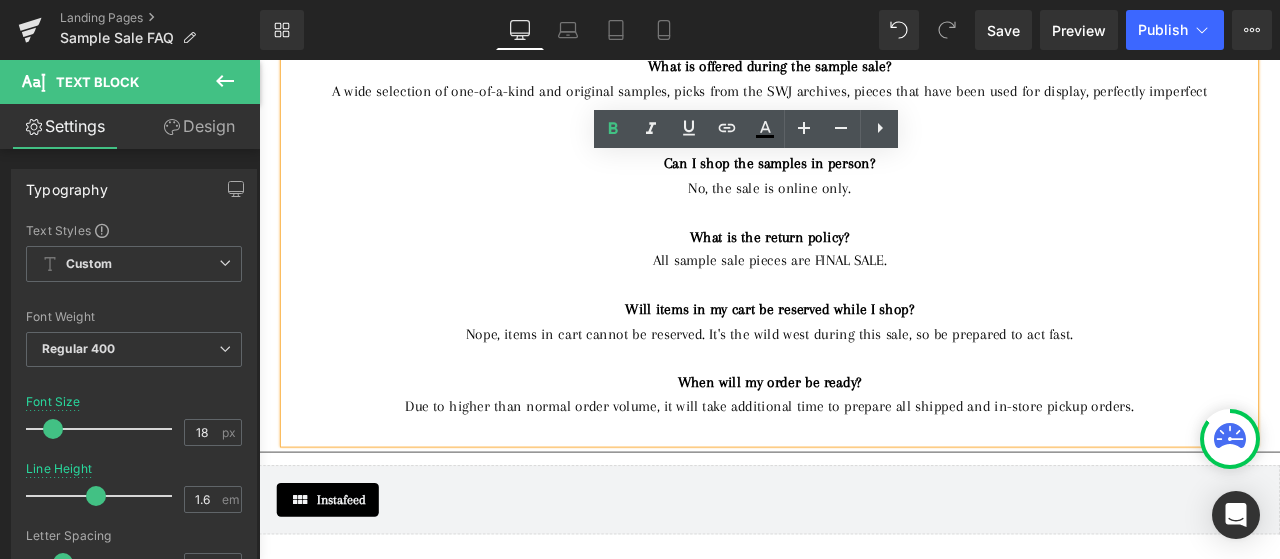 click at bounding box center (864, 412) 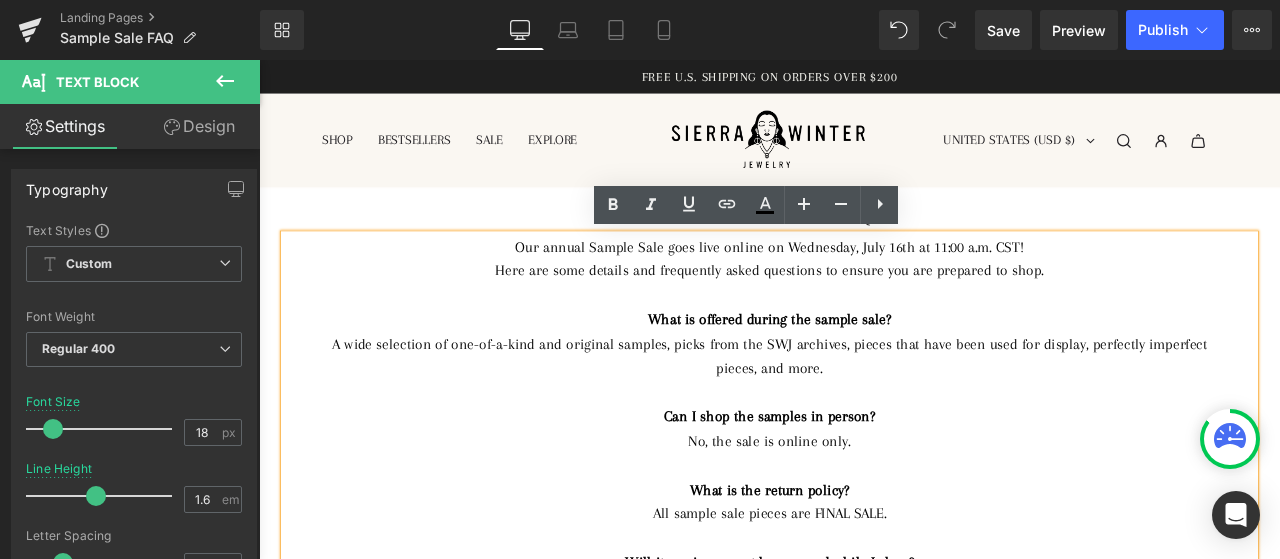 scroll, scrollTop: 200, scrollLeft: 0, axis: vertical 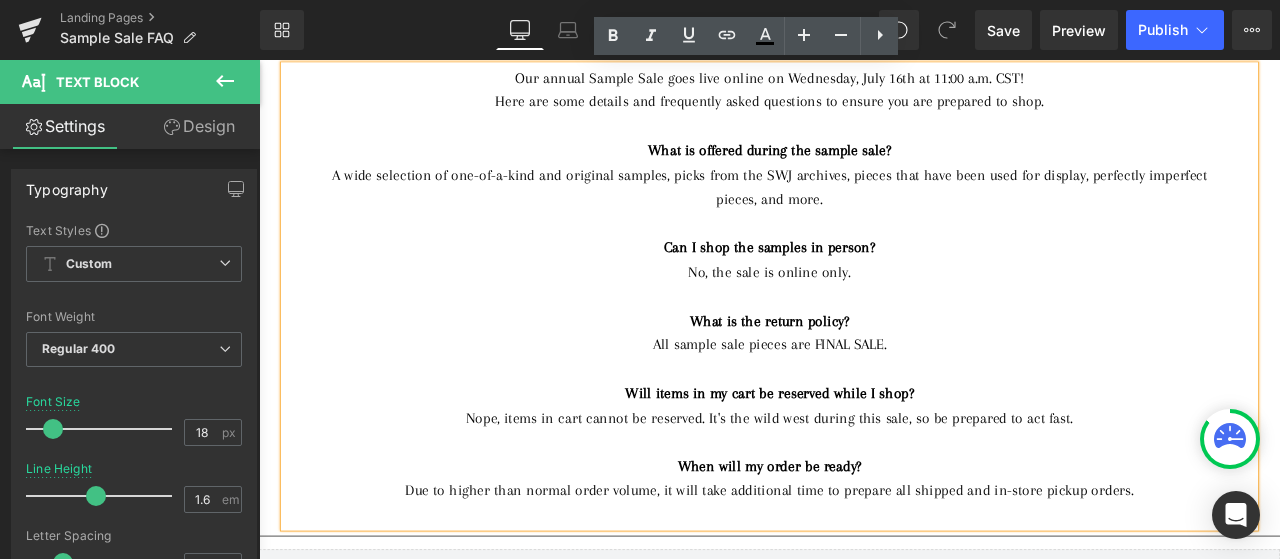 click on "Nope, items in cart cannot be reserved. It's the wild west during this sale, so be prepared to act fast." at bounding box center (864, 484) 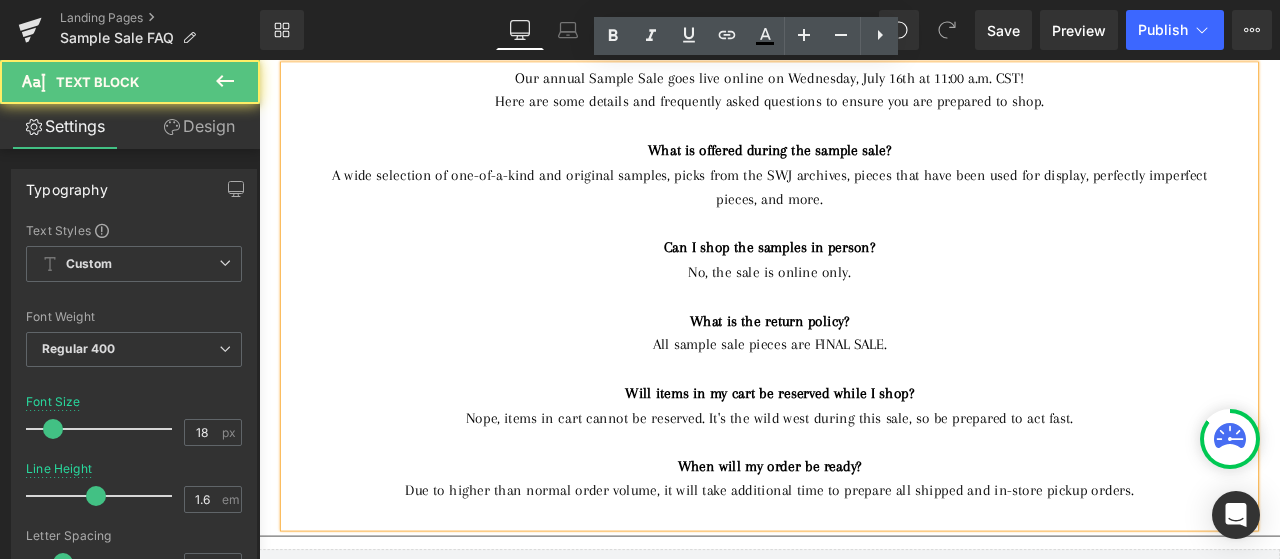 click at bounding box center [864, 426] 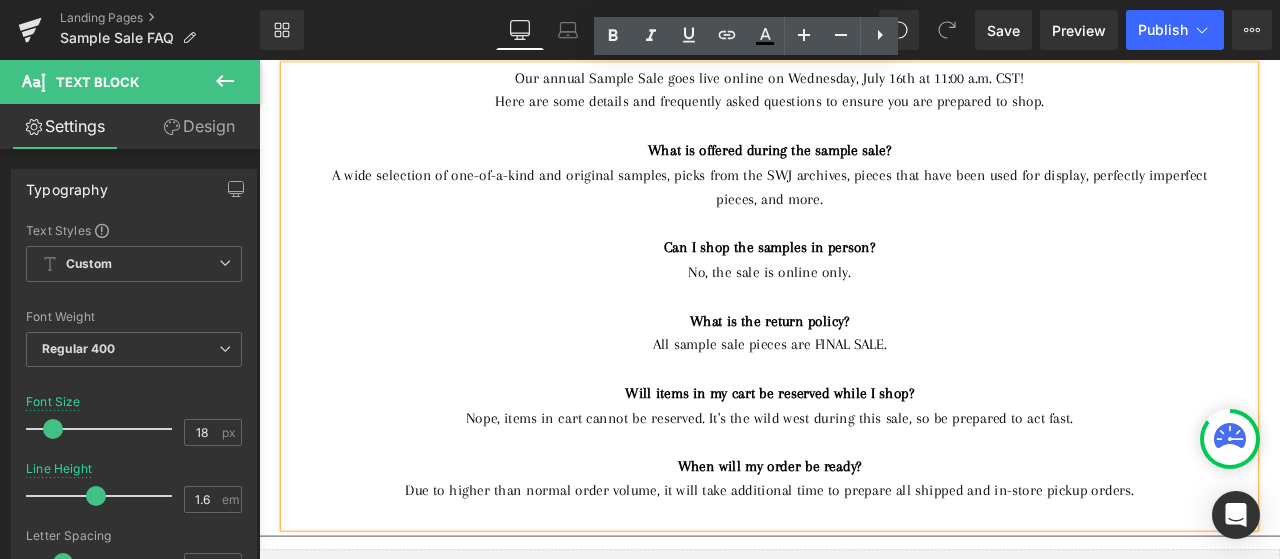 click on "Due to higher than normal order volume, it will take additional time to prepare all shipped and in-store pickup orders." at bounding box center (864, 570) 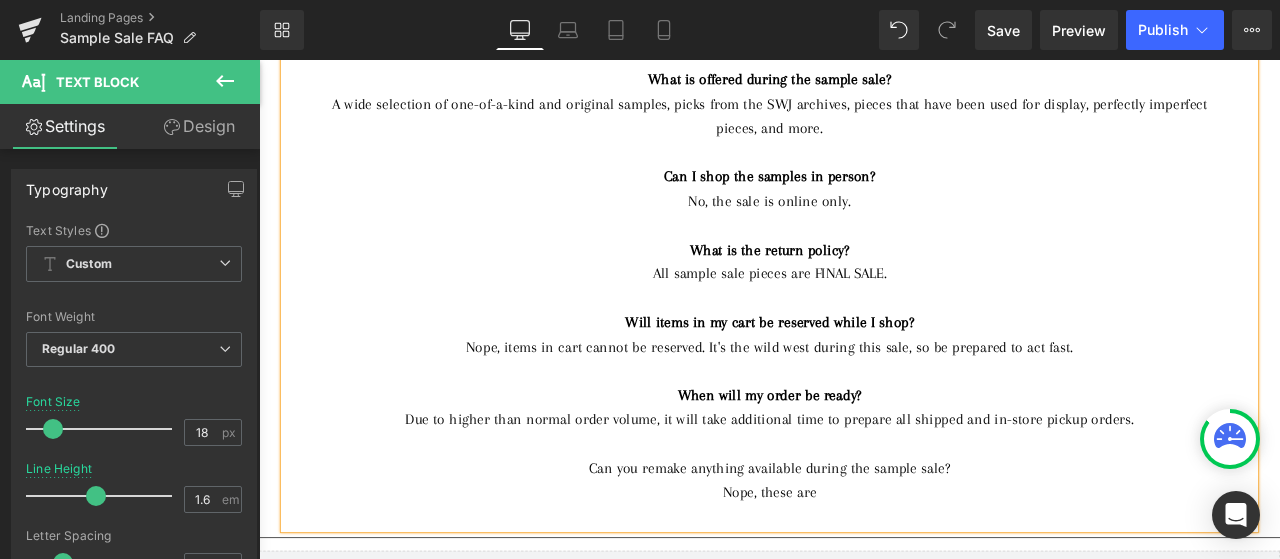 scroll, scrollTop: 314, scrollLeft: 0, axis: vertical 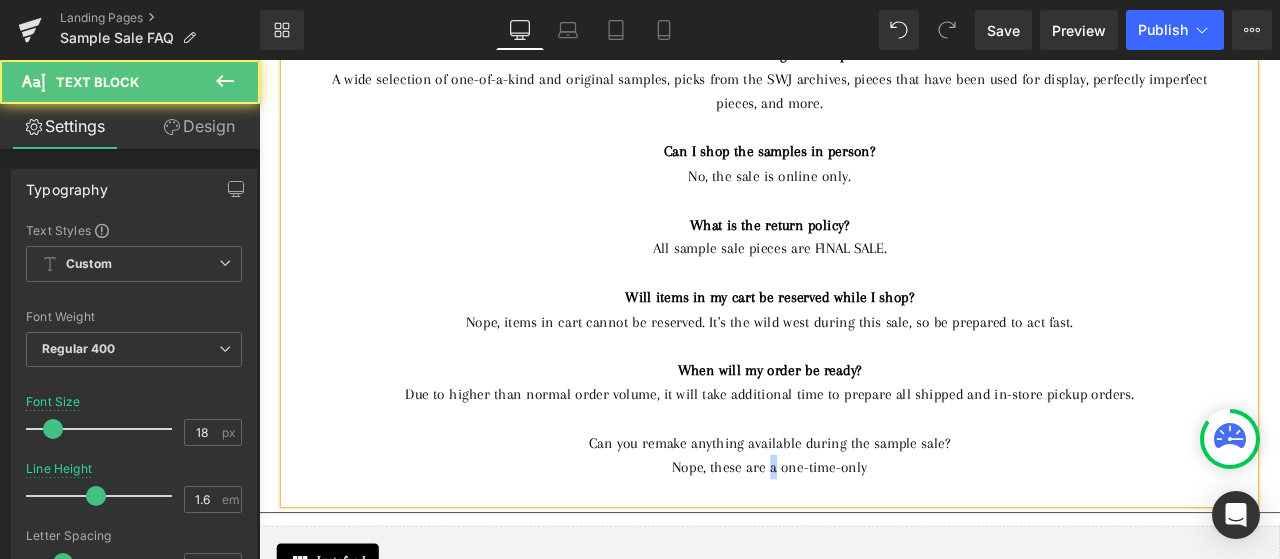 drag, startPoint x: 867, startPoint y: 540, endPoint x: 855, endPoint y: 543, distance: 12.369317 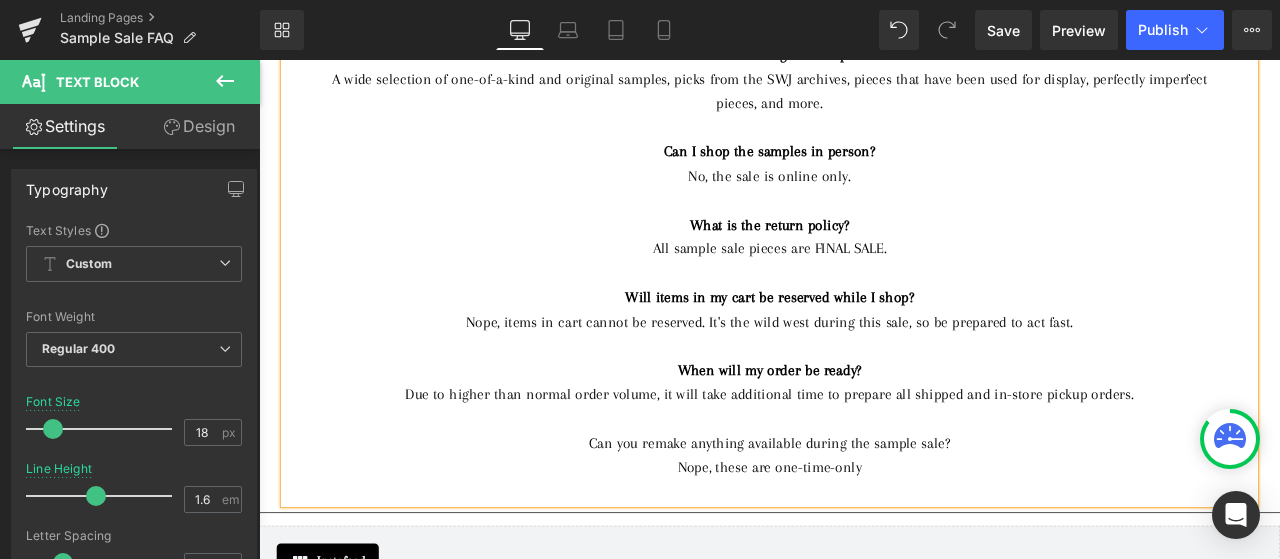 click at bounding box center (864, 571) 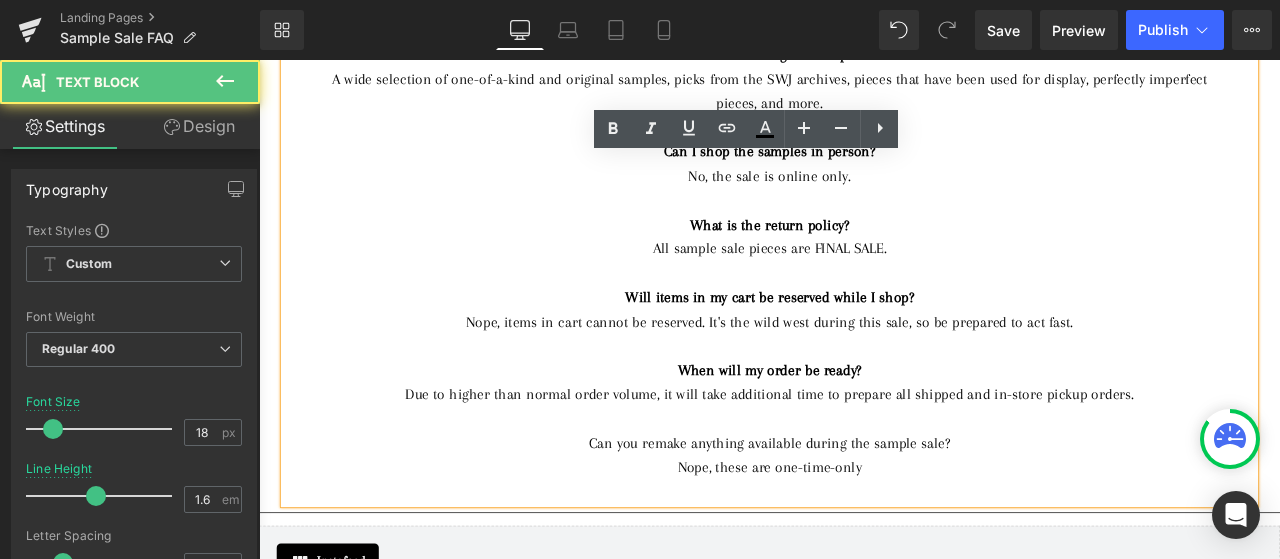 click at bounding box center (864, 571) 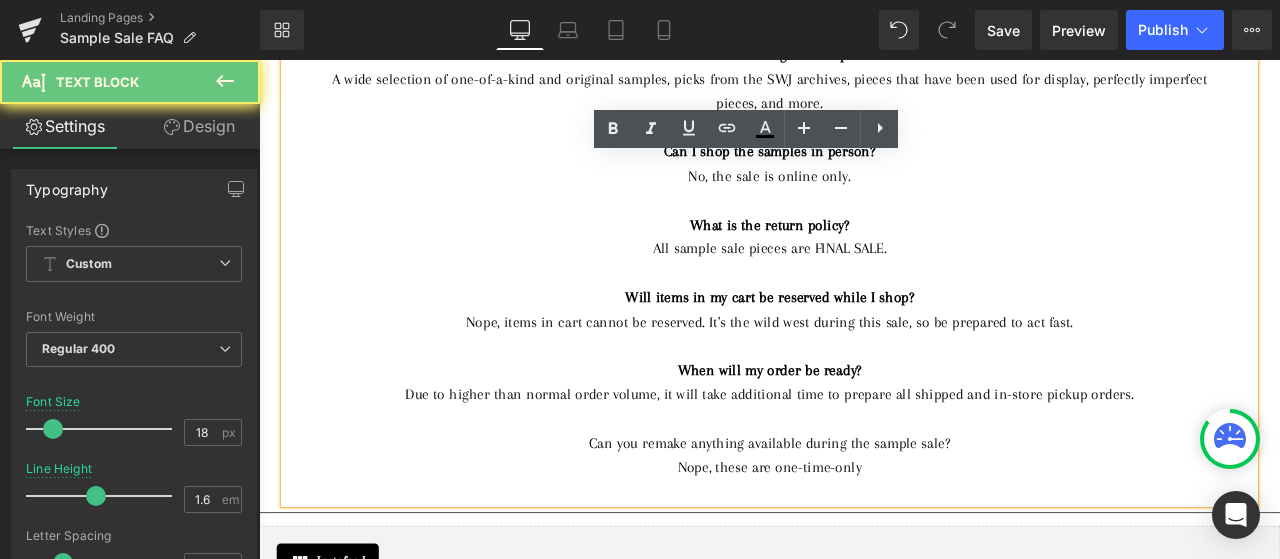 click on "Nope, these are one-time-only" at bounding box center [864, 542] 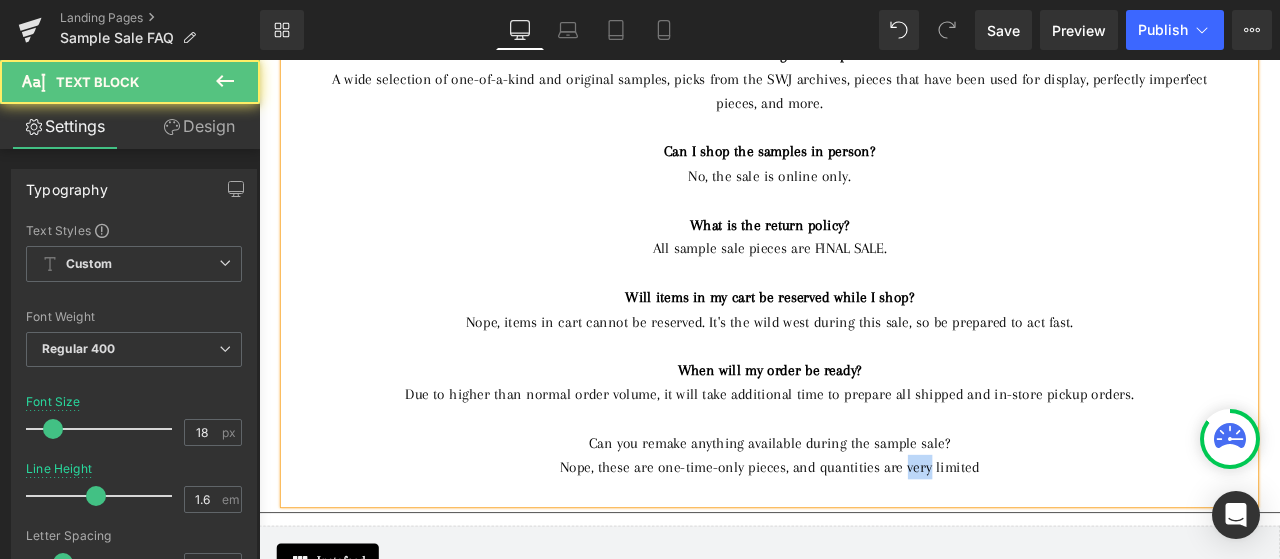 drag, startPoint x: 1017, startPoint y: 544, endPoint x: 1044, endPoint y: 547, distance: 27.166155 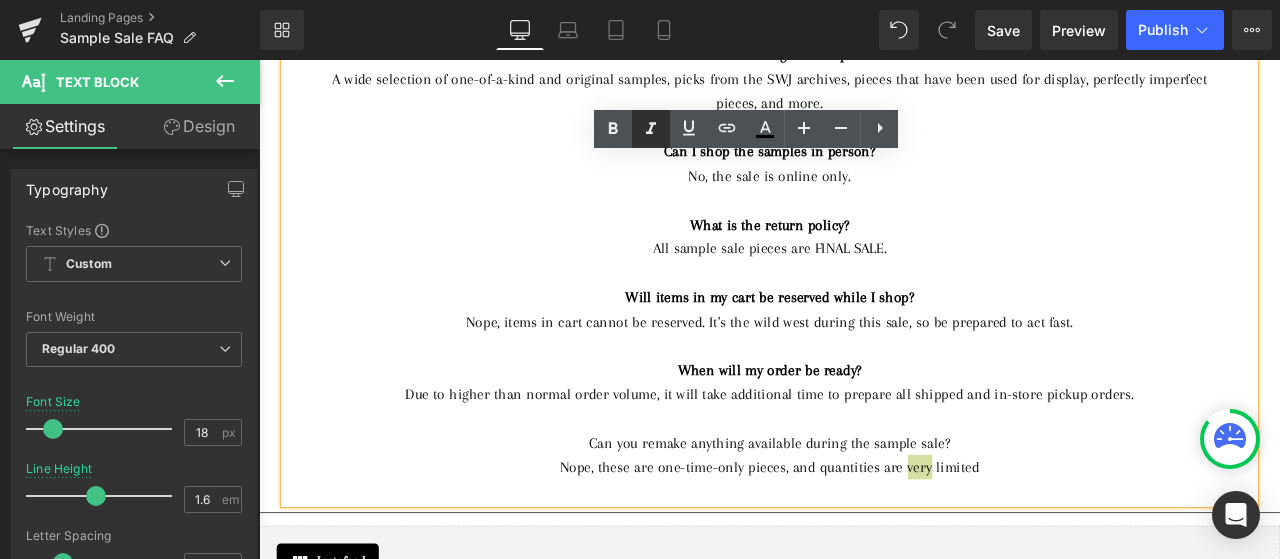 click 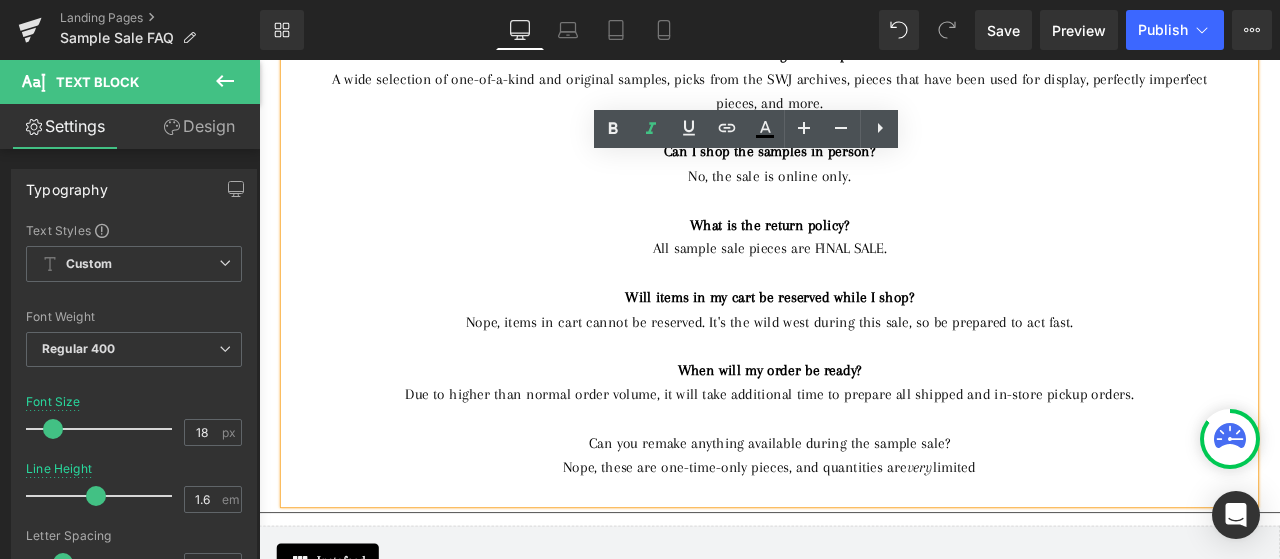 click on "Can you remake anything available during the sample sale?" at bounding box center [864, 514] 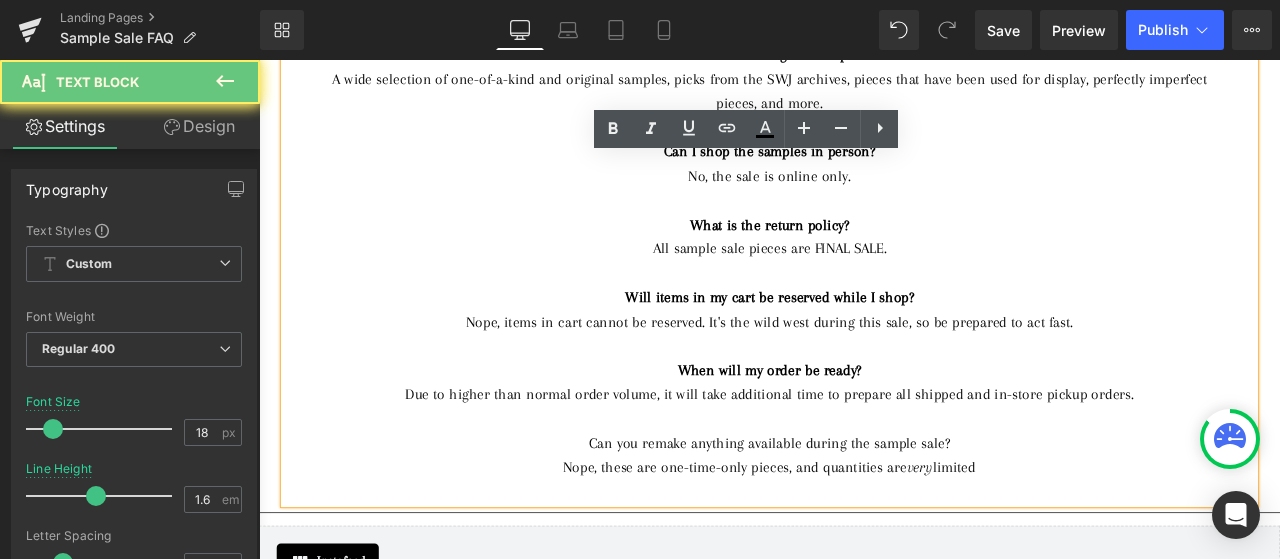 click on "Can you remake anything available during the sample sale?" at bounding box center (864, 514) 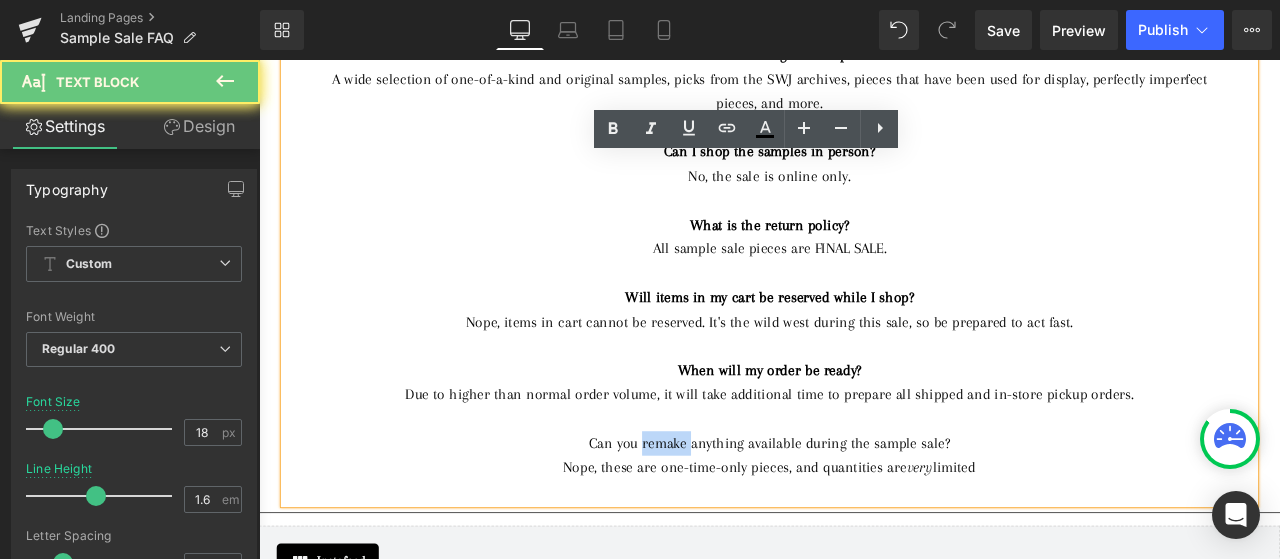 click on "Can you remake anything available during the sample sale?" at bounding box center [864, 514] 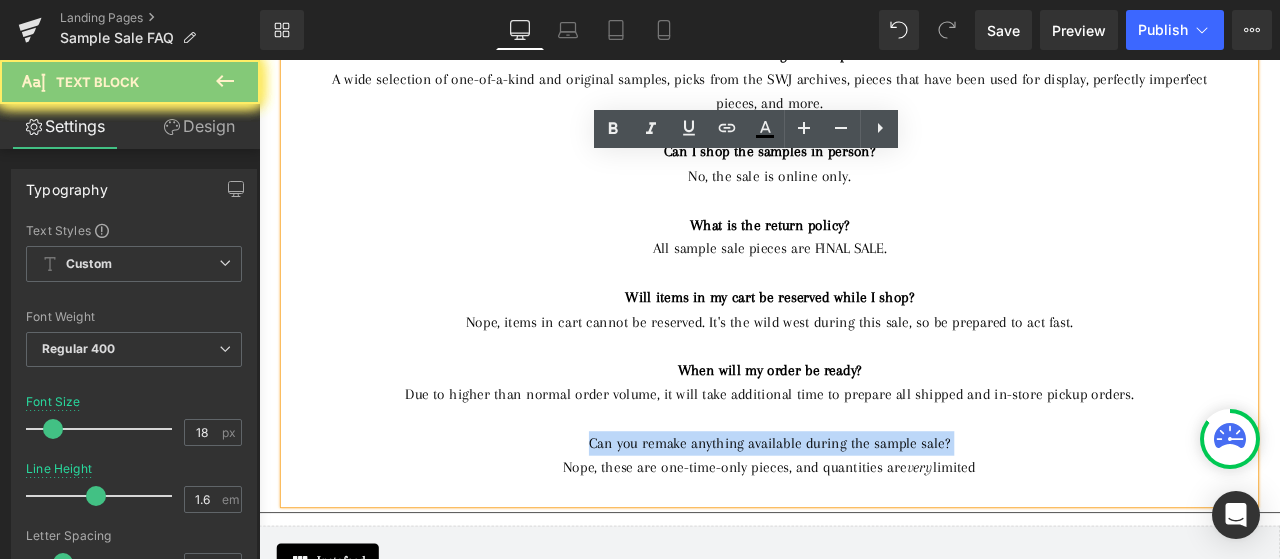 click on "Can you remake anything available during the sample sale?" at bounding box center (864, 514) 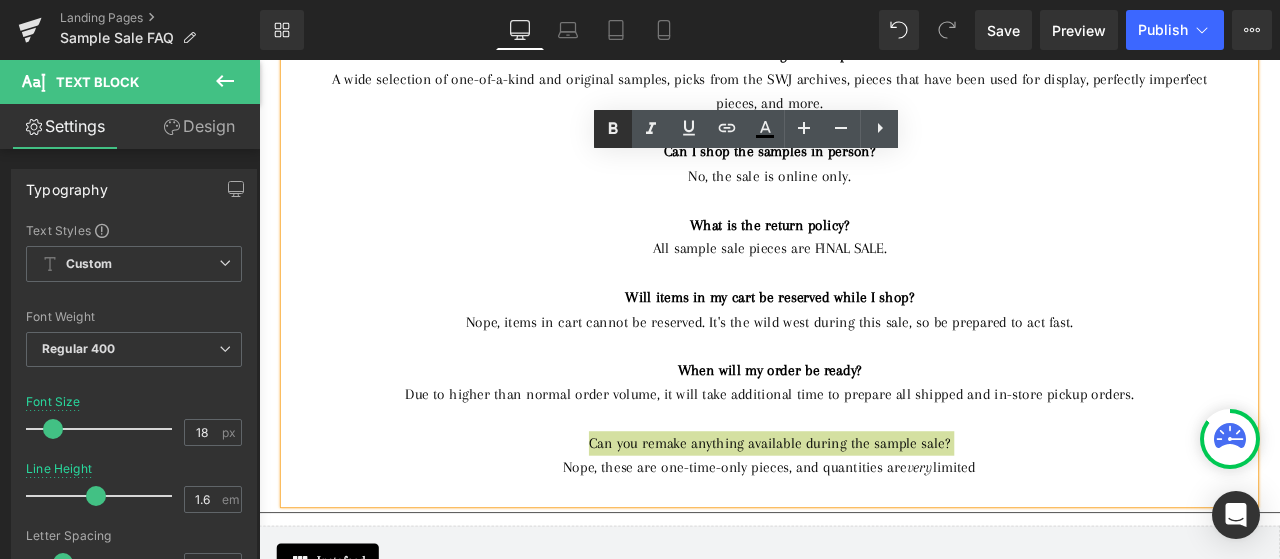 click 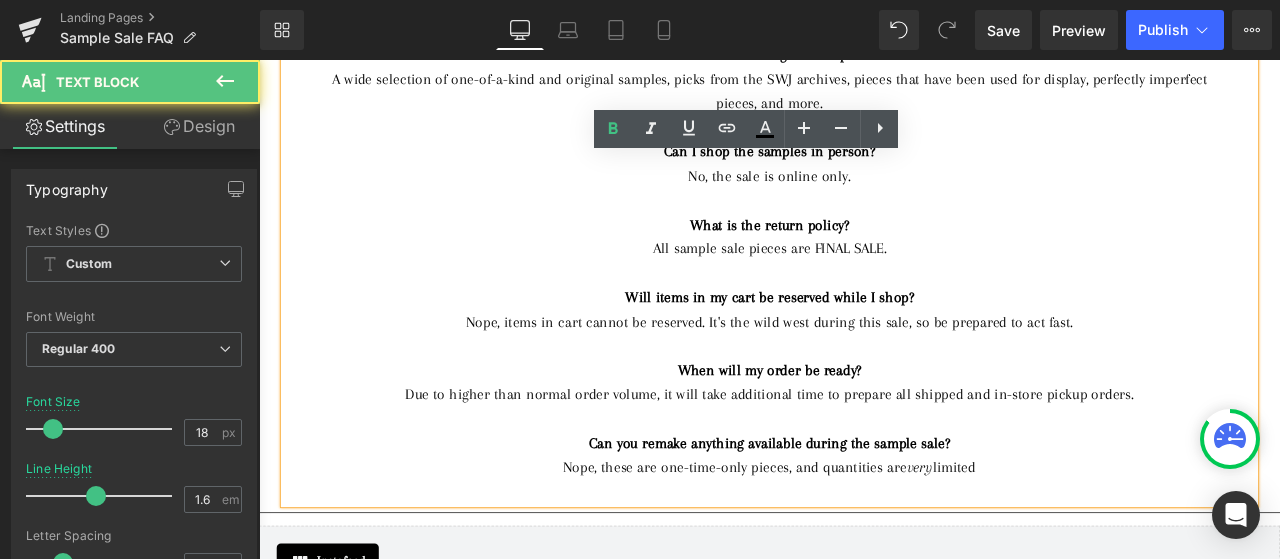 click on "Nope, these are one-time-only pieces, and quantities are  very  limited" at bounding box center [864, 542] 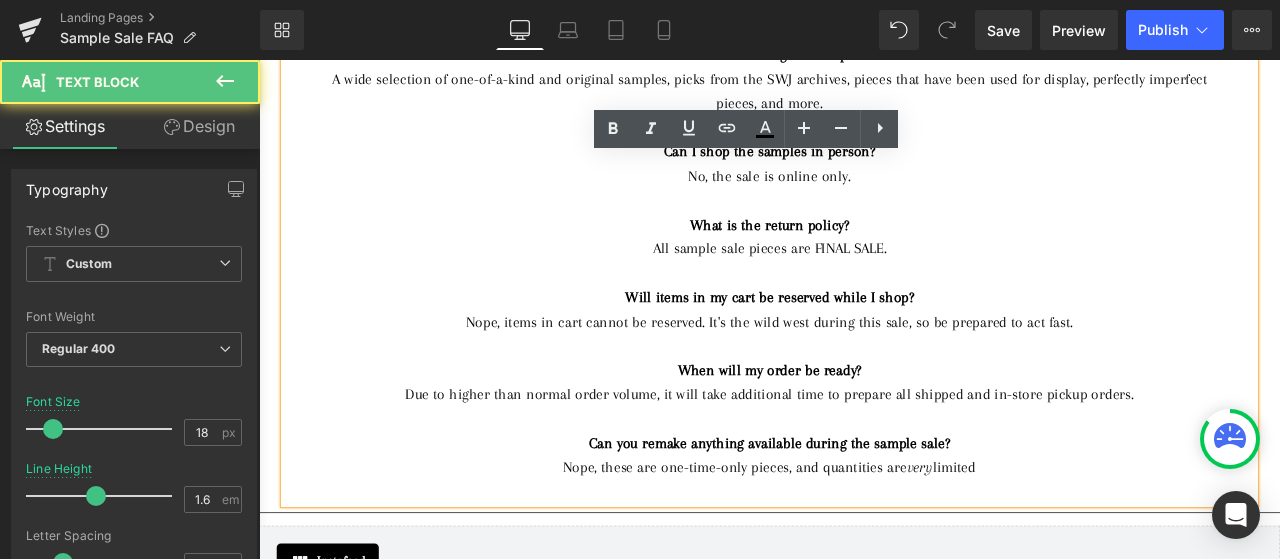 type 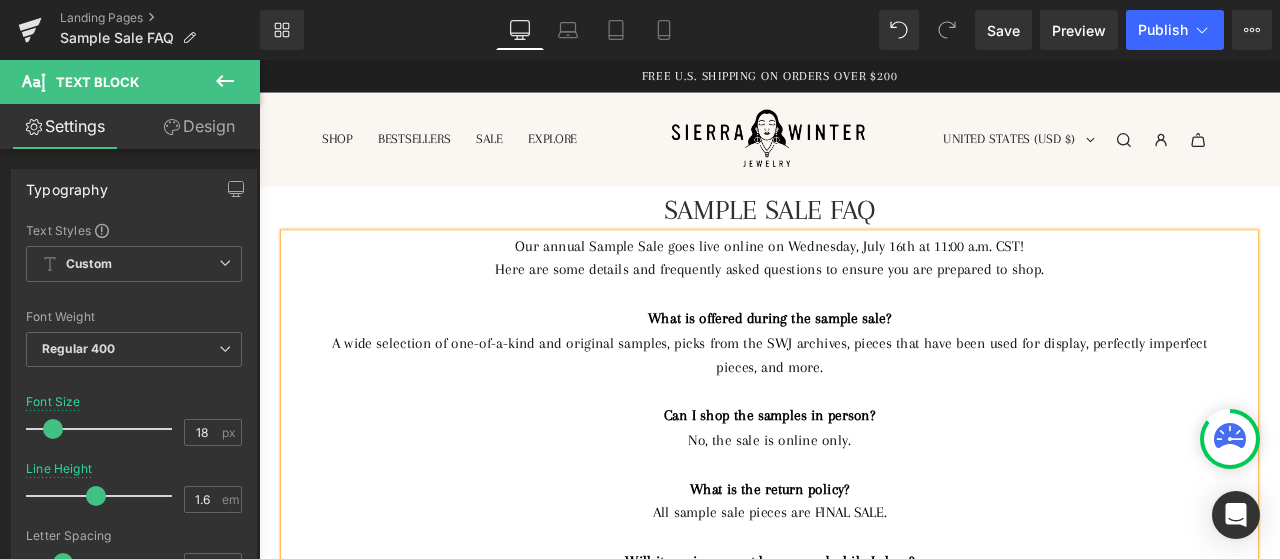 scroll, scrollTop: 0, scrollLeft: 0, axis: both 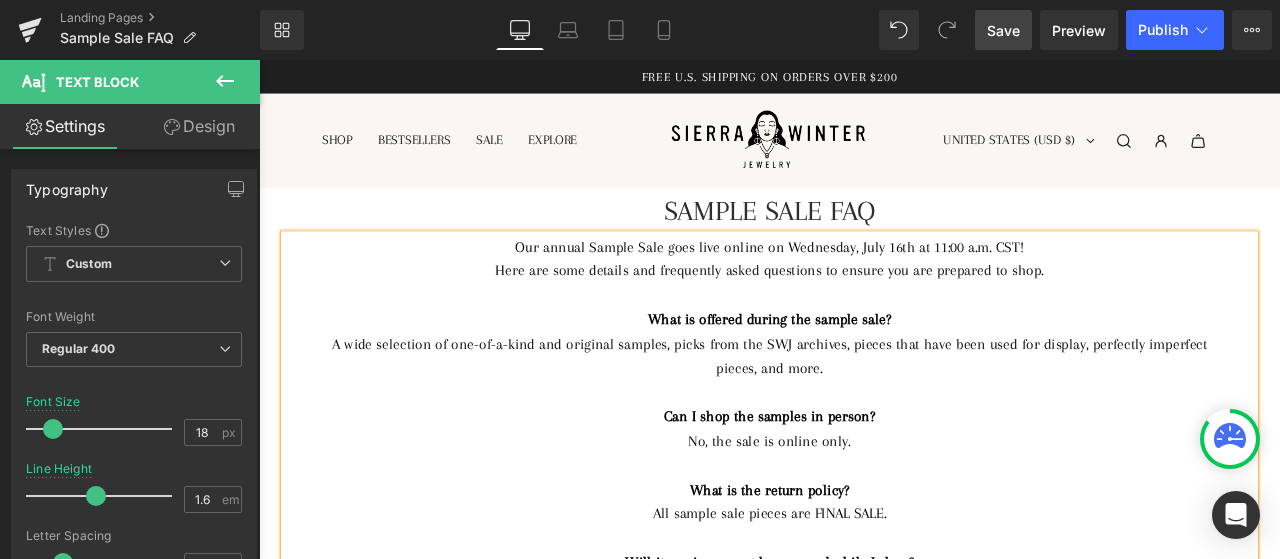 click on "Save" at bounding box center (1003, 30) 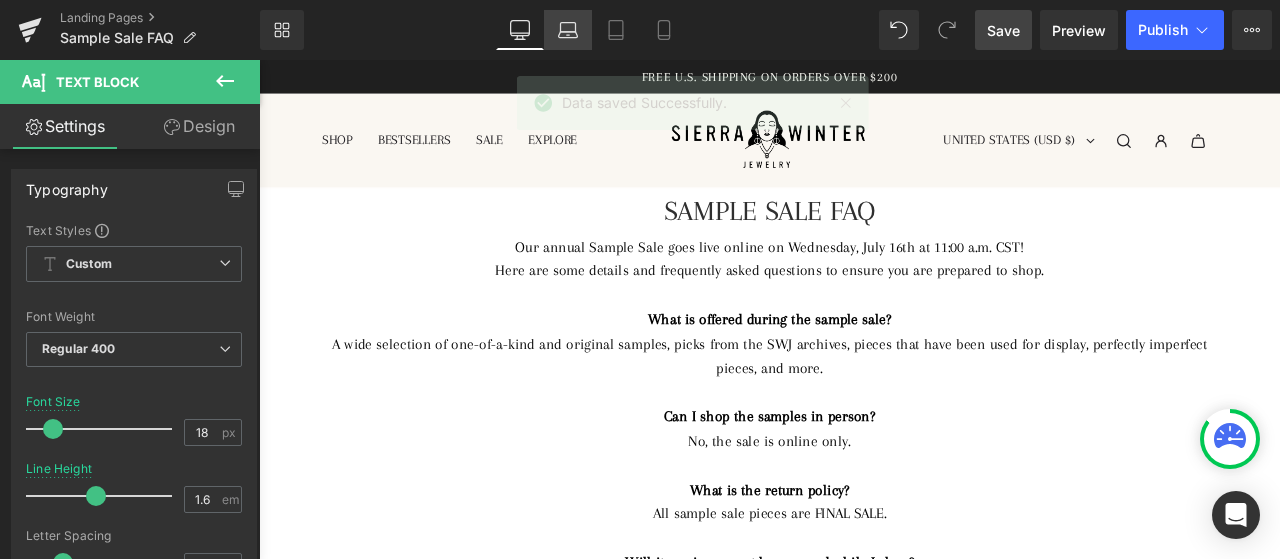 click 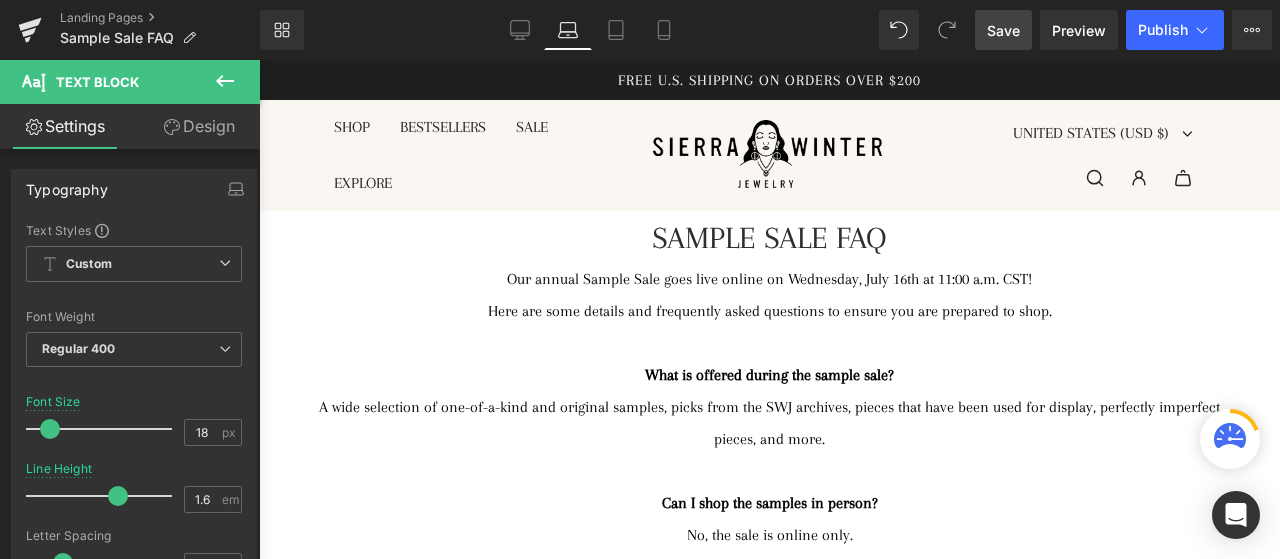 type on "16" 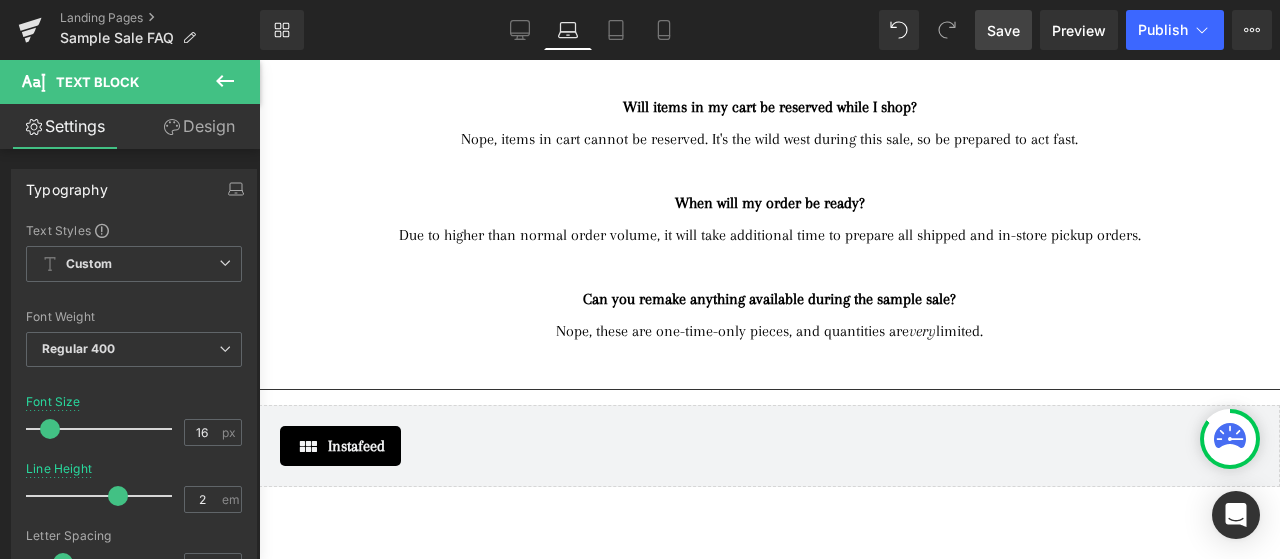 scroll, scrollTop: 600, scrollLeft: 0, axis: vertical 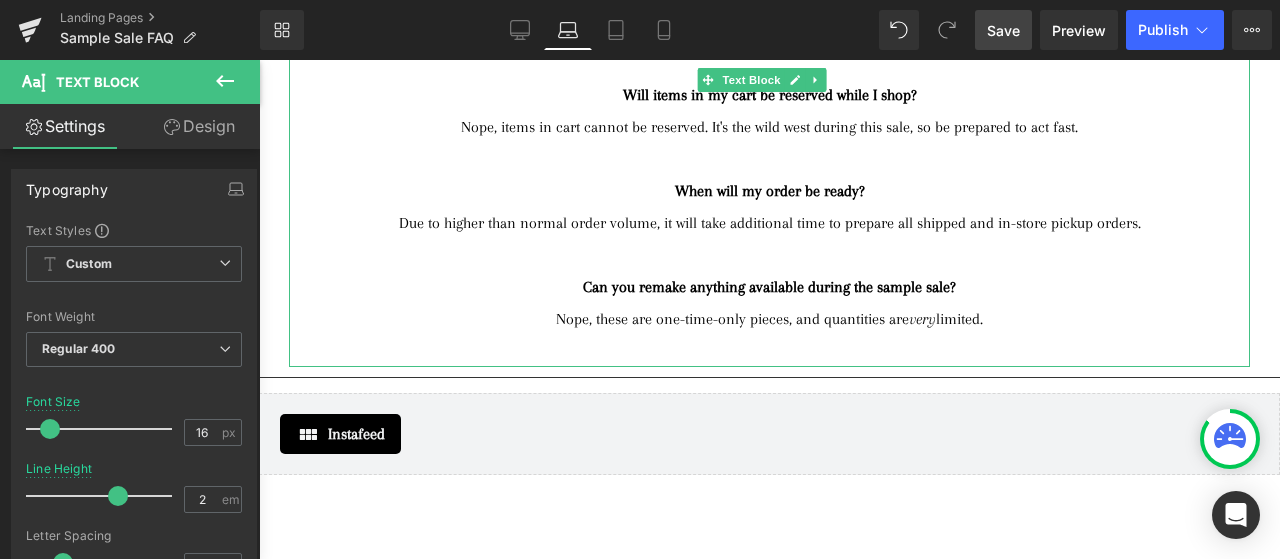 click on "Due to higher than normal order volume, it will take additional time to prepare all shipped and in-store pickup orders." at bounding box center (769, 223) 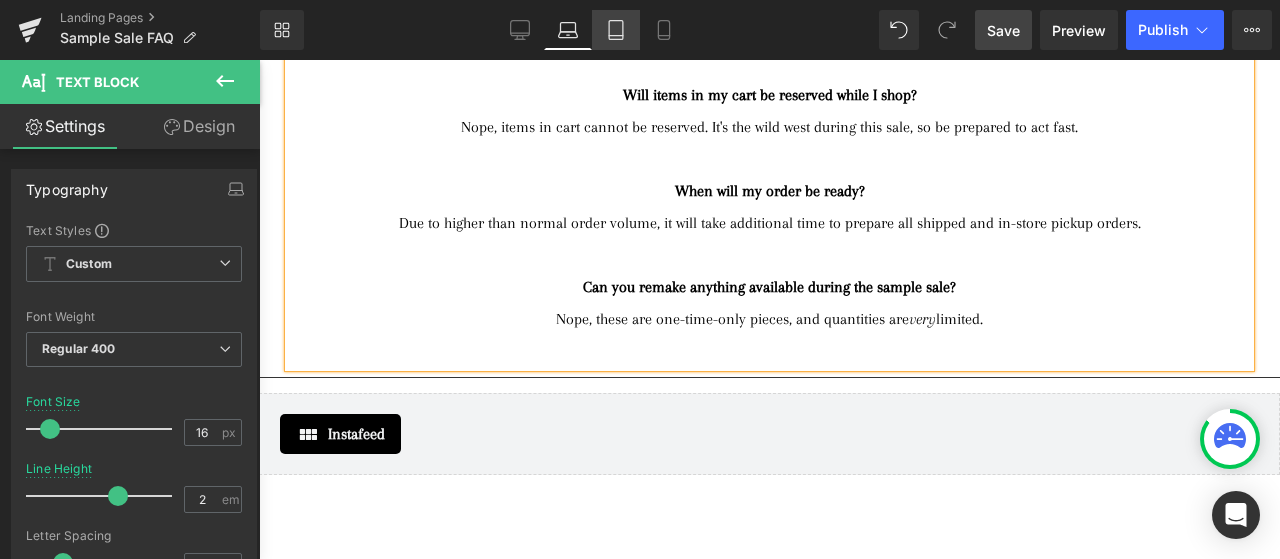 click on "Tablet" at bounding box center (616, 30) 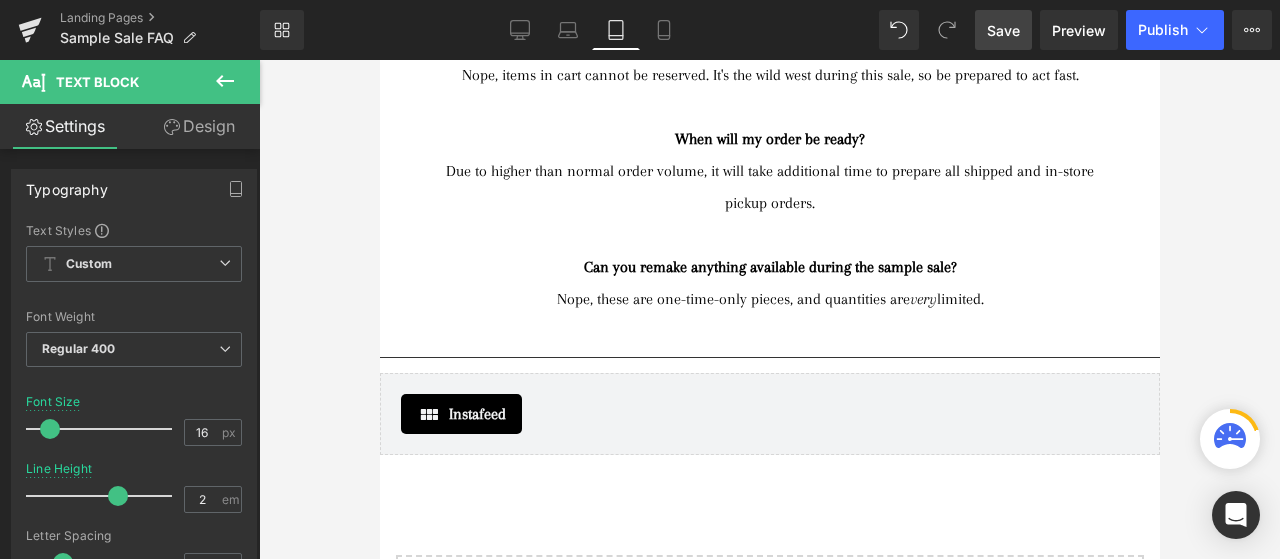 scroll, scrollTop: 0, scrollLeft: 0, axis: both 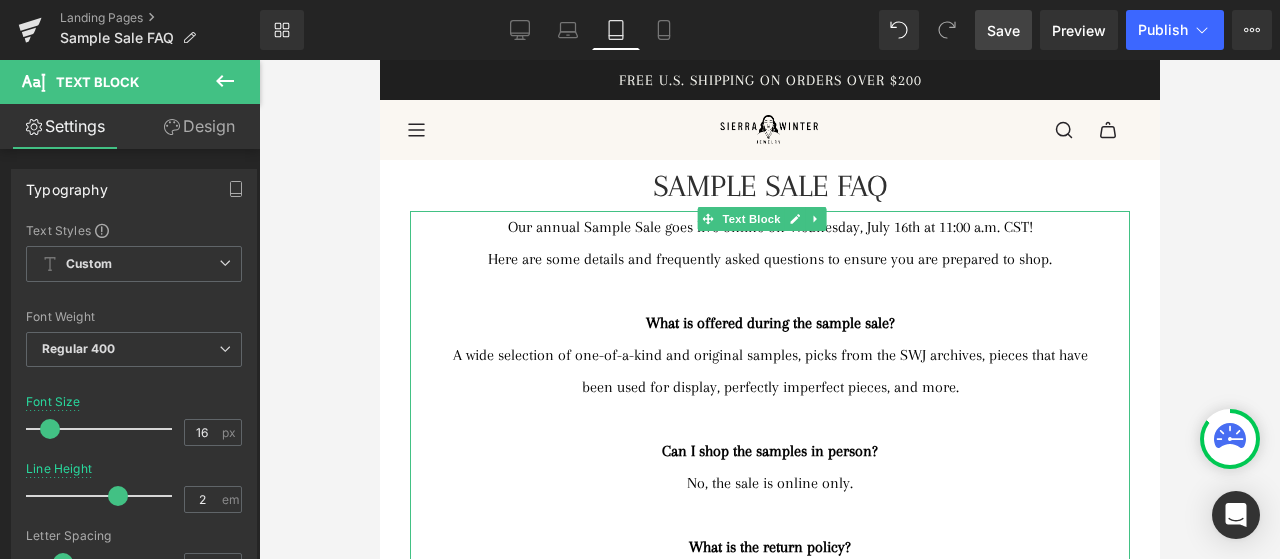 click on "Here are some details and frequently asked questions to ensure you are prepared to shop." at bounding box center (769, 259) 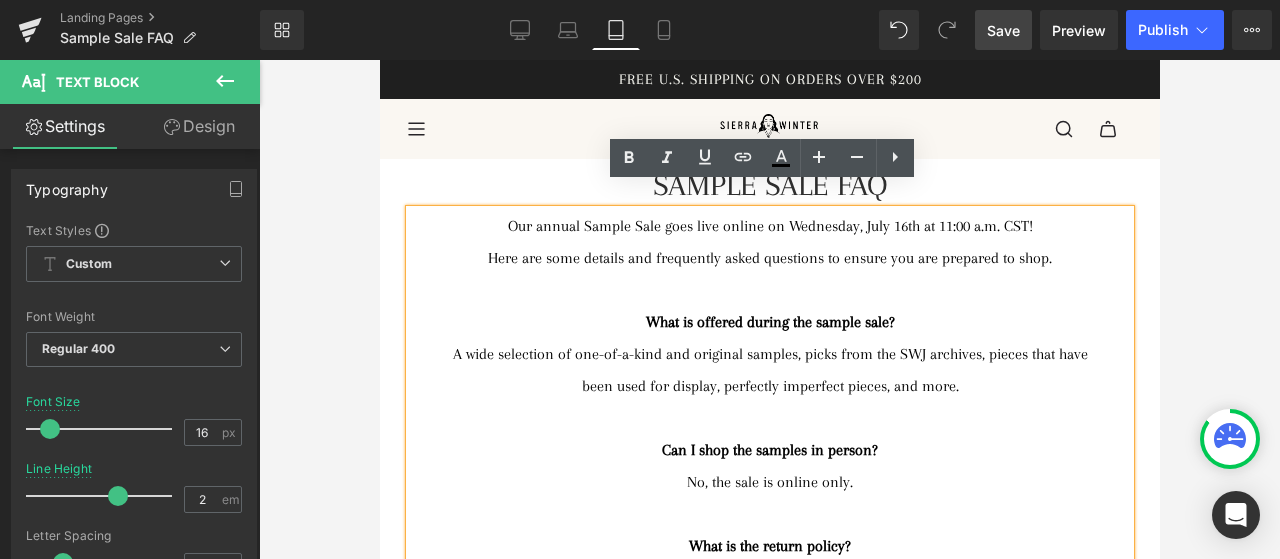 scroll, scrollTop: 100, scrollLeft: 0, axis: vertical 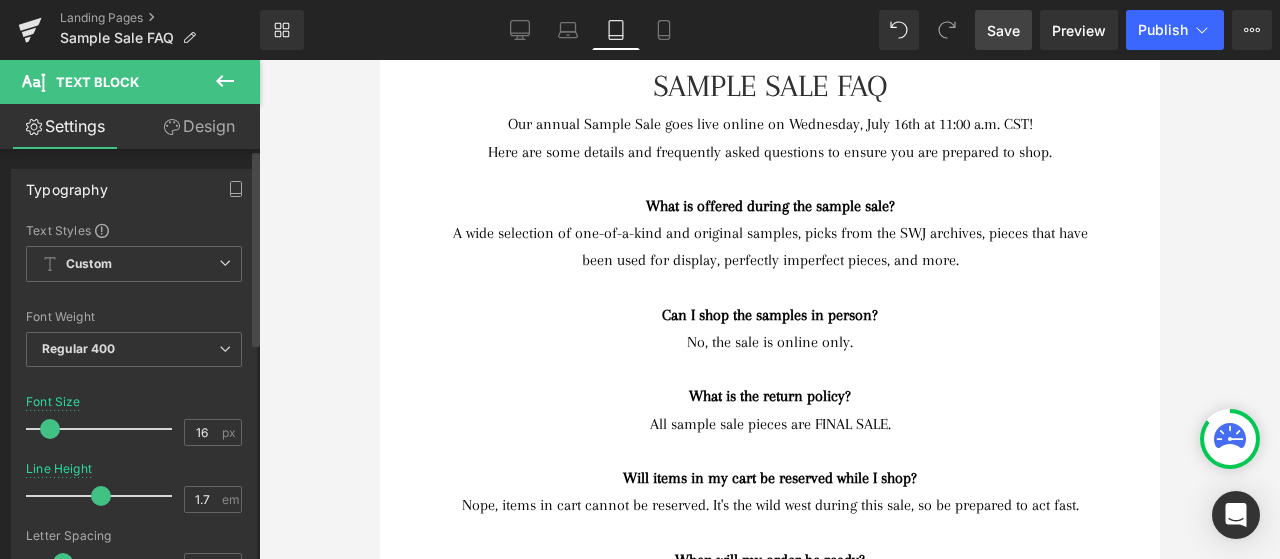 type on "1.6" 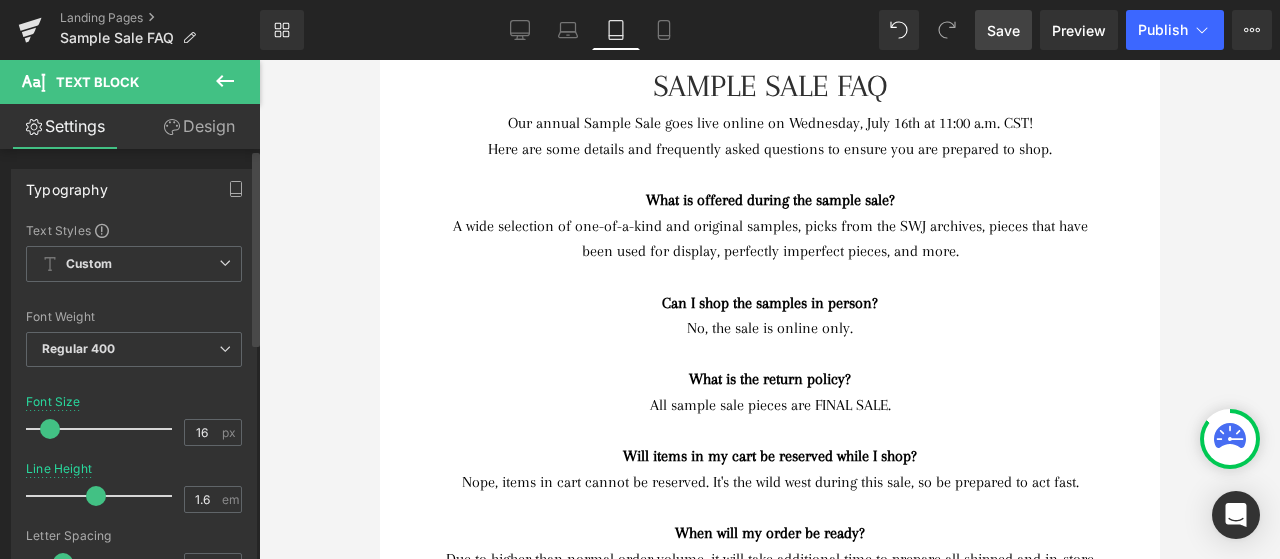 drag, startPoint x: 107, startPoint y: 492, endPoint x: 86, endPoint y: 491, distance: 21.023796 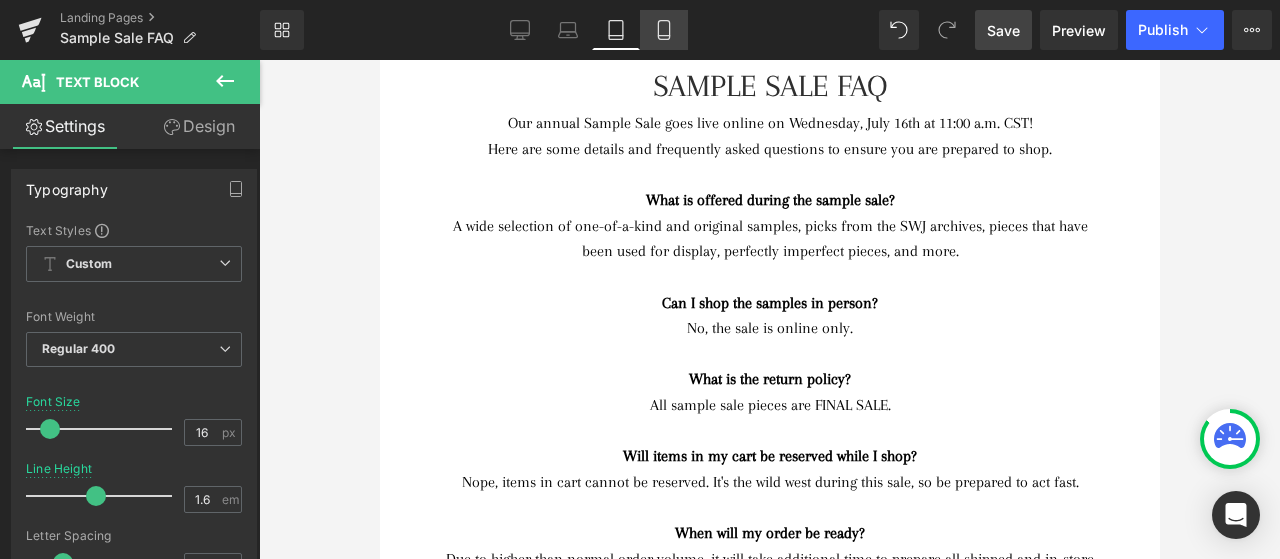 click 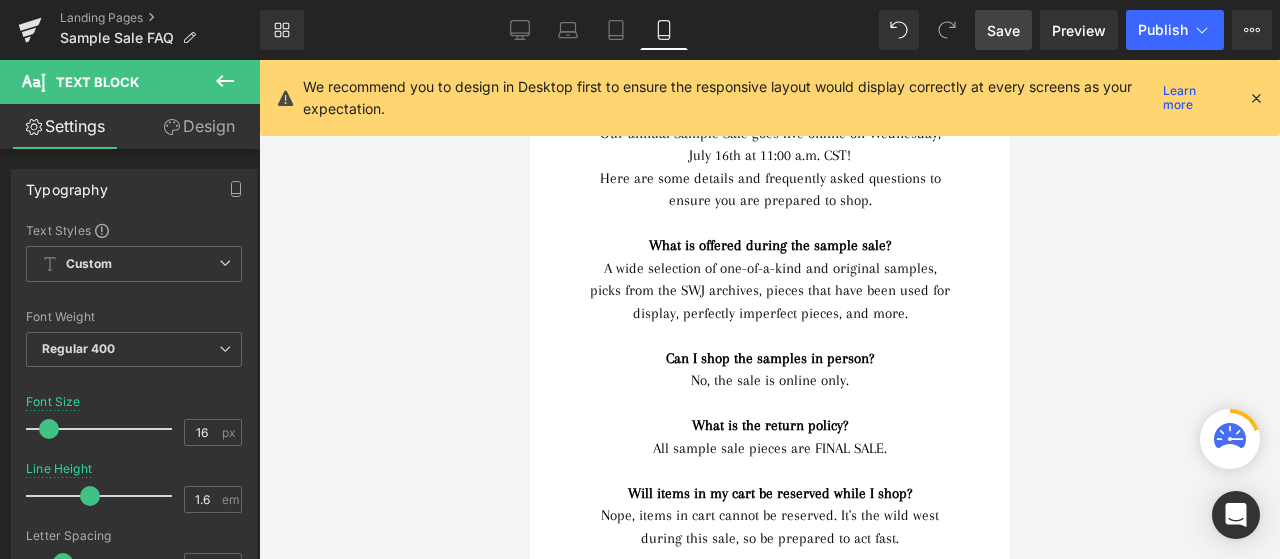 type on "15" 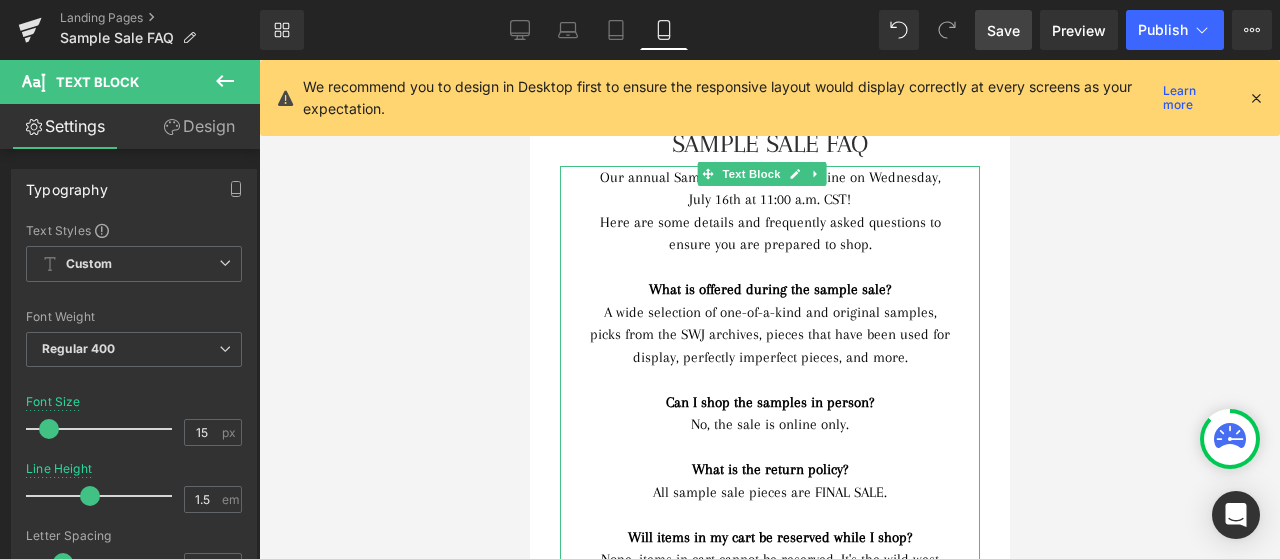 scroll, scrollTop: 0, scrollLeft: 0, axis: both 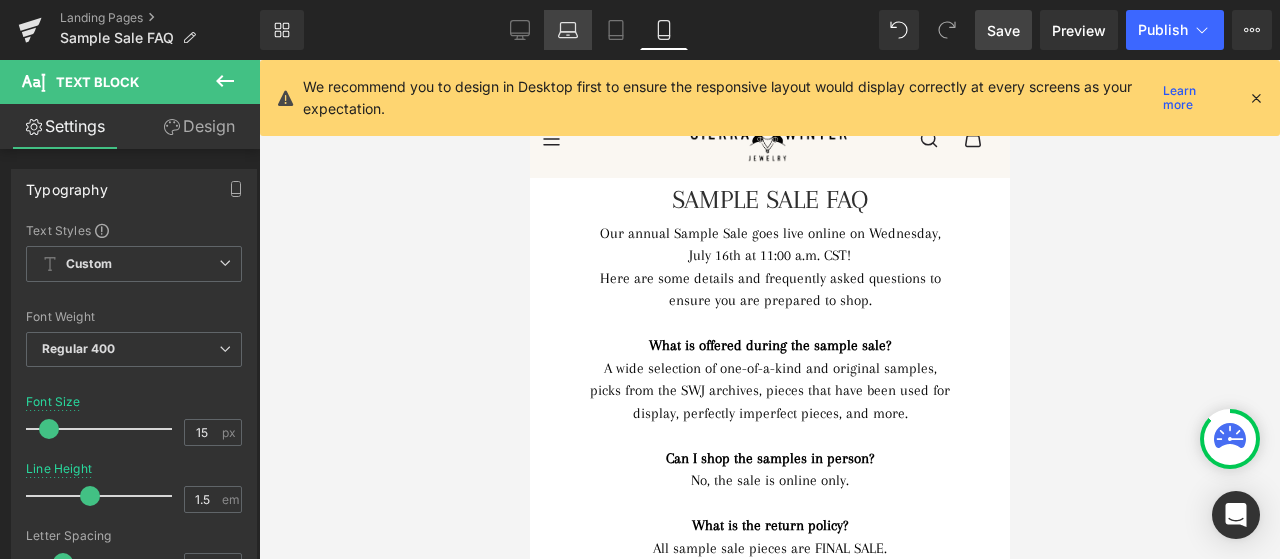 click 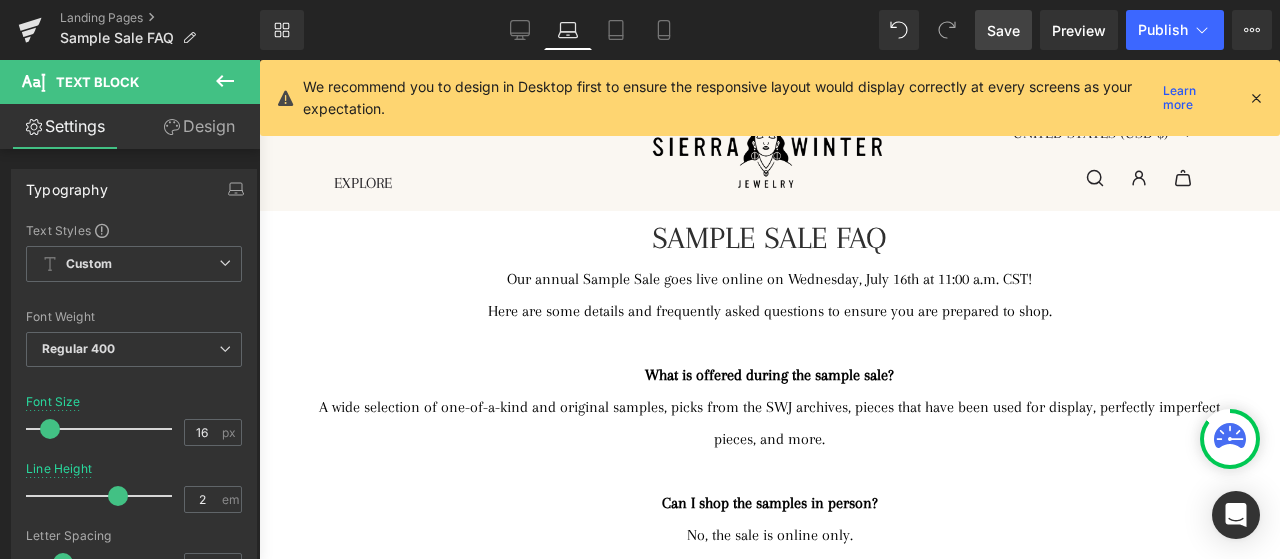 scroll, scrollTop: 41, scrollLeft: 0, axis: vertical 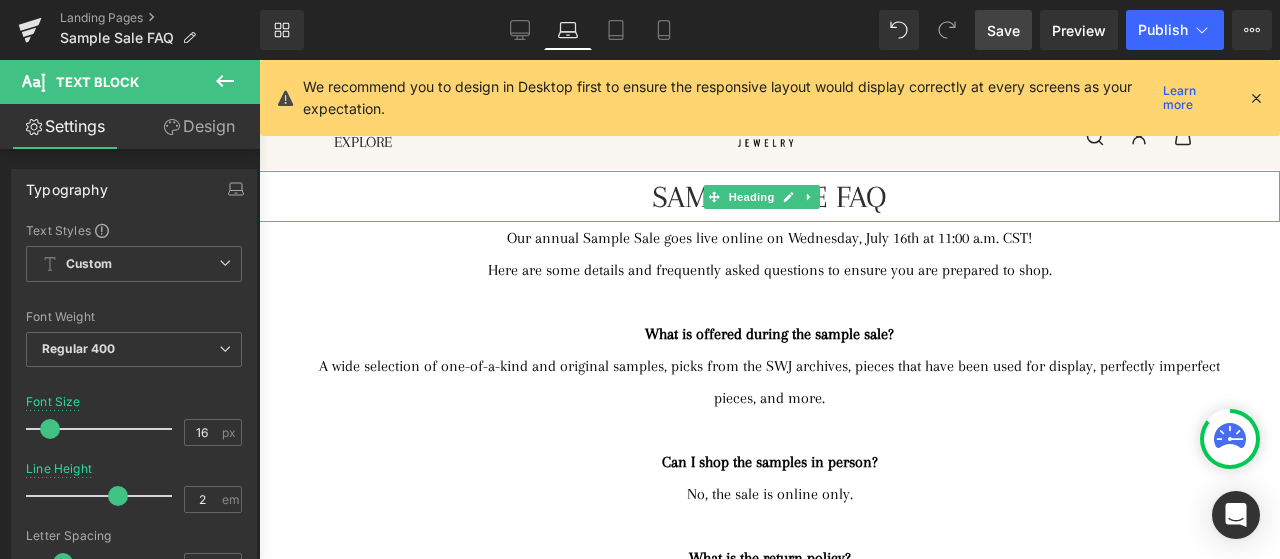 click on "SAMPLE SALE FAQ" at bounding box center (769, 196) 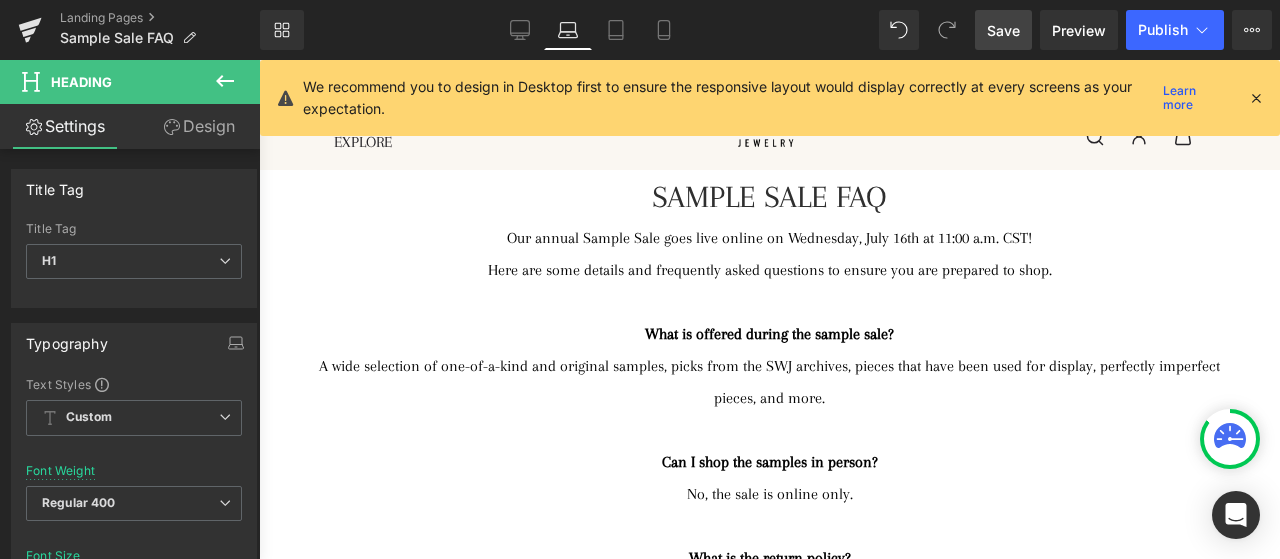 click on "Design" at bounding box center [199, 126] 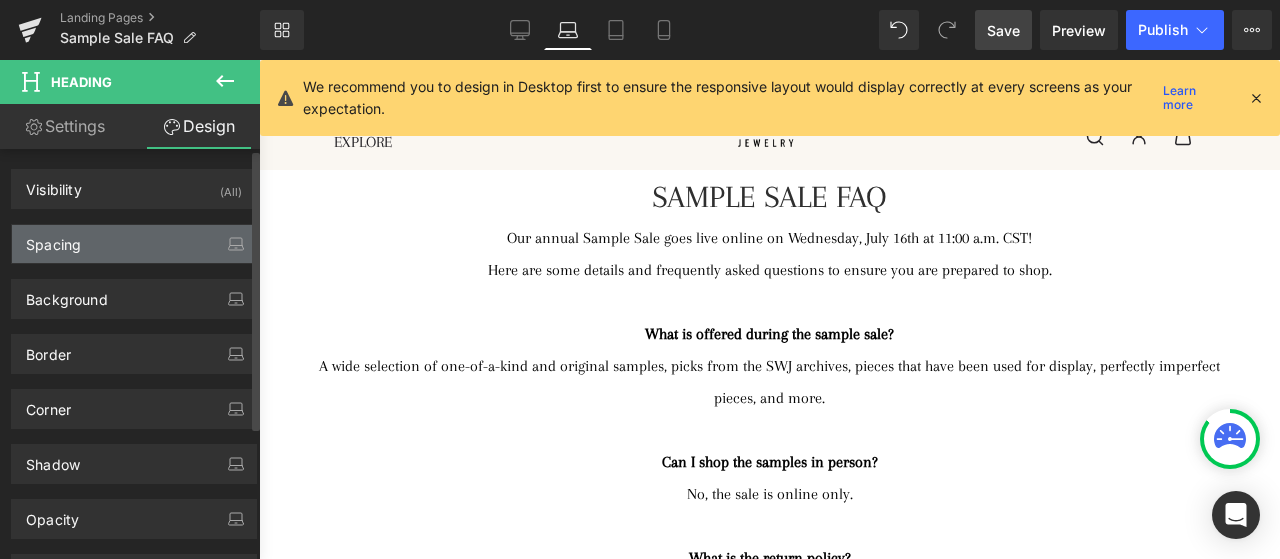 type on "0" 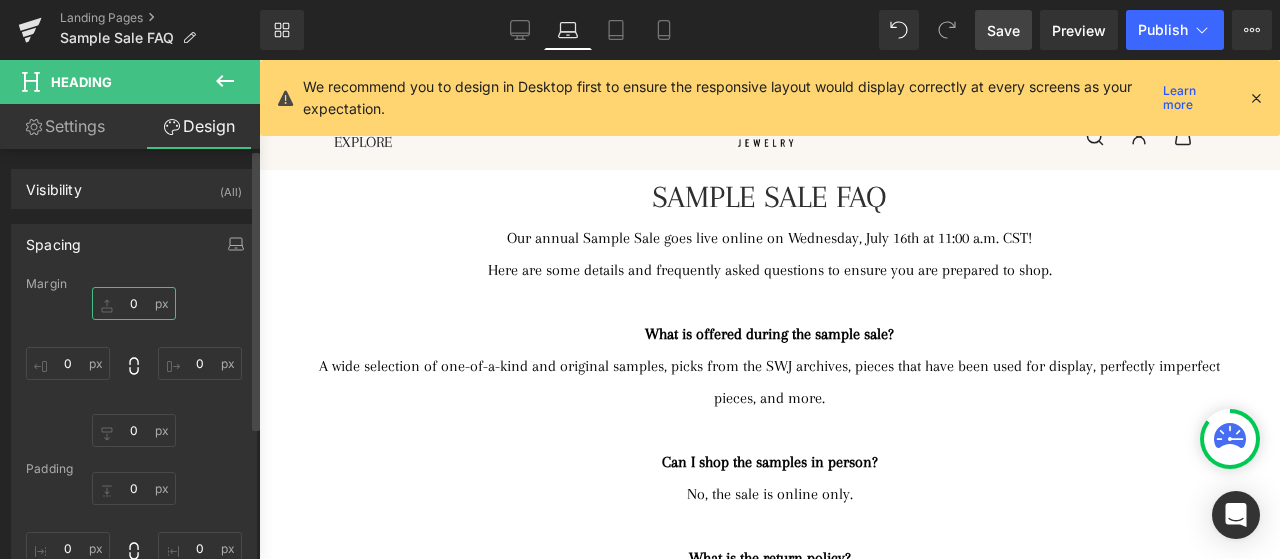 click on "0" at bounding box center [134, 303] 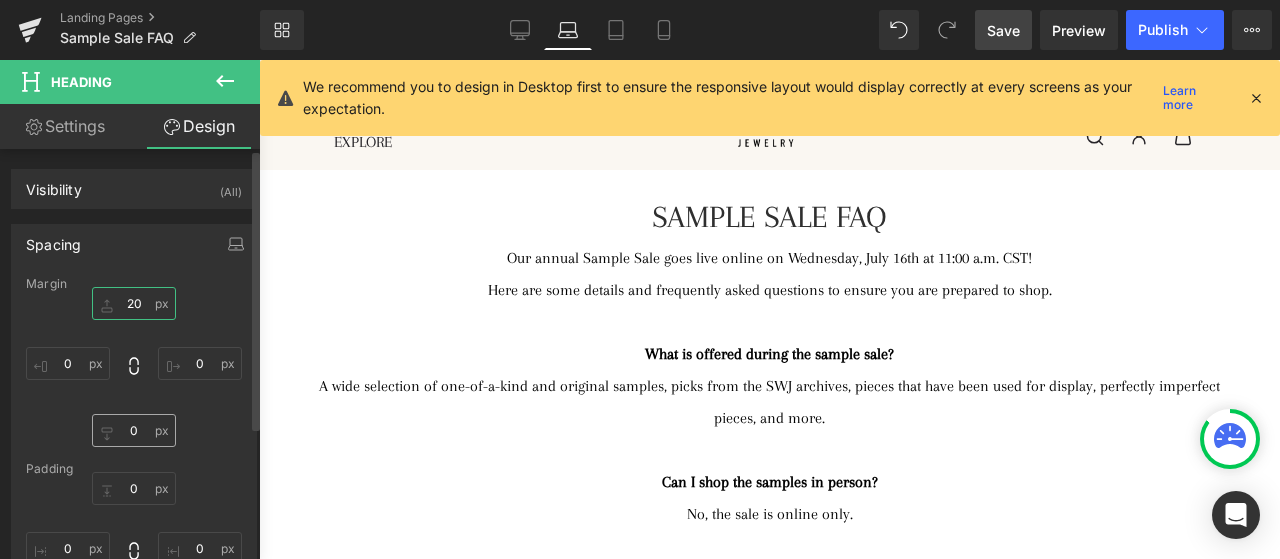 type on "20" 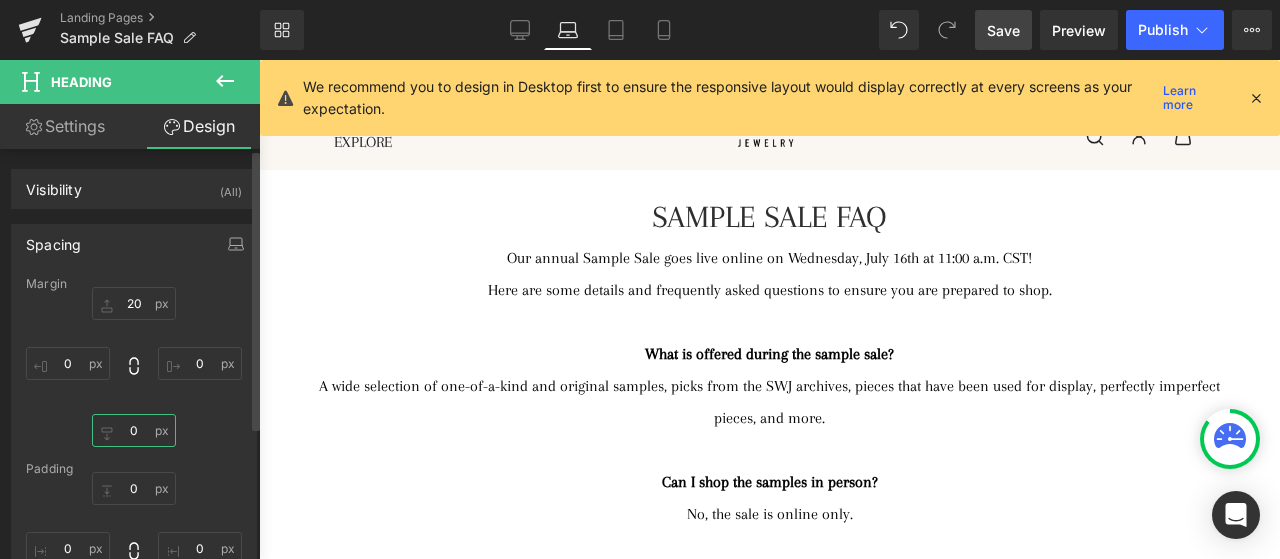 click on "0" at bounding box center [134, 430] 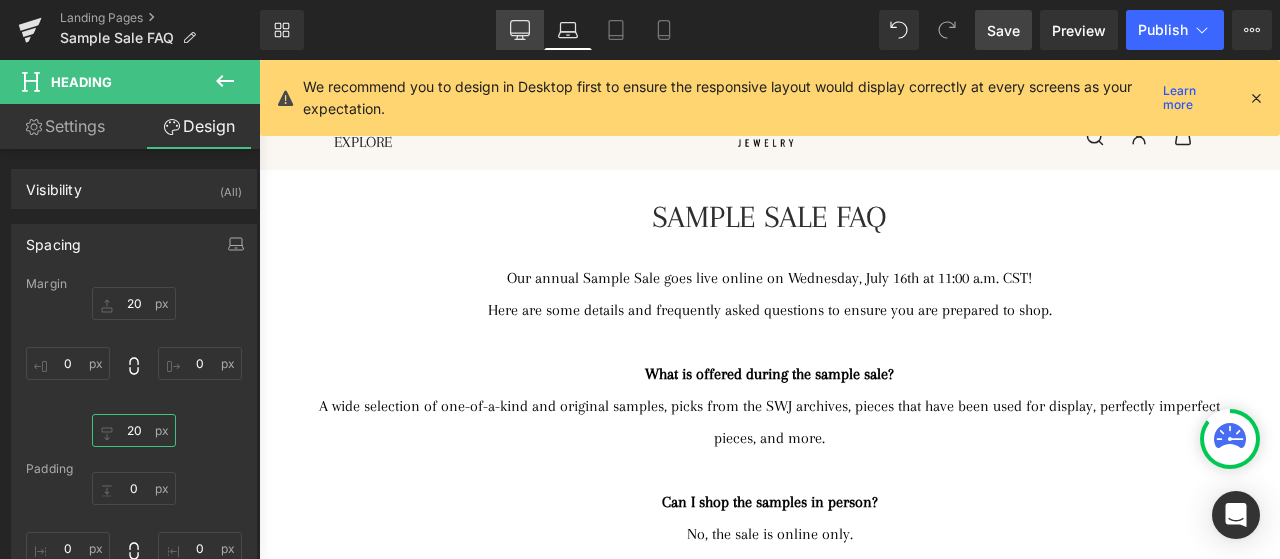 type on "20" 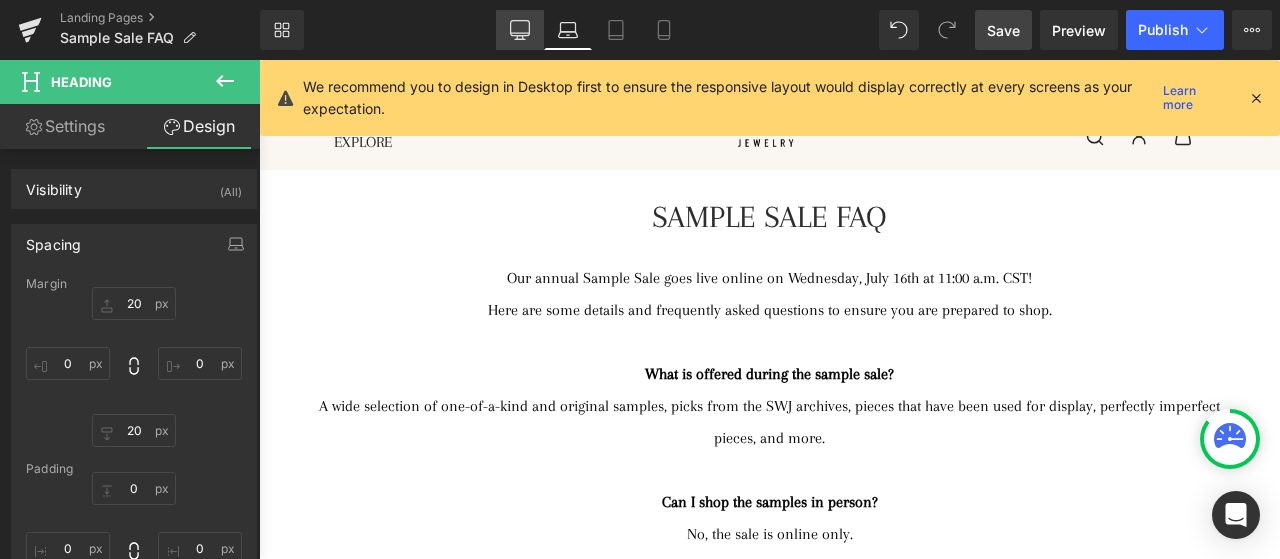 click on "Desktop" at bounding box center [520, 30] 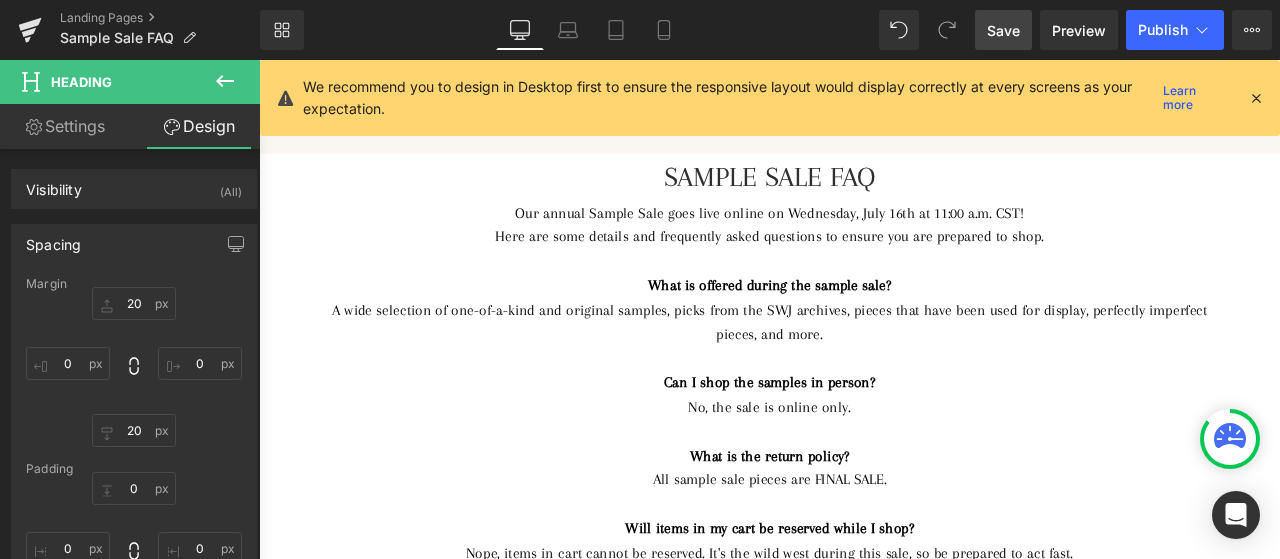 type on "0" 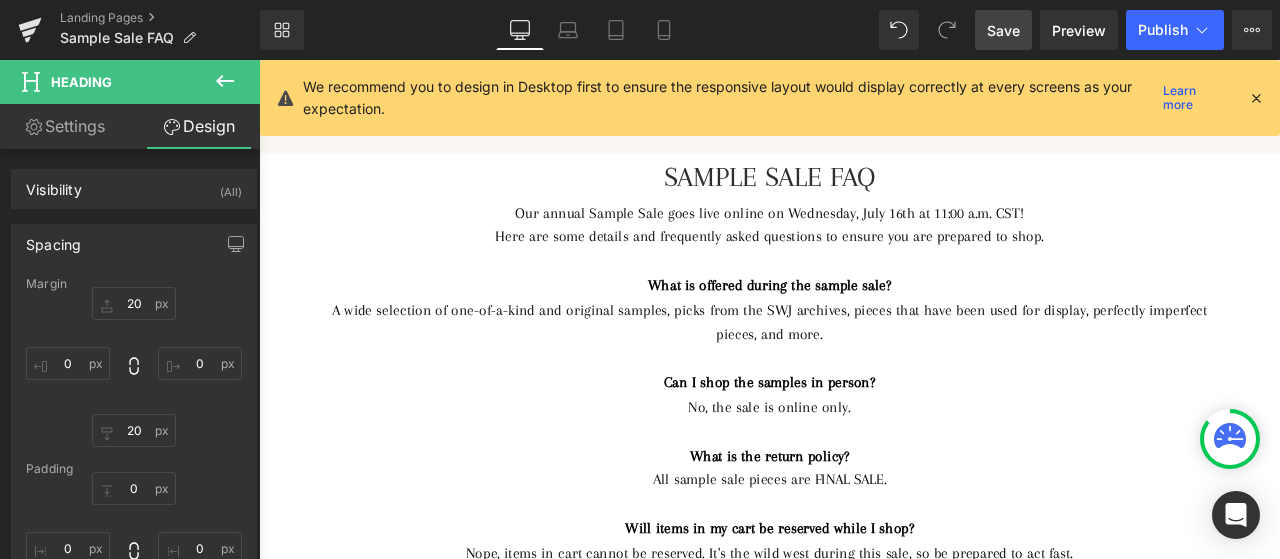 type on "0" 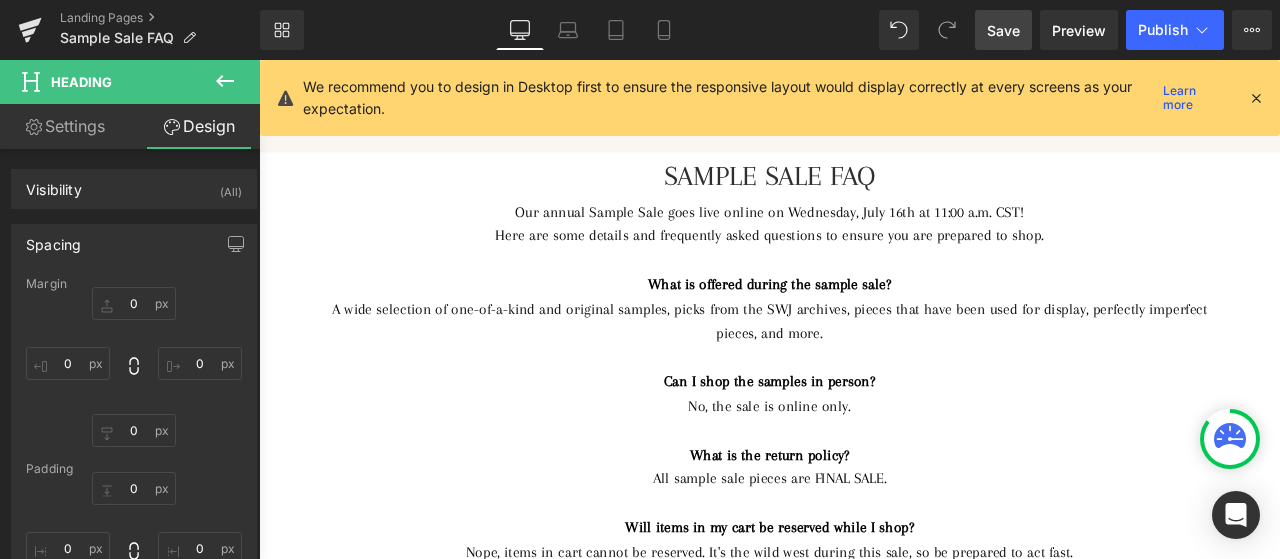 scroll, scrollTop: 21, scrollLeft: 0, axis: vertical 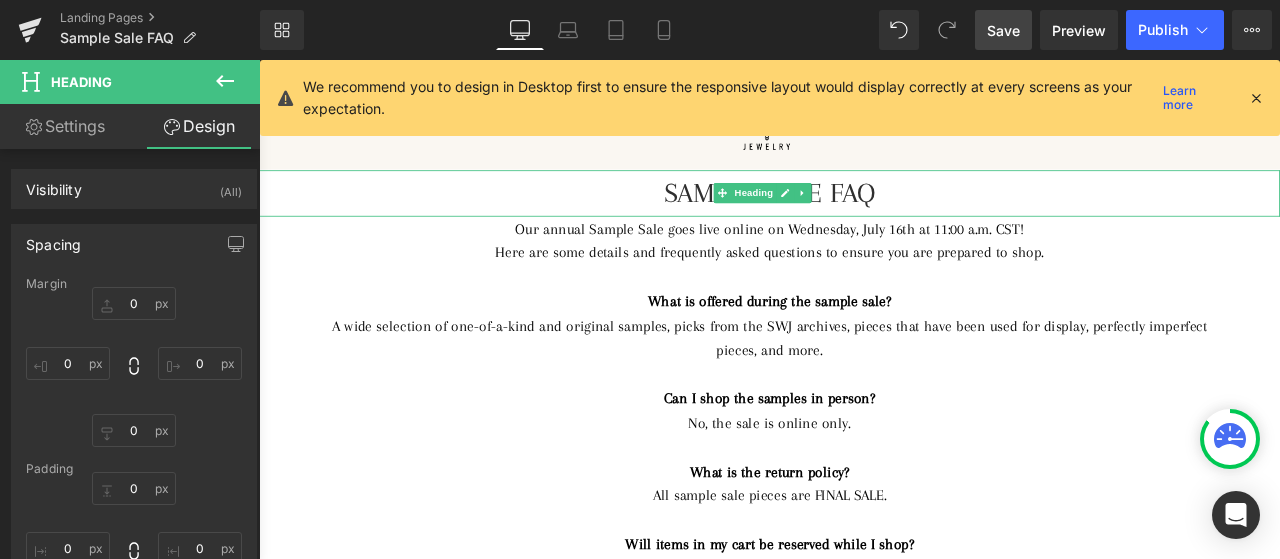 click on "SAMPLE SALE FAQ" at bounding box center (864, 218) 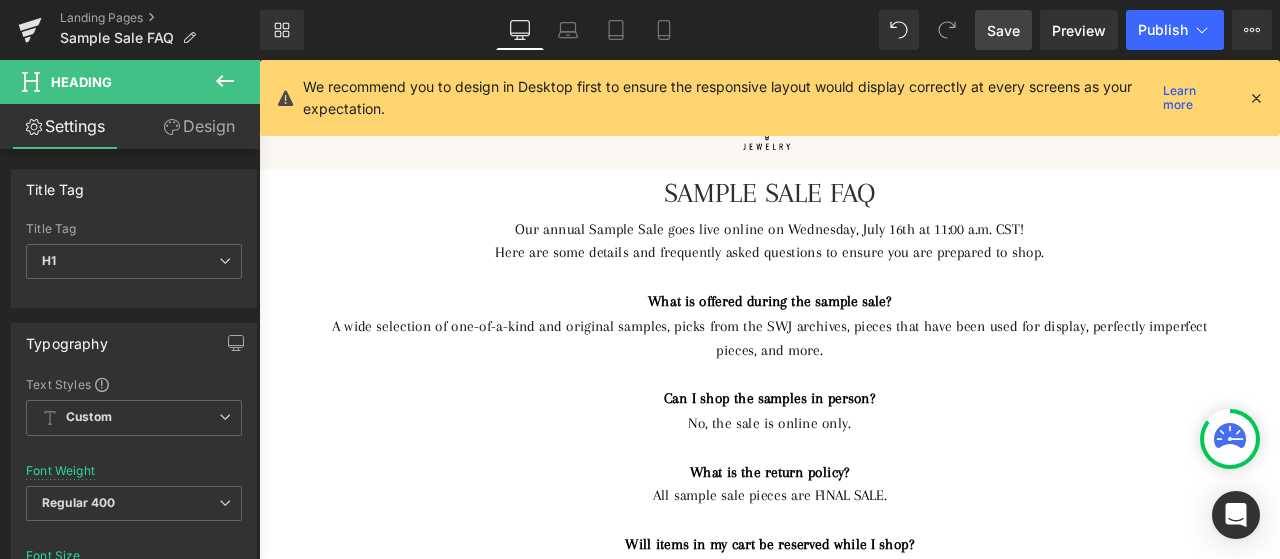 click on "Design" at bounding box center [199, 126] 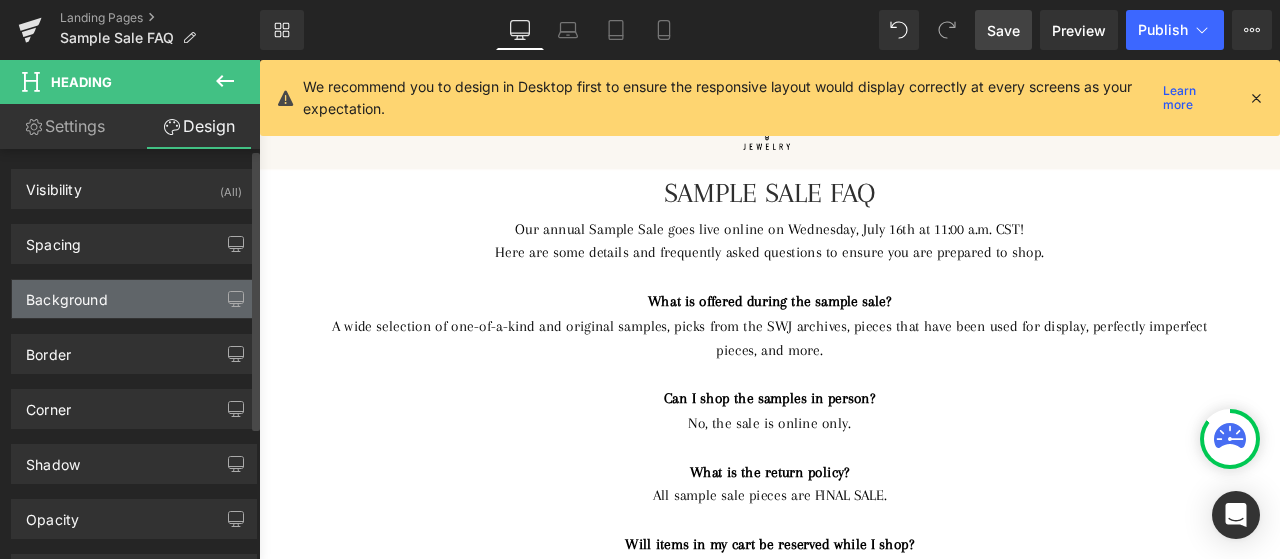 type on "0" 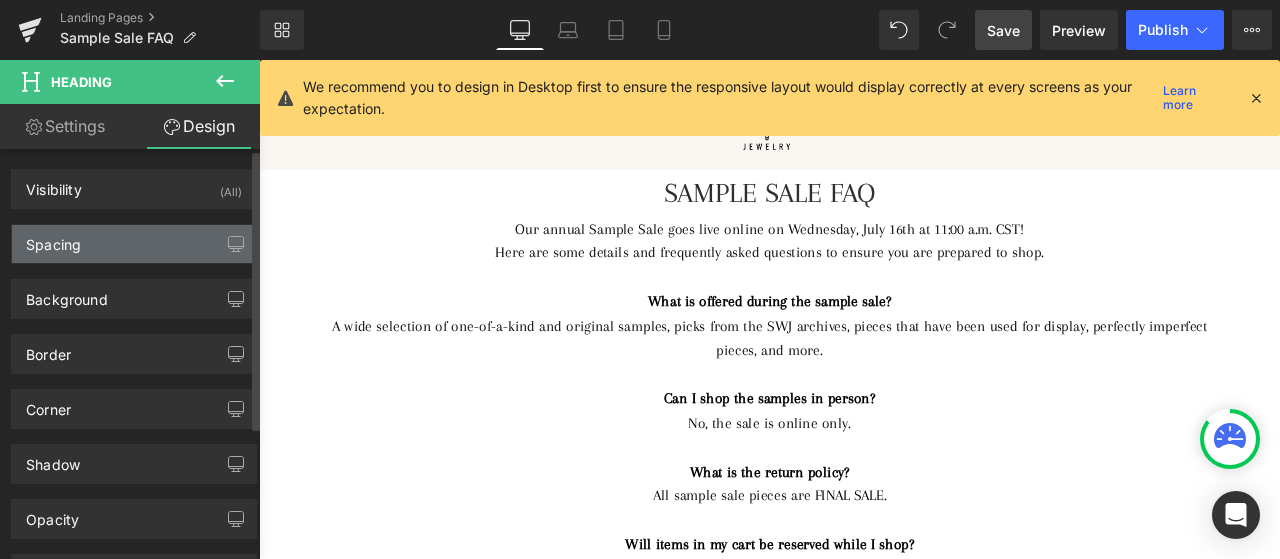 click on "Spacing" at bounding box center (134, 244) 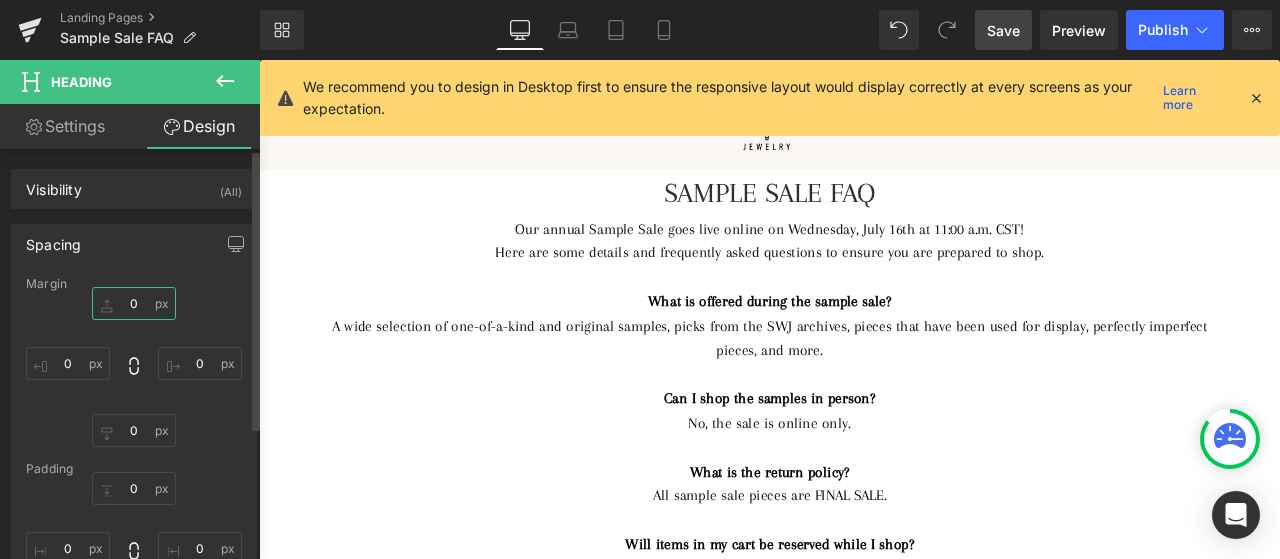 click on "0" at bounding box center (134, 303) 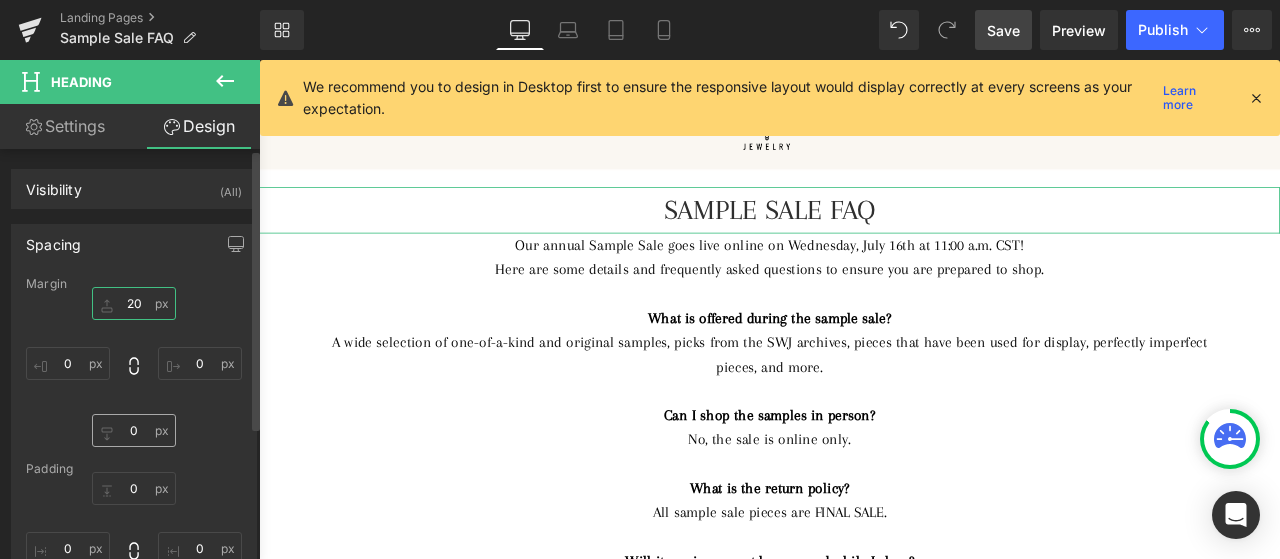 type on "20" 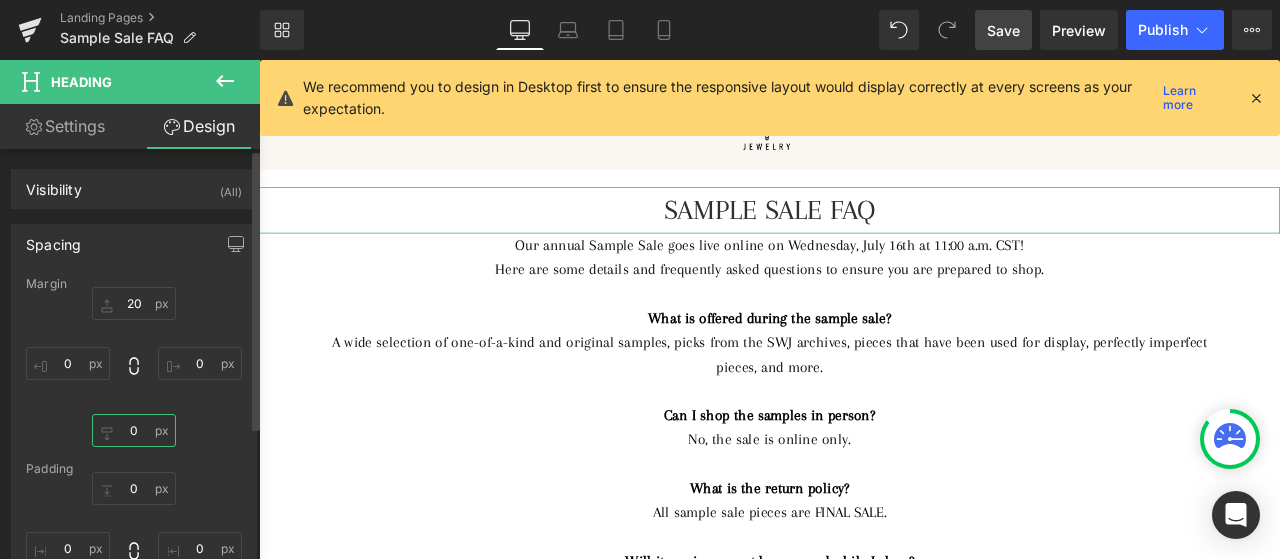 click on "0" at bounding box center (134, 430) 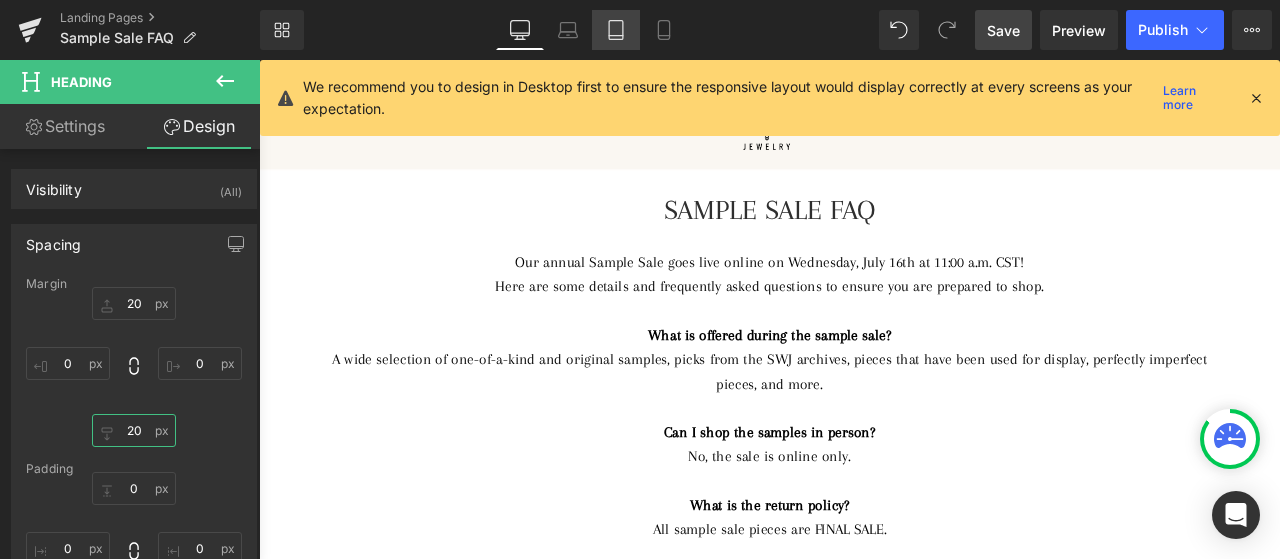 type on "20" 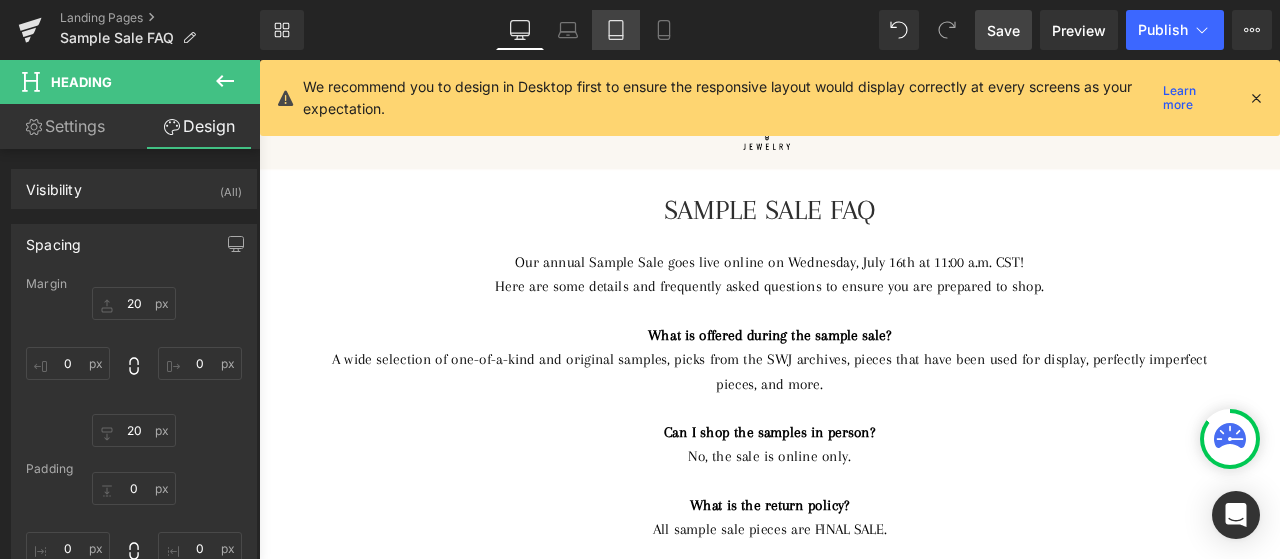 click 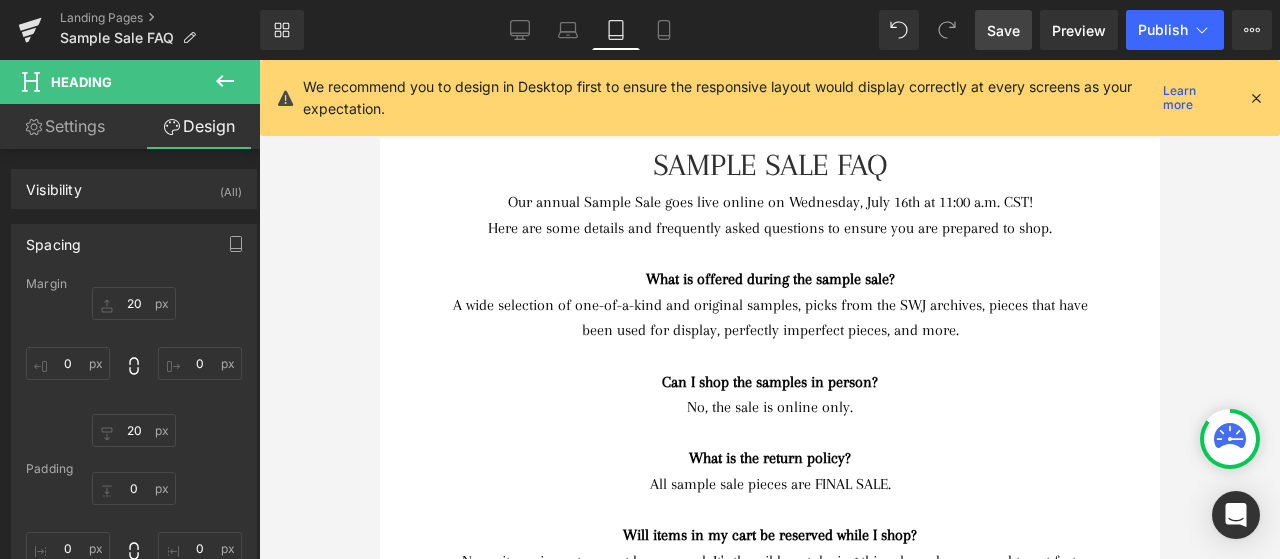 type on "0" 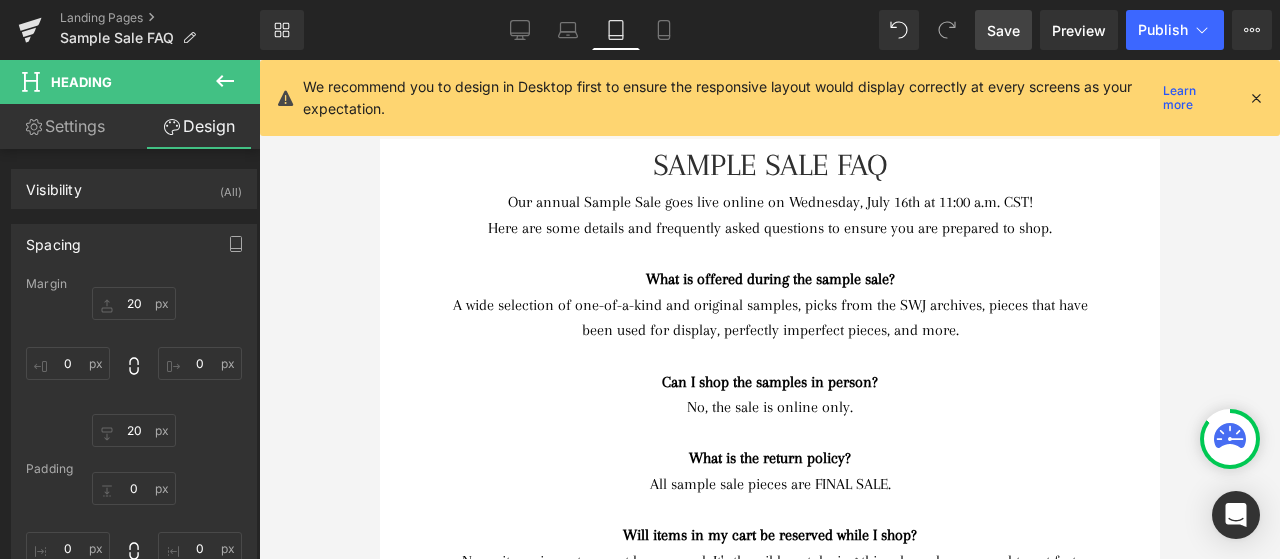 type on "0" 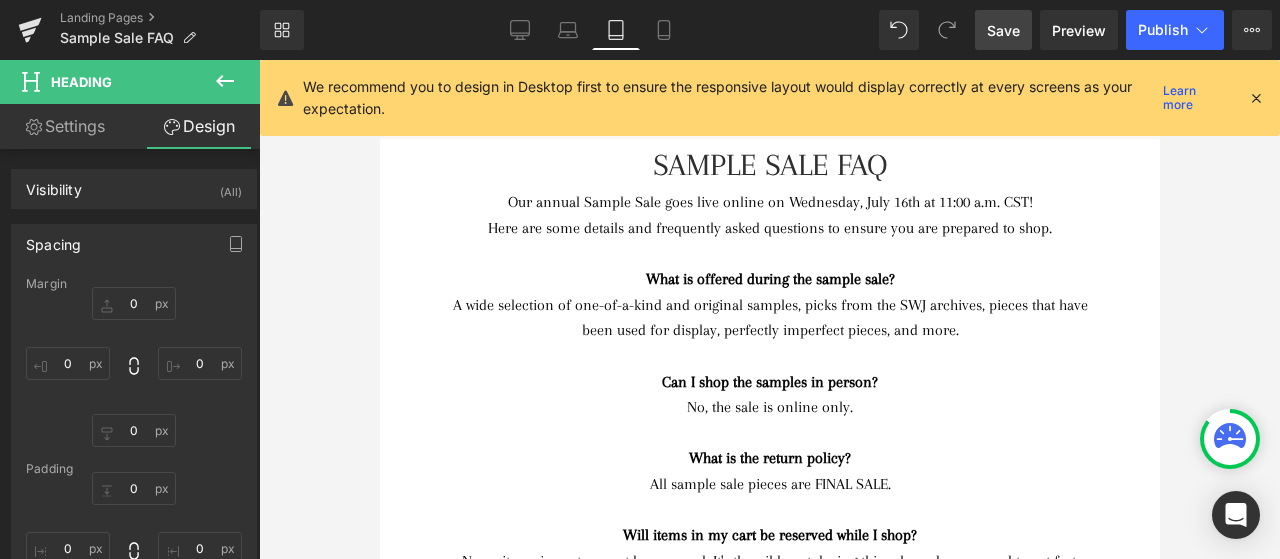 scroll, scrollTop: 0, scrollLeft: 0, axis: both 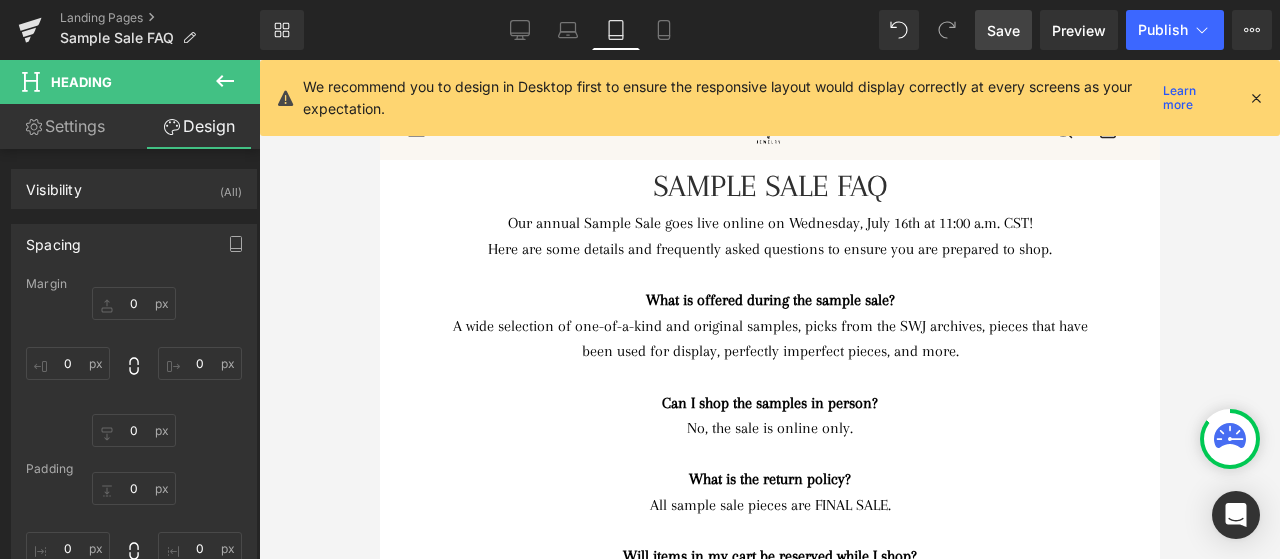 click on "SAMPLE SALE FAQ" at bounding box center [769, 185] 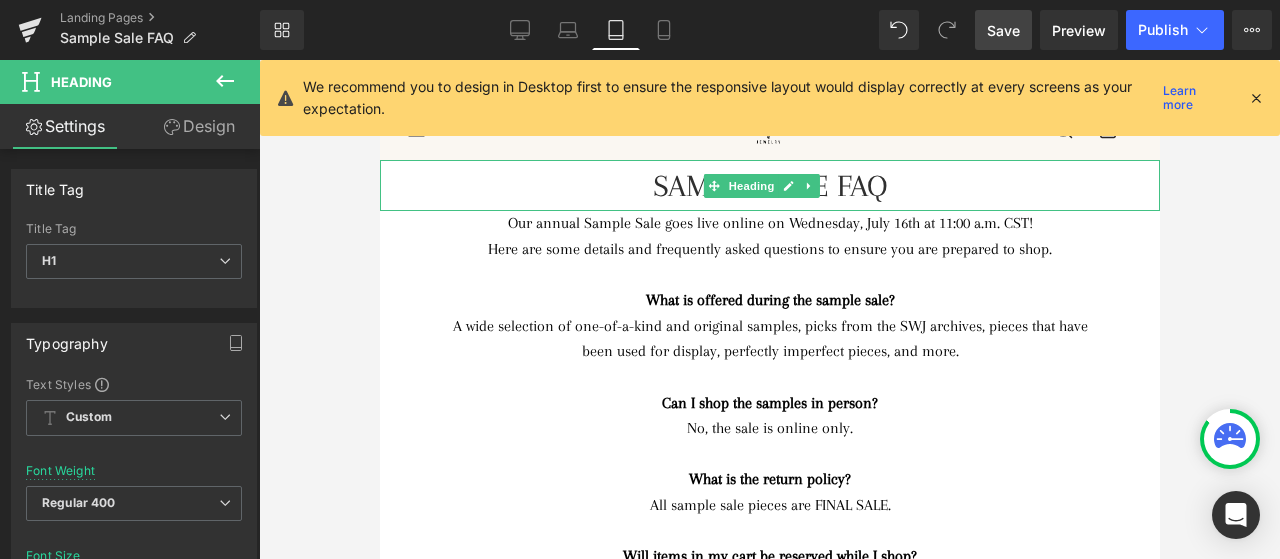 click on "SAMPLE SALE FAQ" at bounding box center [769, 185] 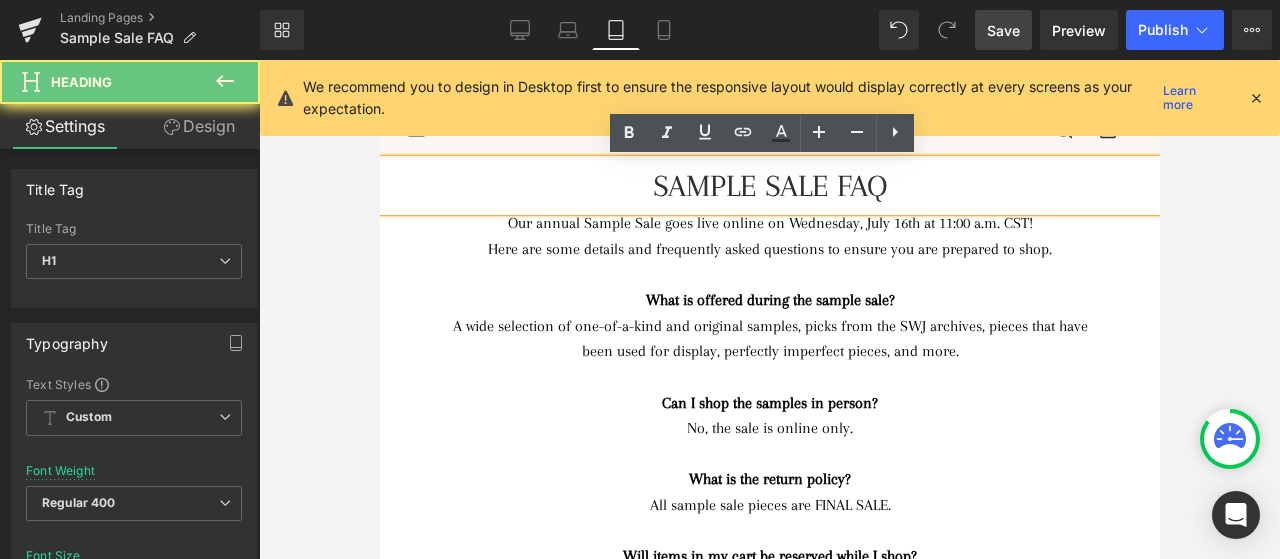 click on "SAMPLE SALE FAQ" at bounding box center (769, 185) 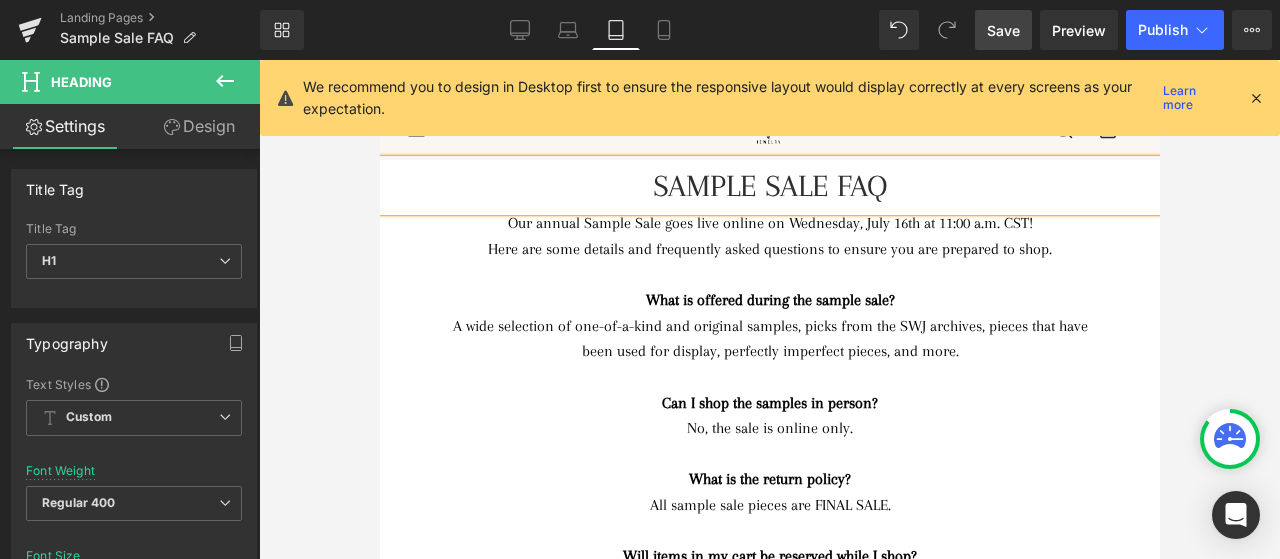 click on "Design" at bounding box center (199, 126) 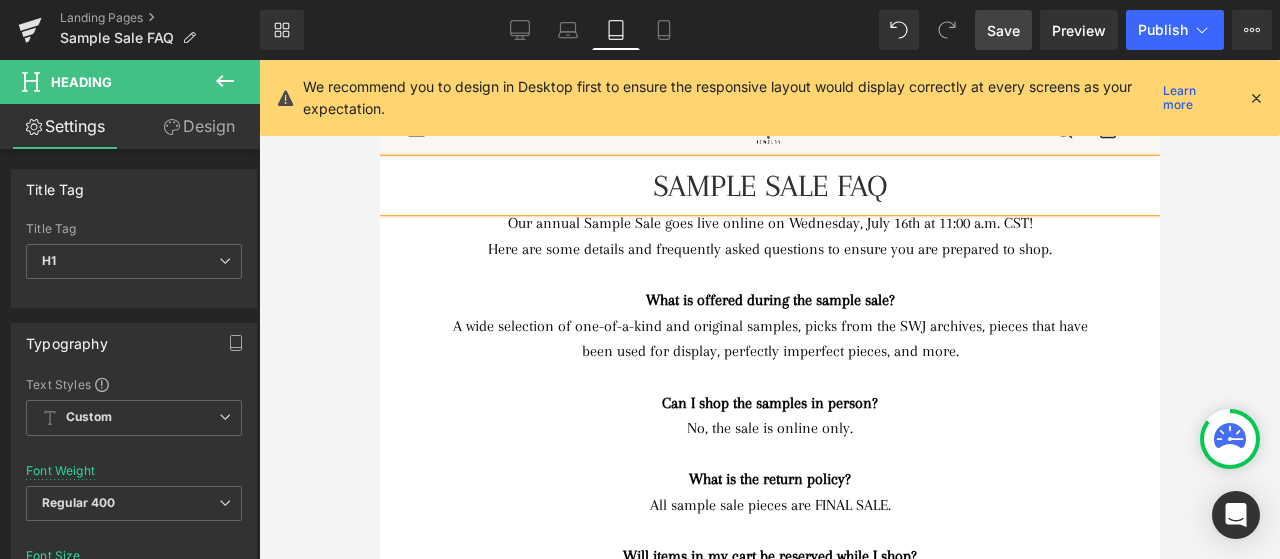 click on "Spacing" at bounding box center [0, 0] 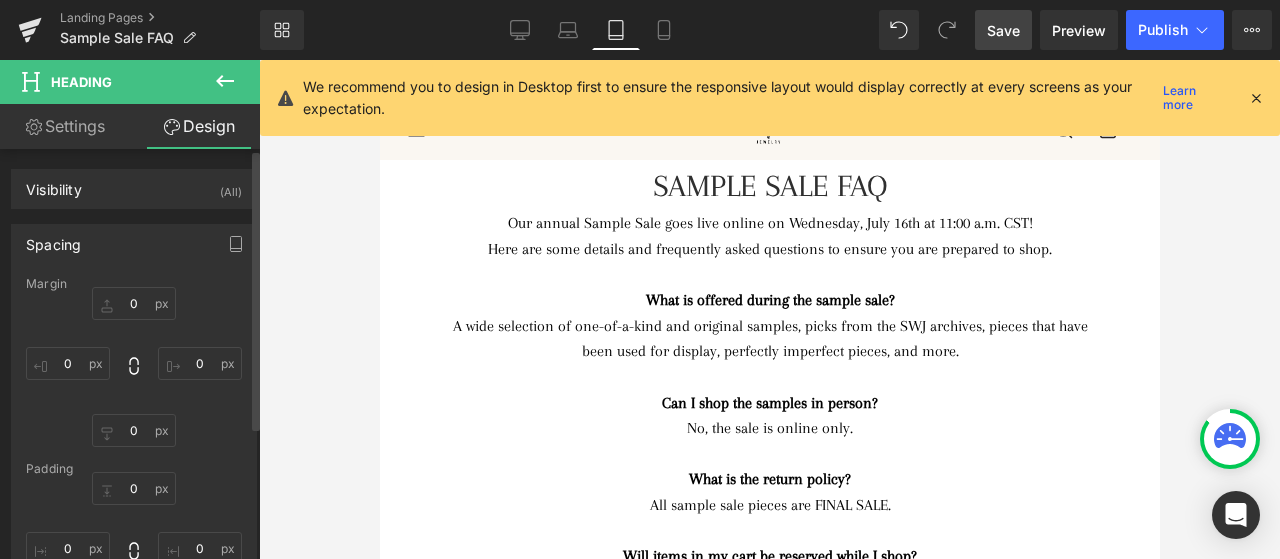 type on "0" 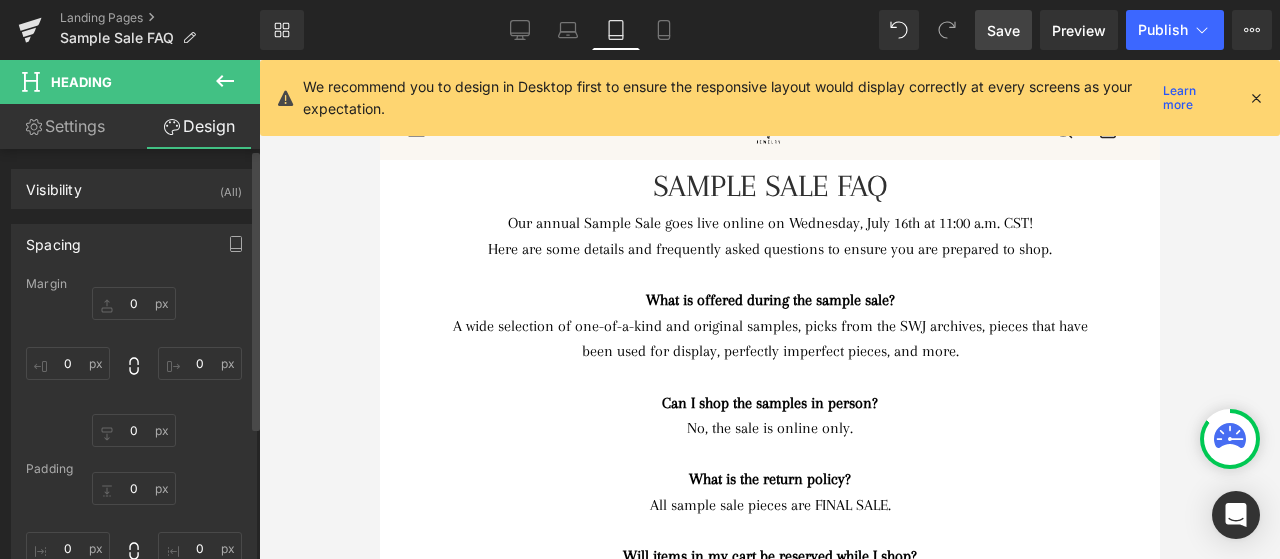 type on "0" 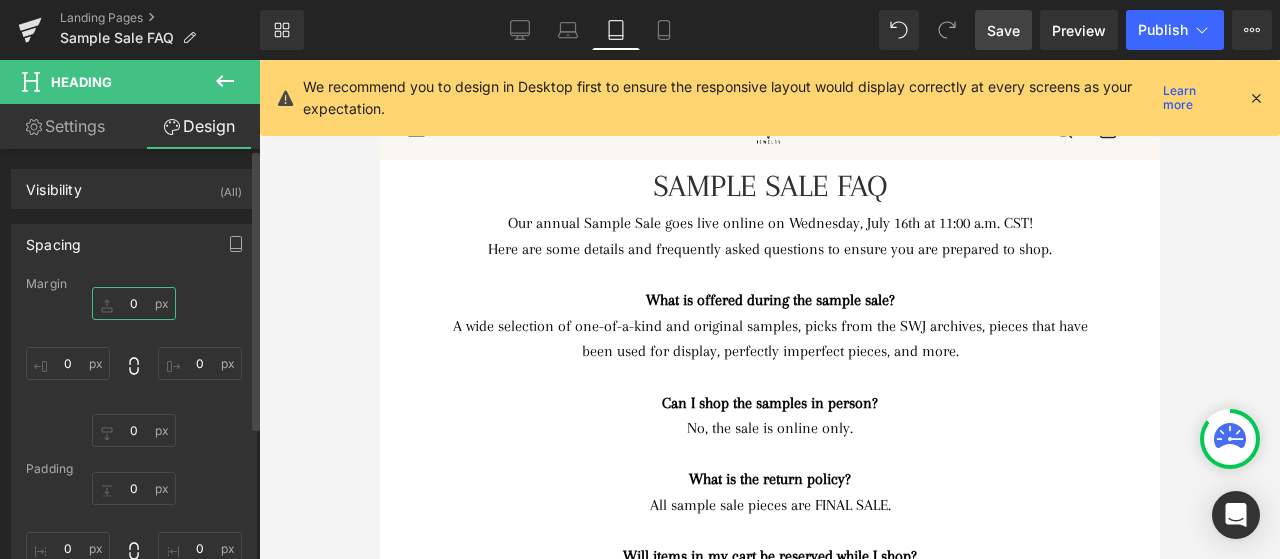 click on "0" at bounding box center (134, 303) 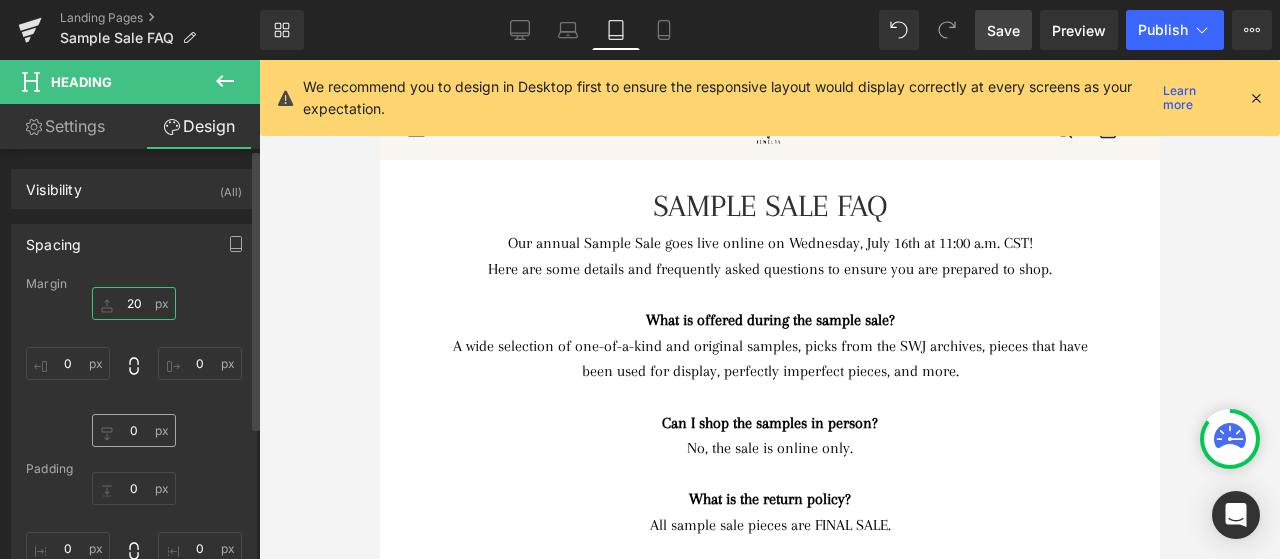 type on "20" 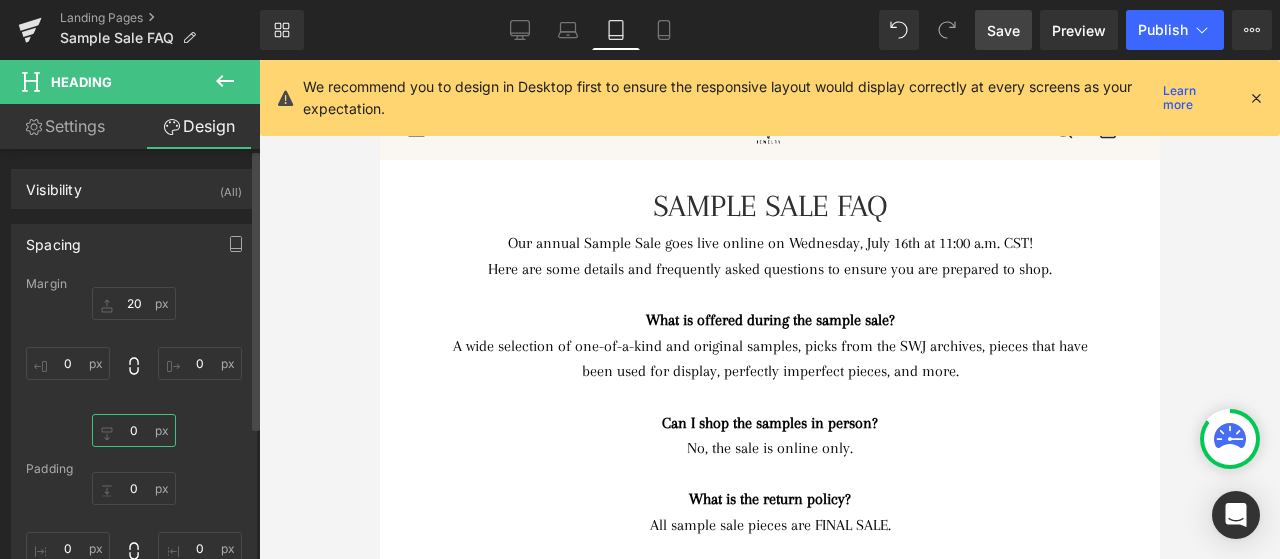 click on "0" at bounding box center [134, 430] 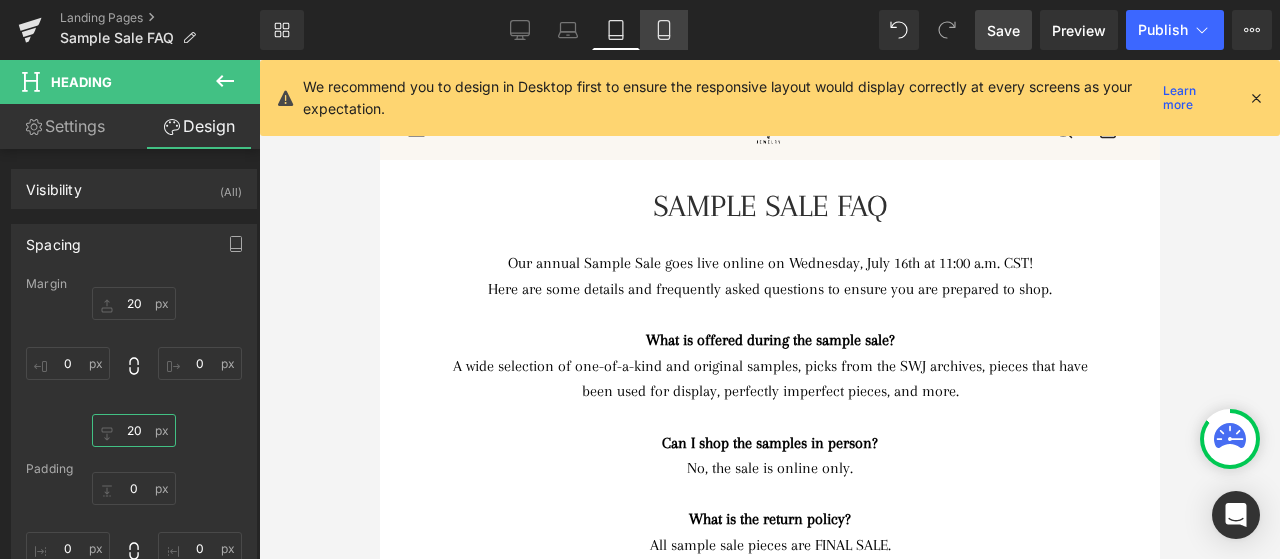 type on "20" 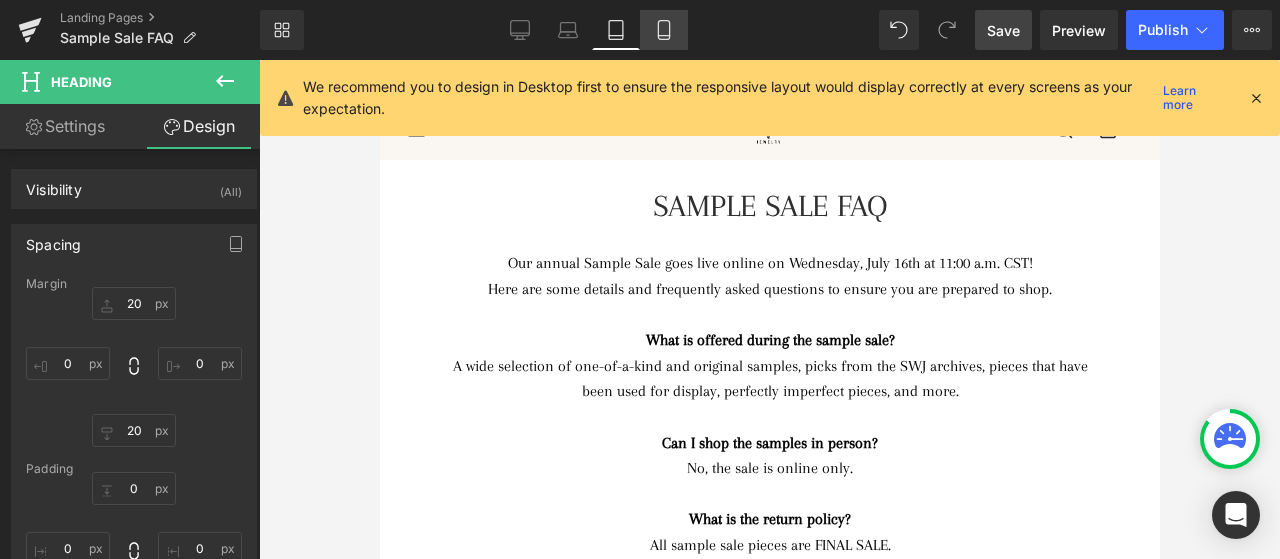 click 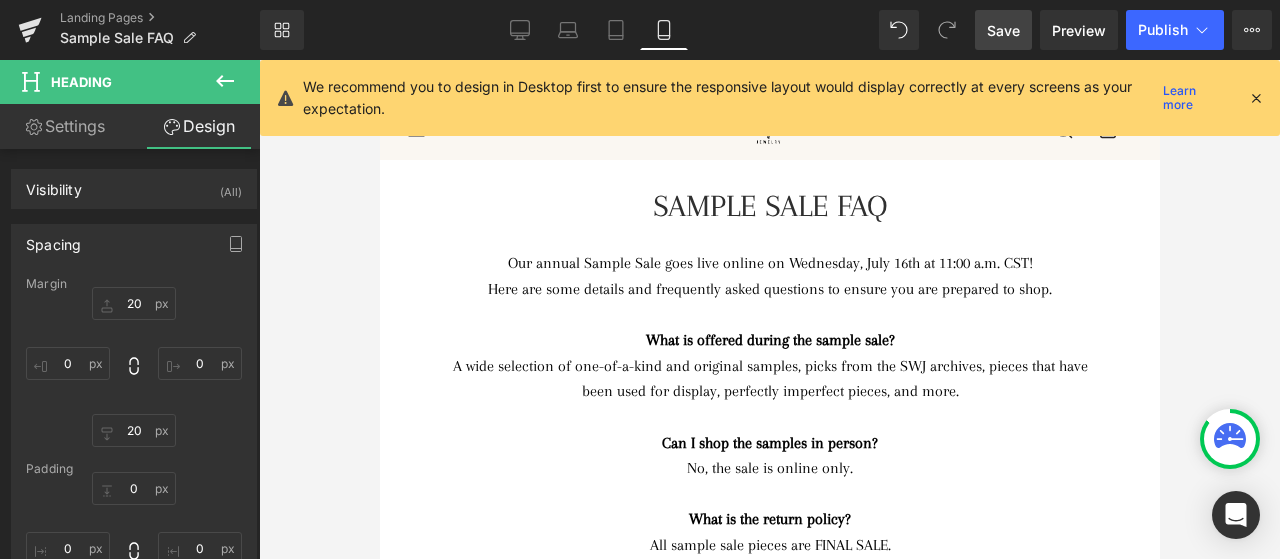 type on "0" 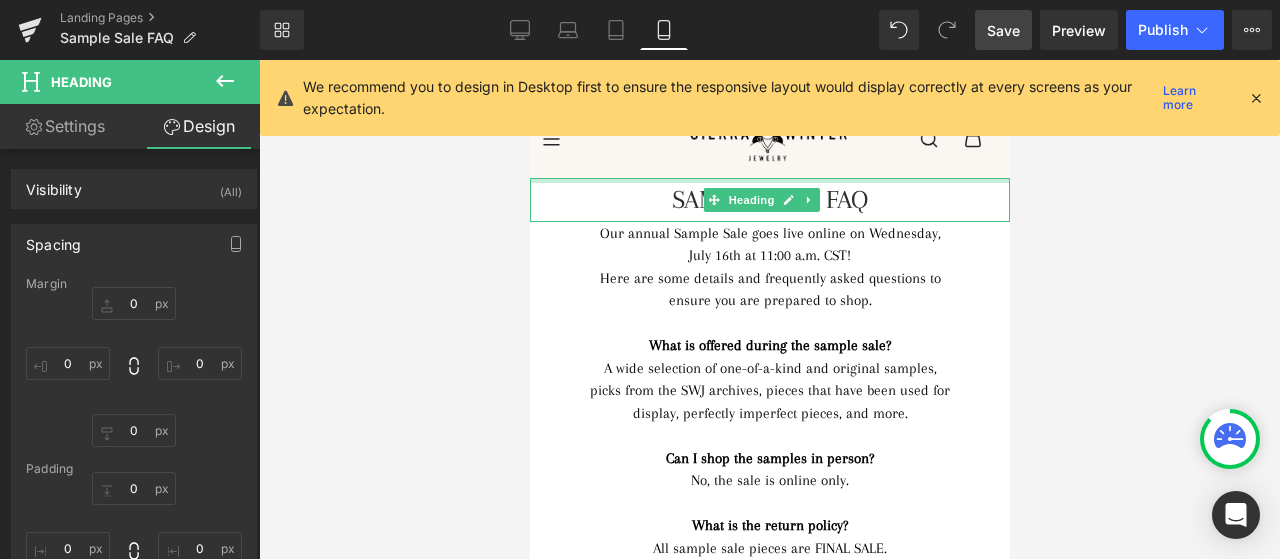 click at bounding box center [769, 180] 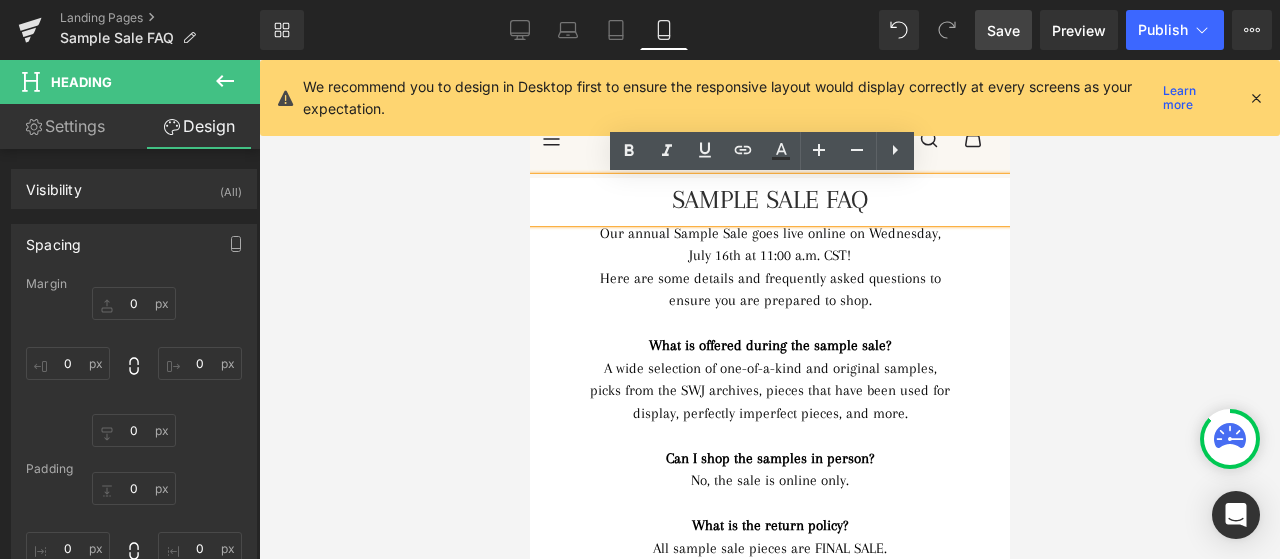 click on "SAMPLE SALE FAQ" at bounding box center (769, 199) 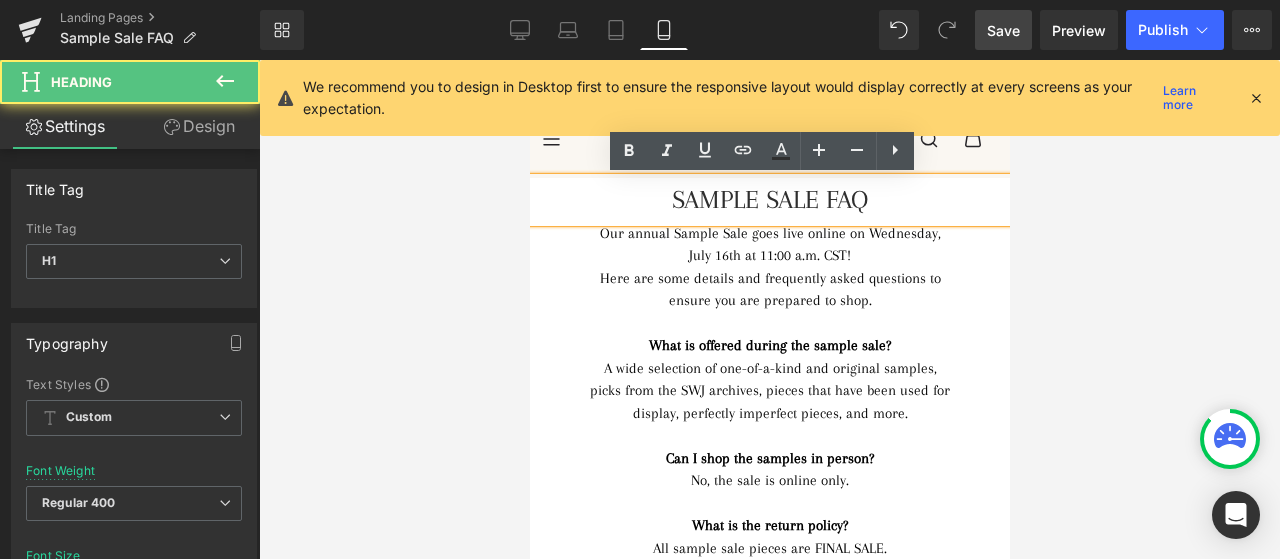click on "SAMPLE SALE FAQ Heading         Our annual Sample Sale goes live online on Wednesday, July 16th at 11:00 a.m. CST! Here are some details and frequently asked questions to ensure you are prepared to shop. What is offered during the sample sale? A wide selection of one-of-a-kind and original samples, picks from the SWJ archives, pieces that have been used for display, perfectly imperfect pieces, and more. Can I shop the samples in person? No, the sale is online only.   What is the return policy? All sample sale pieces are FINAL SALE.  Will items in my cart be reserved while I shop? Nope, items in cart cannot be reserved. It's the wild west during this sale, so be prepared to act fast. When will my order be ready? Due to higher than normal order volume, it will take additional time to prepare all shipped and in-store pickup orders. Can you remake anything available during the sample sale? Nope, these are one-time-only pieces, and quantities are  very  limited. Text Block         Separator         Instagram" at bounding box center [769, 740] 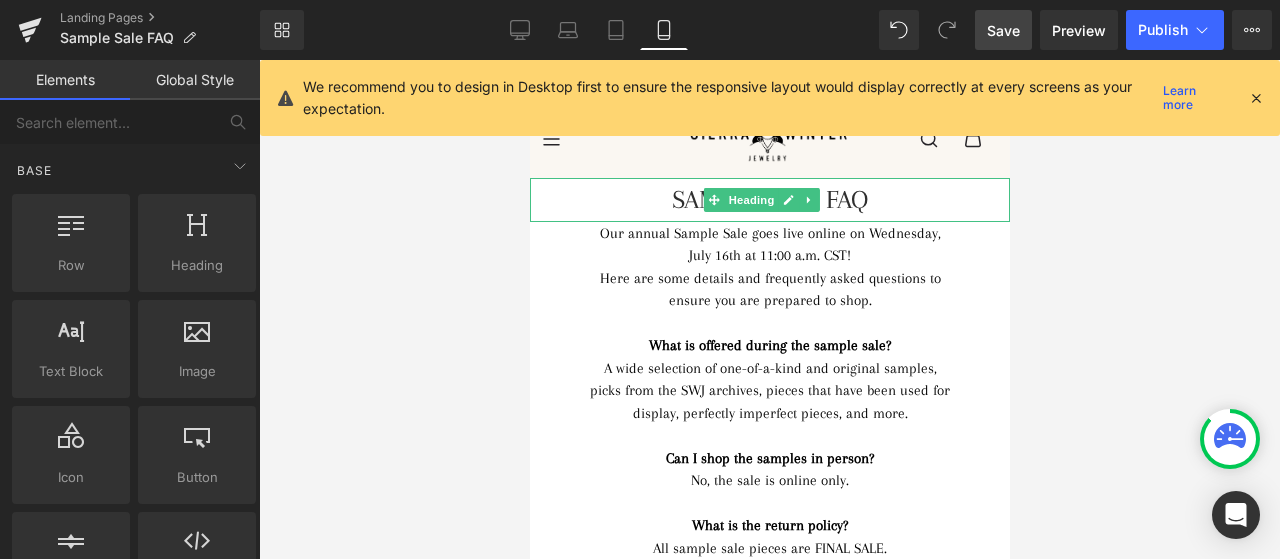 click on "SAMPLE SALE FAQ" at bounding box center (769, 199) 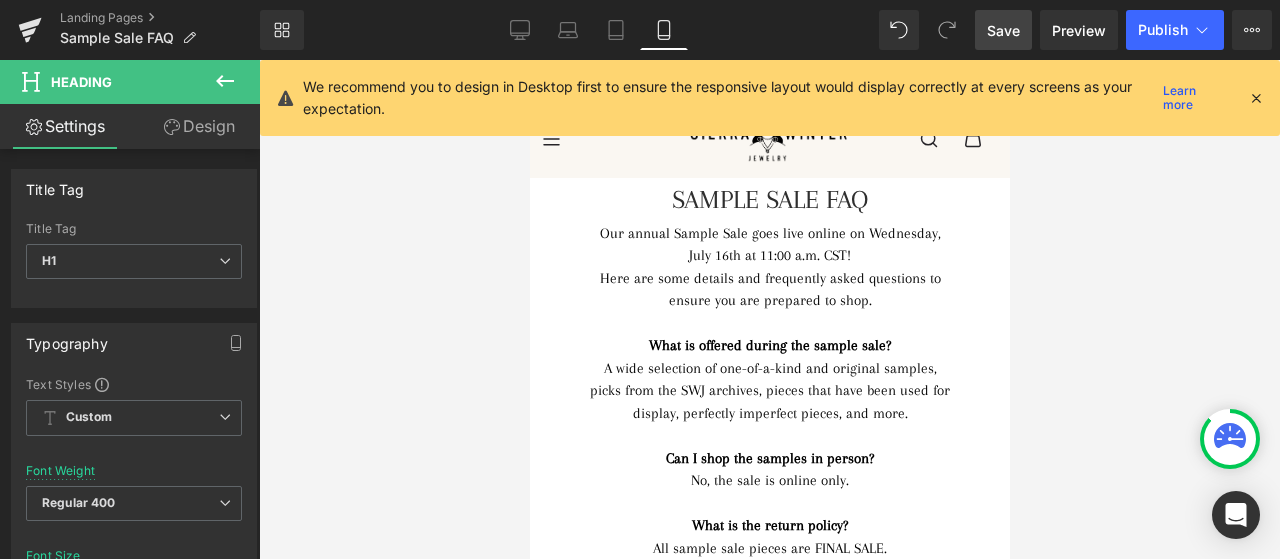 click on "Design" at bounding box center [199, 126] 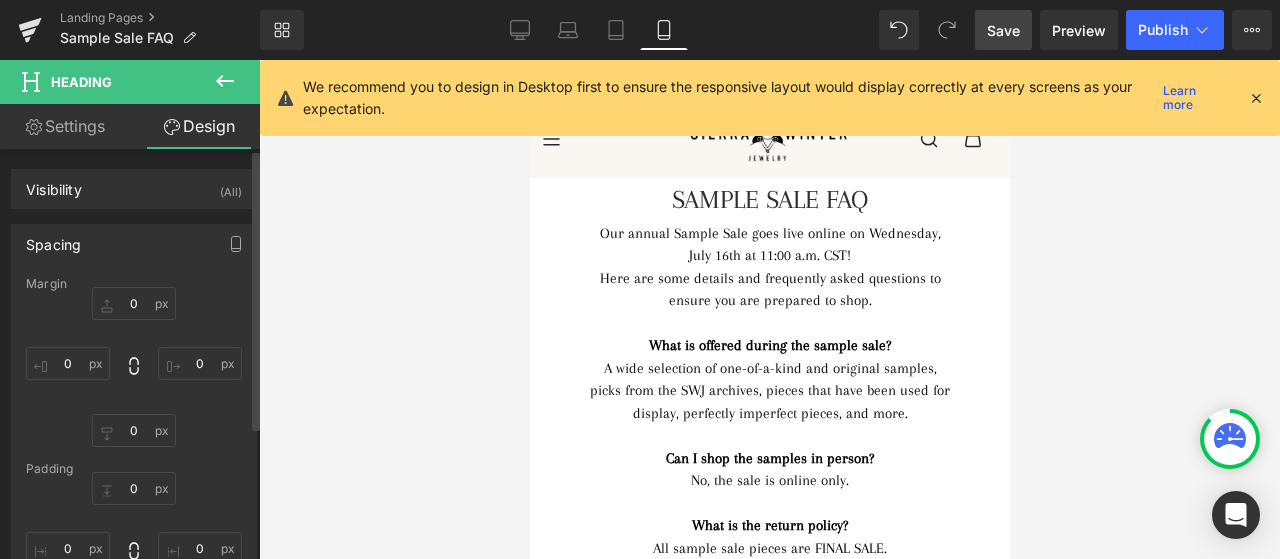 type on "0" 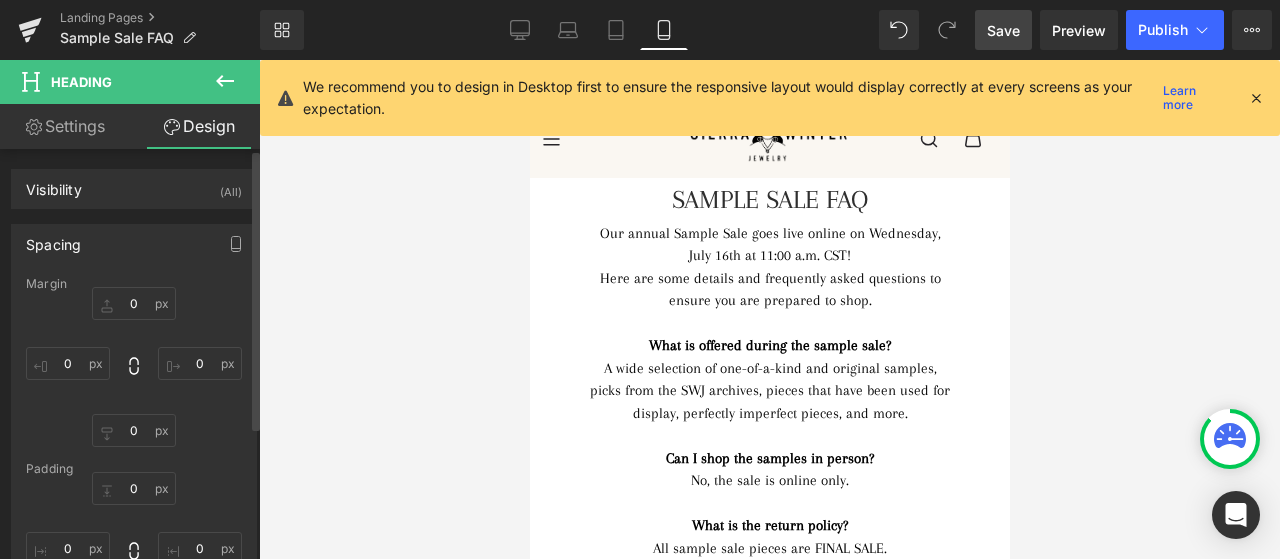 type on "0" 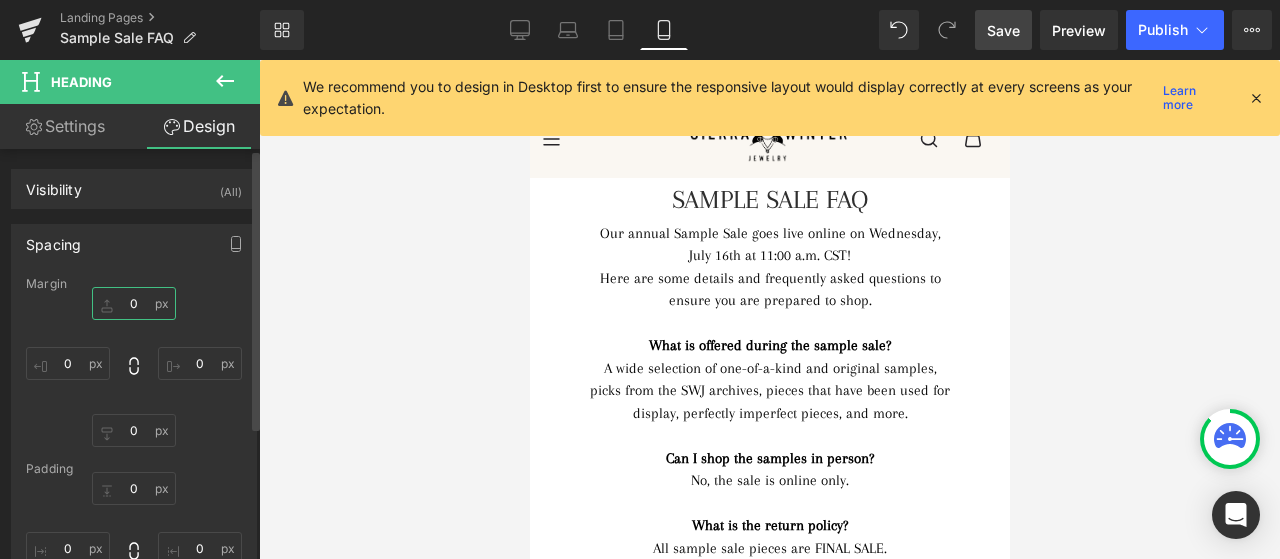 click on "0" at bounding box center [134, 303] 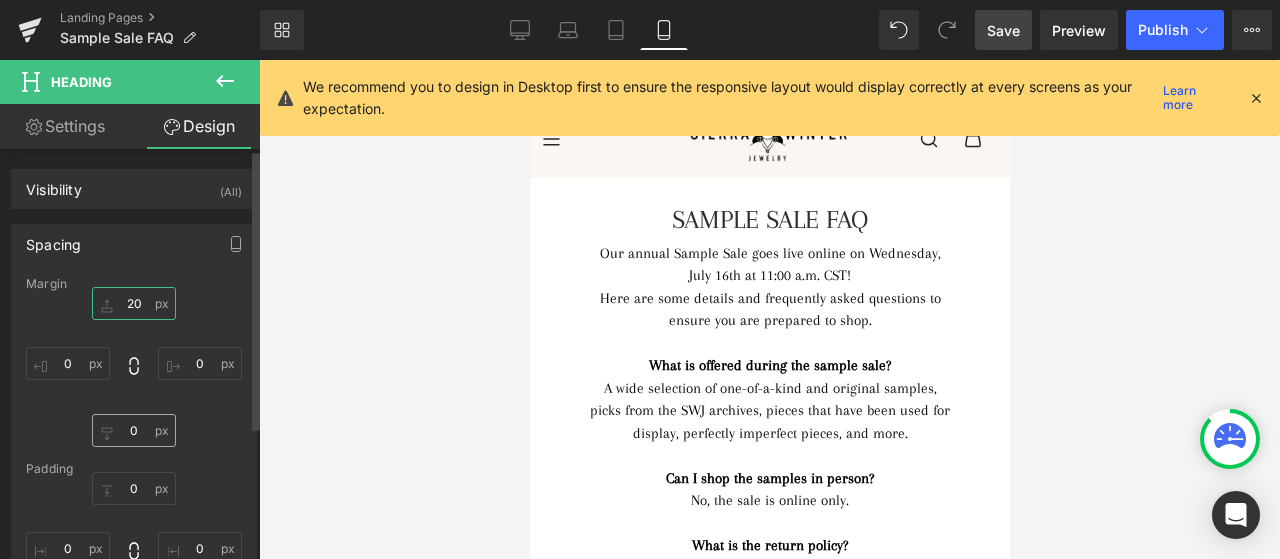 type on "20" 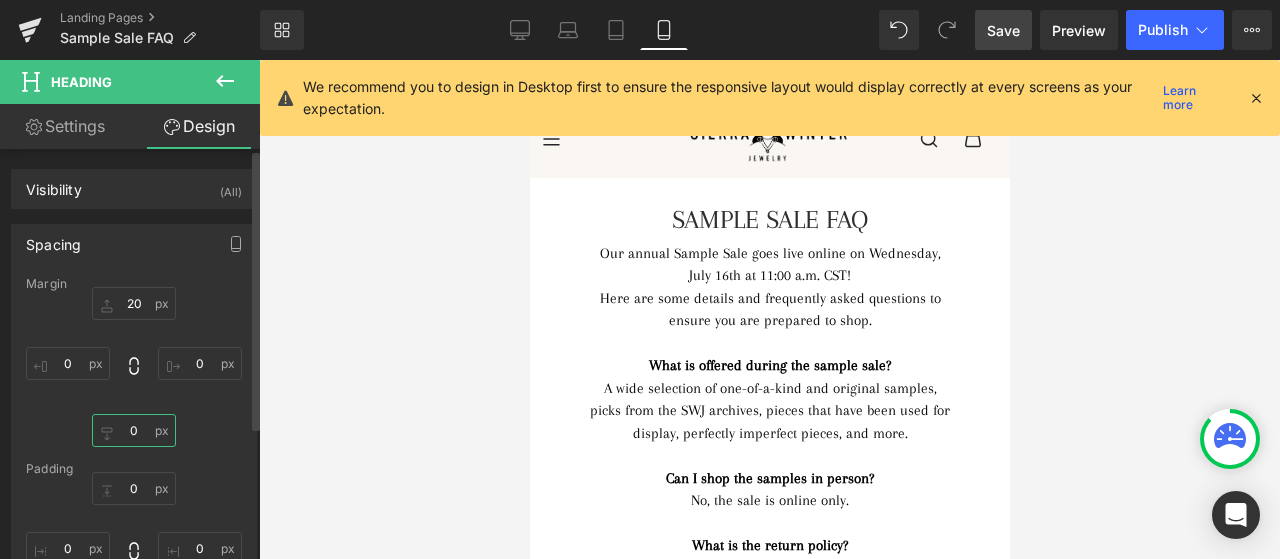 click on "0" at bounding box center (134, 430) 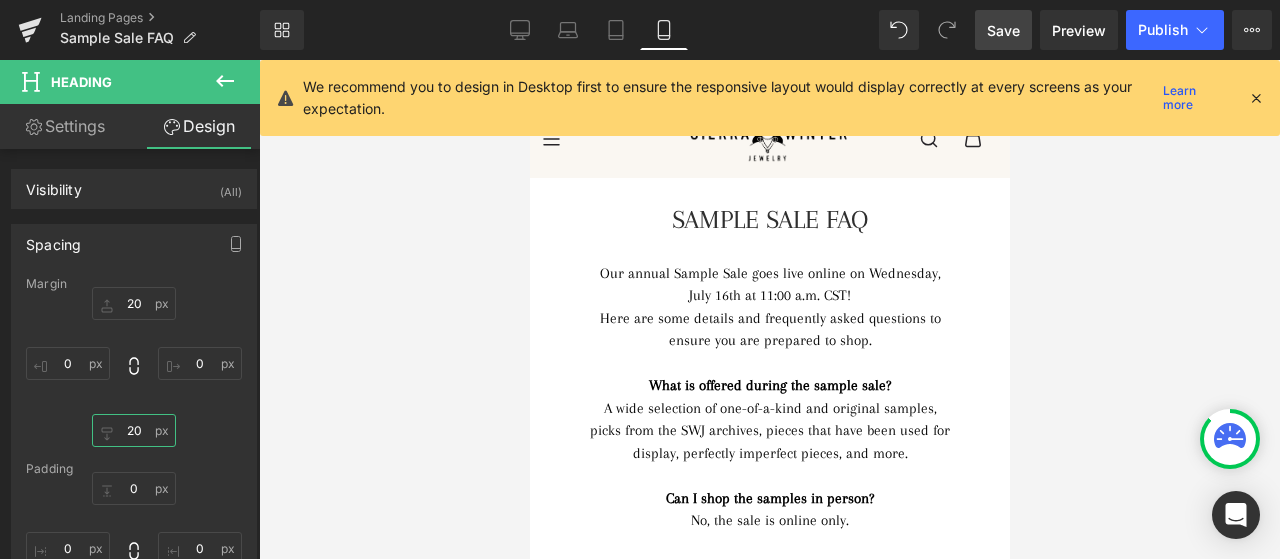 type on "20" 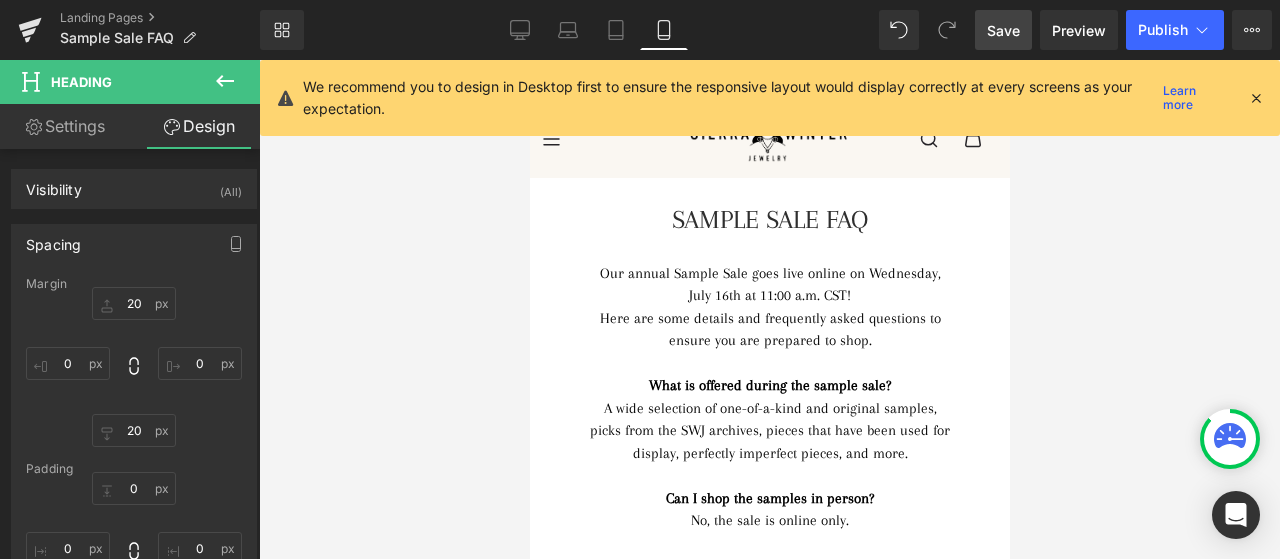 click on "Save" at bounding box center (1003, 30) 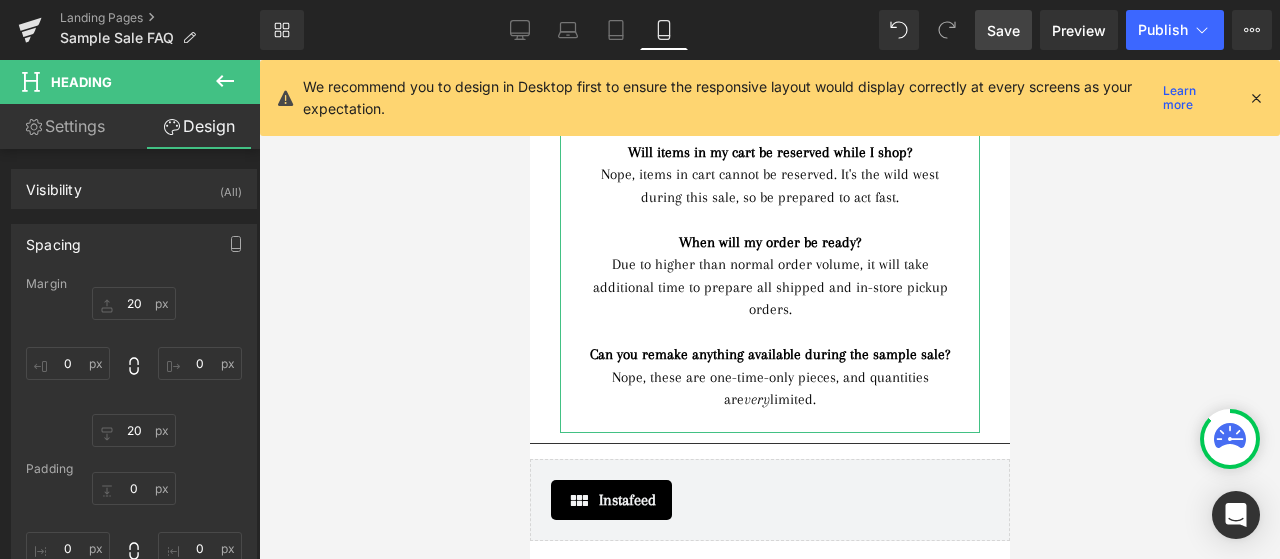 scroll, scrollTop: 500, scrollLeft: 0, axis: vertical 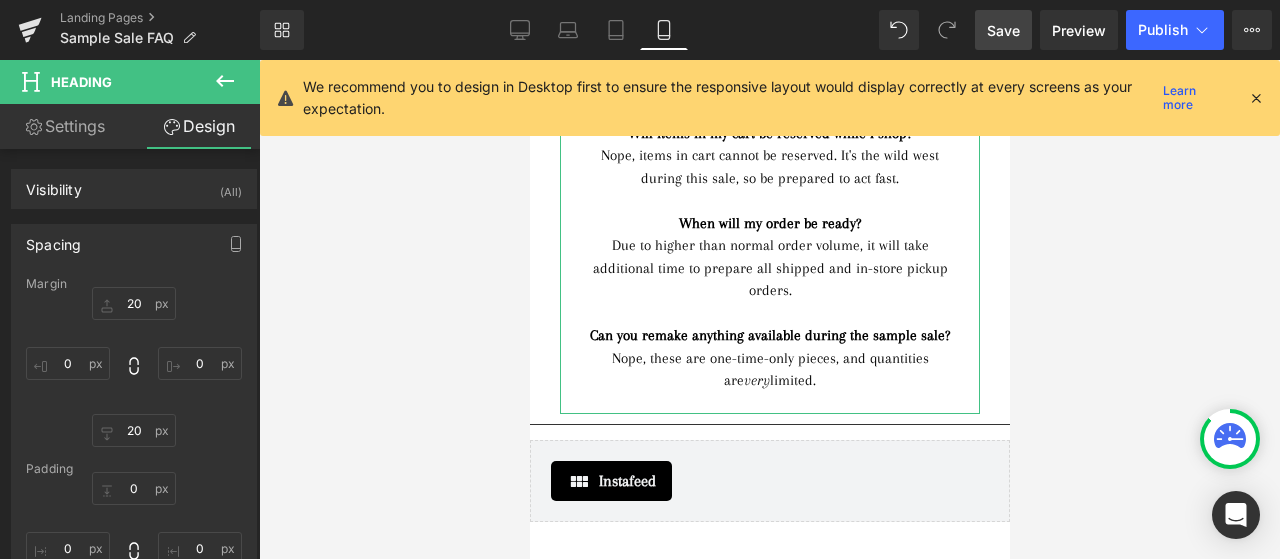 click at bounding box center (769, 403) 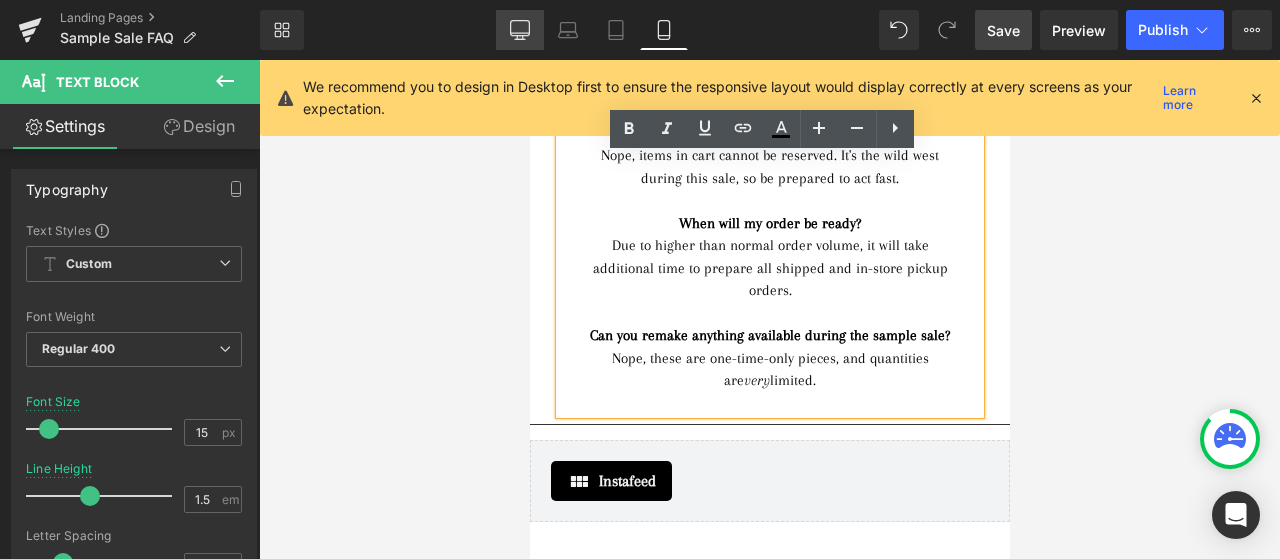 click on "Desktop" at bounding box center (520, 30) 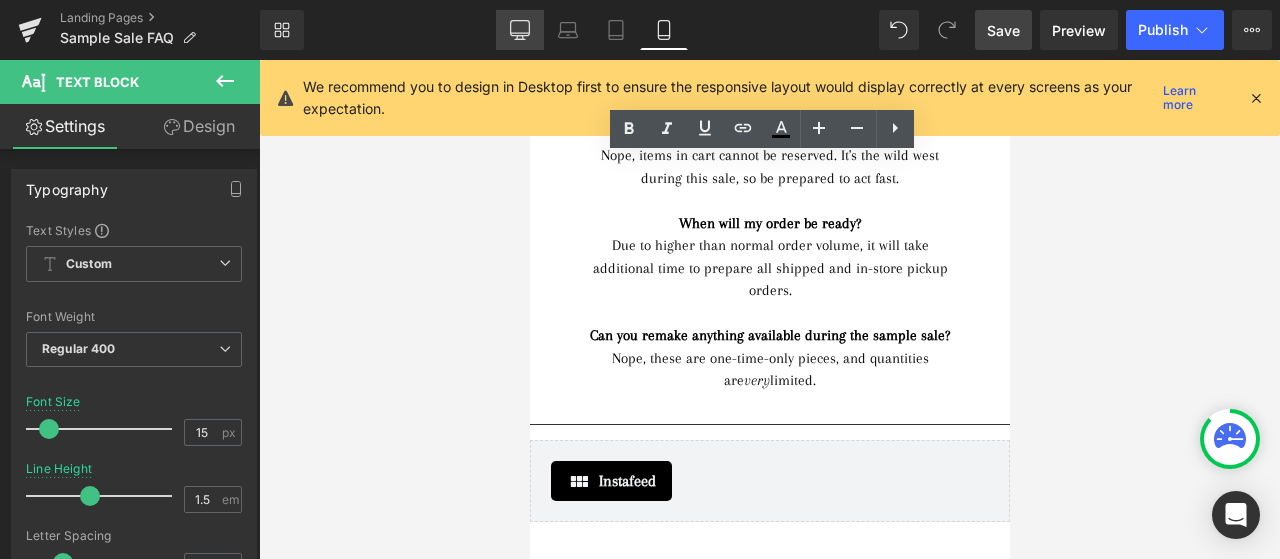type on "18" 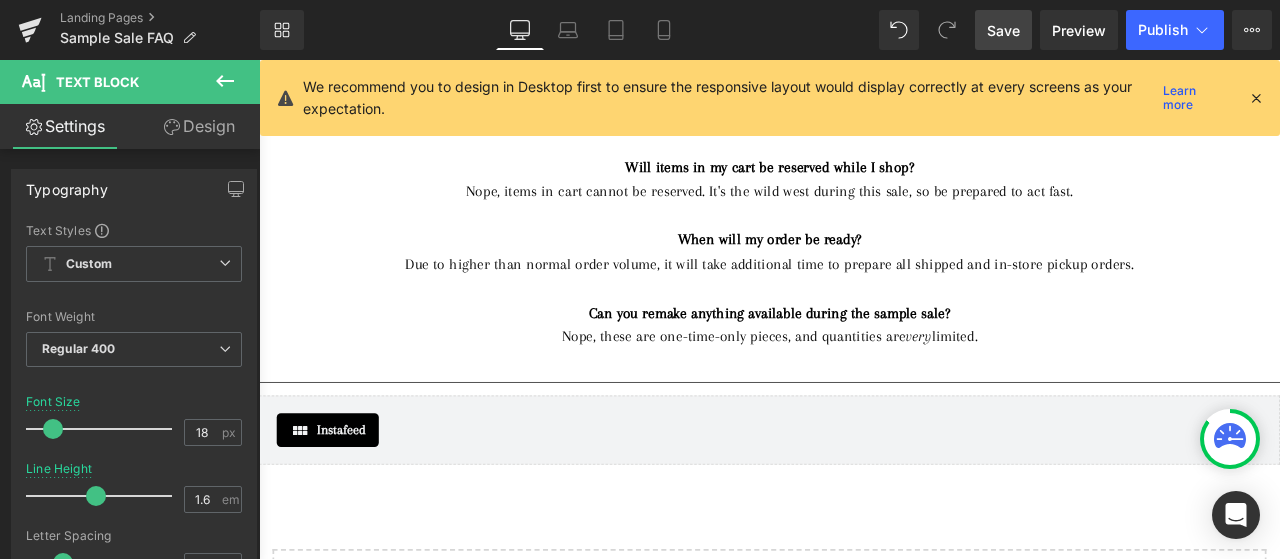 scroll, scrollTop: 476, scrollLeft: 0, axis: vertical 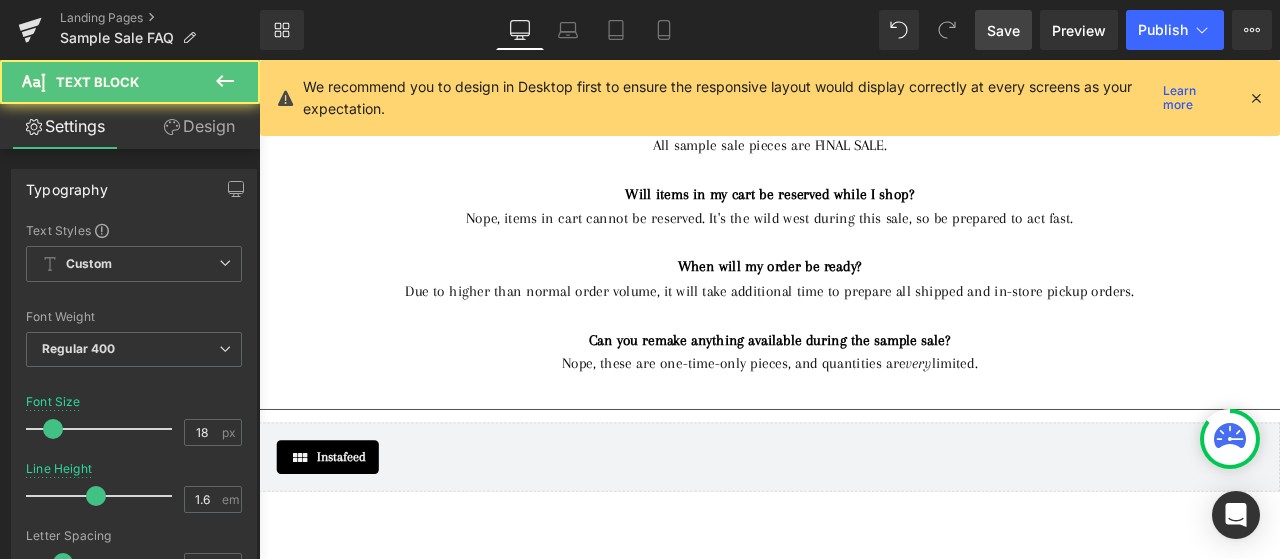 click at bounding box center [864, 449] 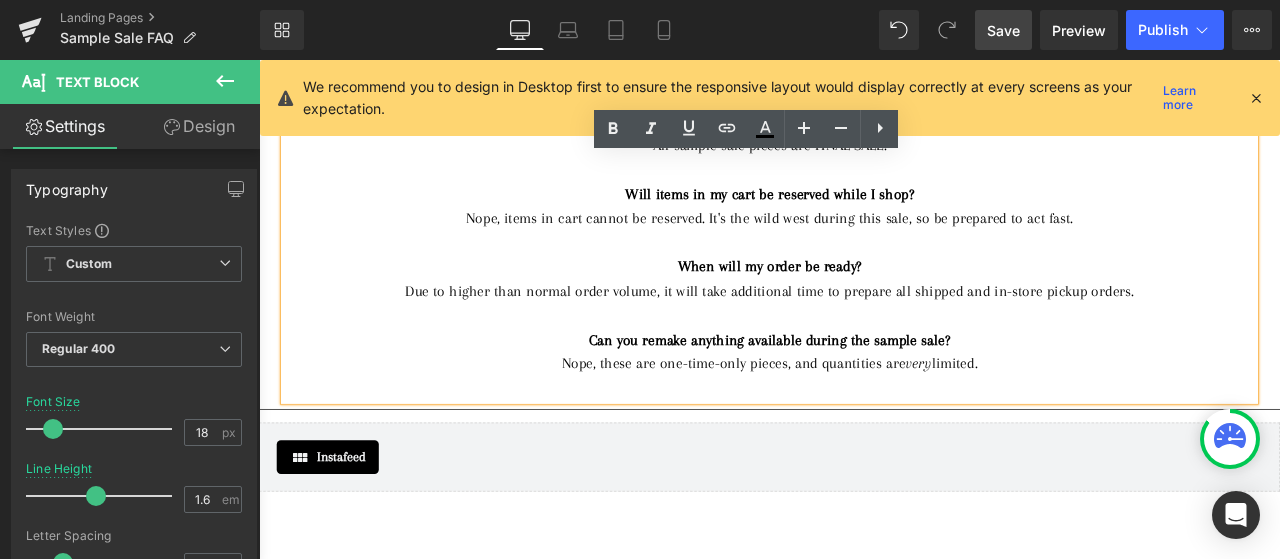 scroll, scrollTop: 0, scrollLeft: 0, axis: both 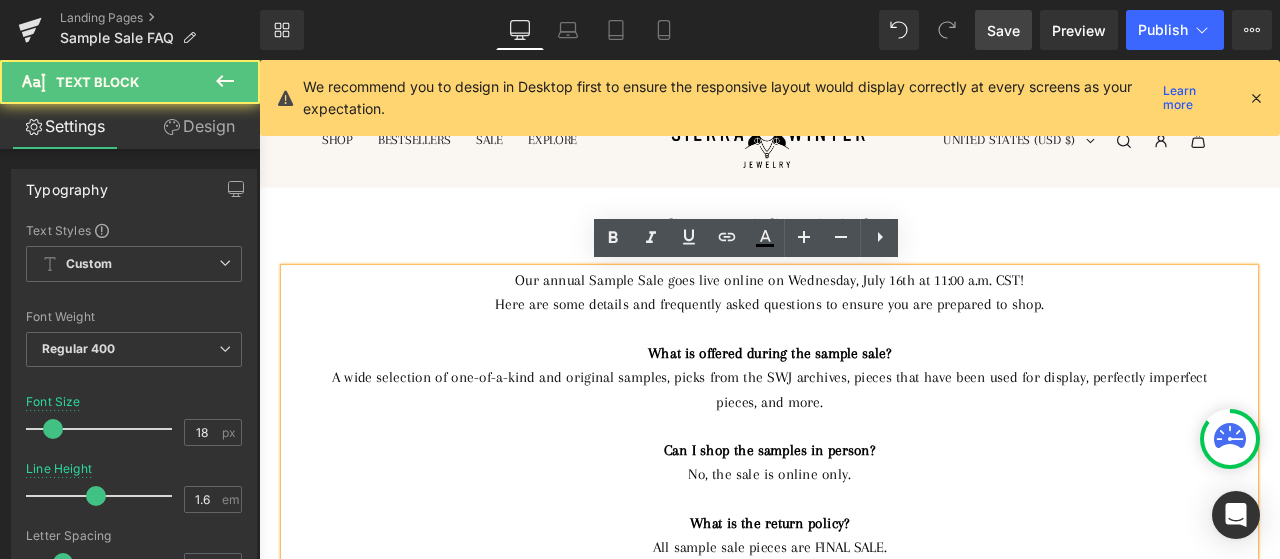 click on "A wide selection of one-of-a-kind and original samples, picks from the SWJ archives, pieces that have been used for display, perfectly imperfect pieces, and more." at bounding box center (864, 451) 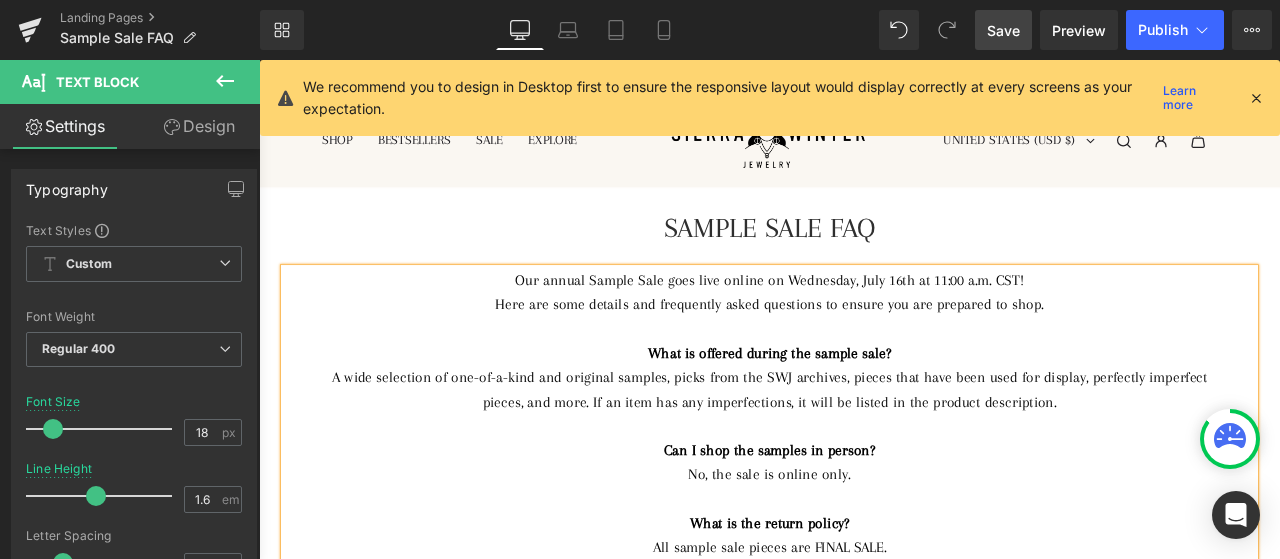 click on "Save" at bounding box center [1003, 30] 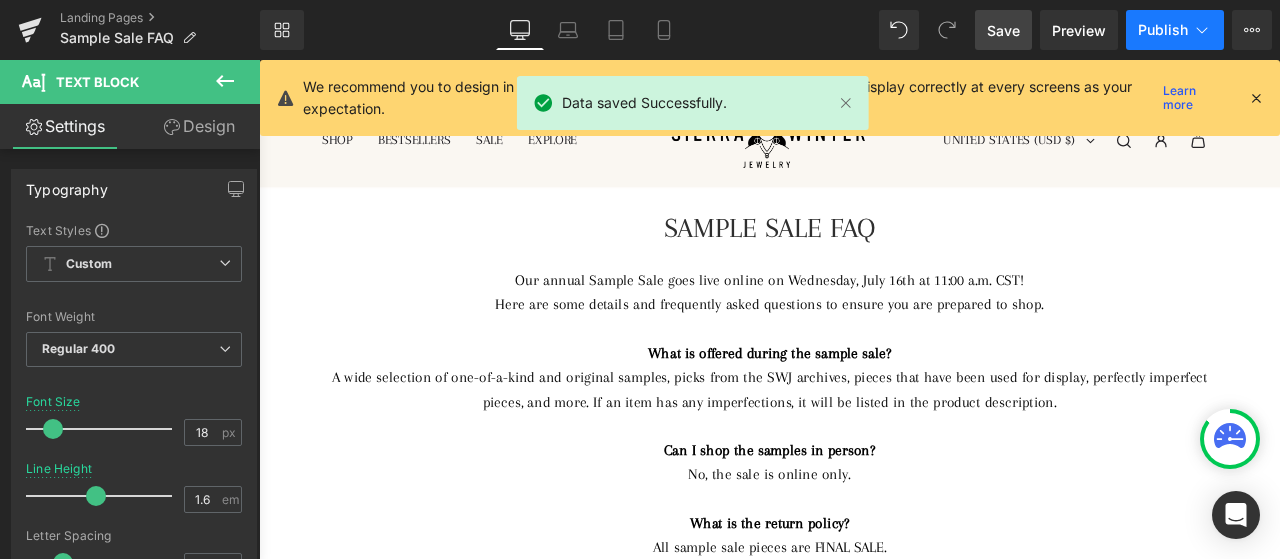 click on "Publish" at bounding box center [1163, 30] 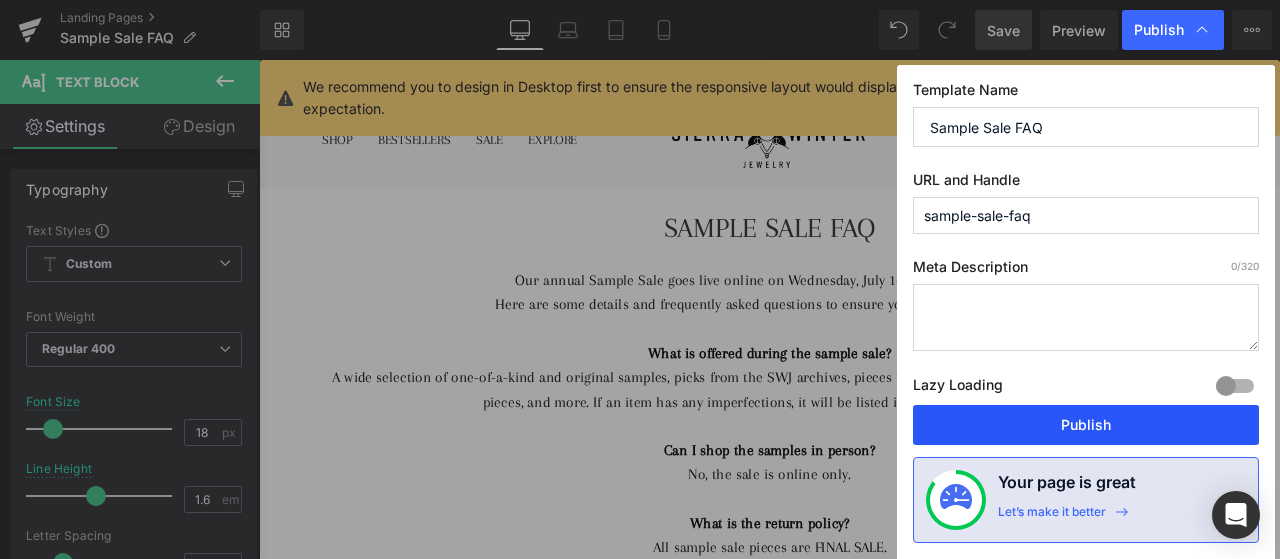 click on "Publish" at bounding box center (1086, 425) 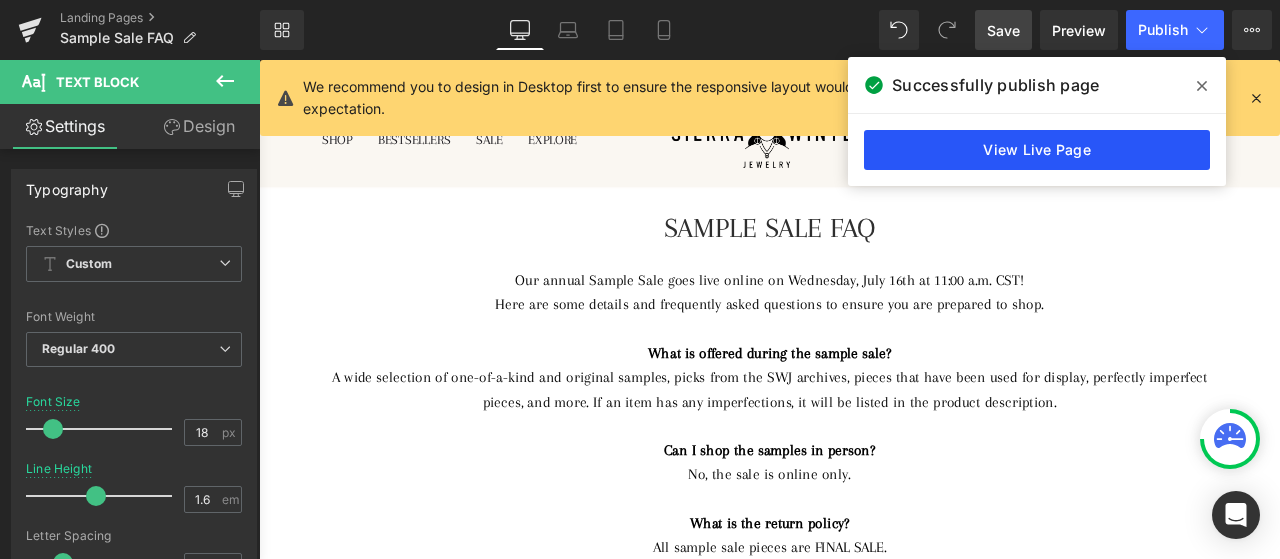 click on "View Live Page" at bounding box center [1037, 150] 